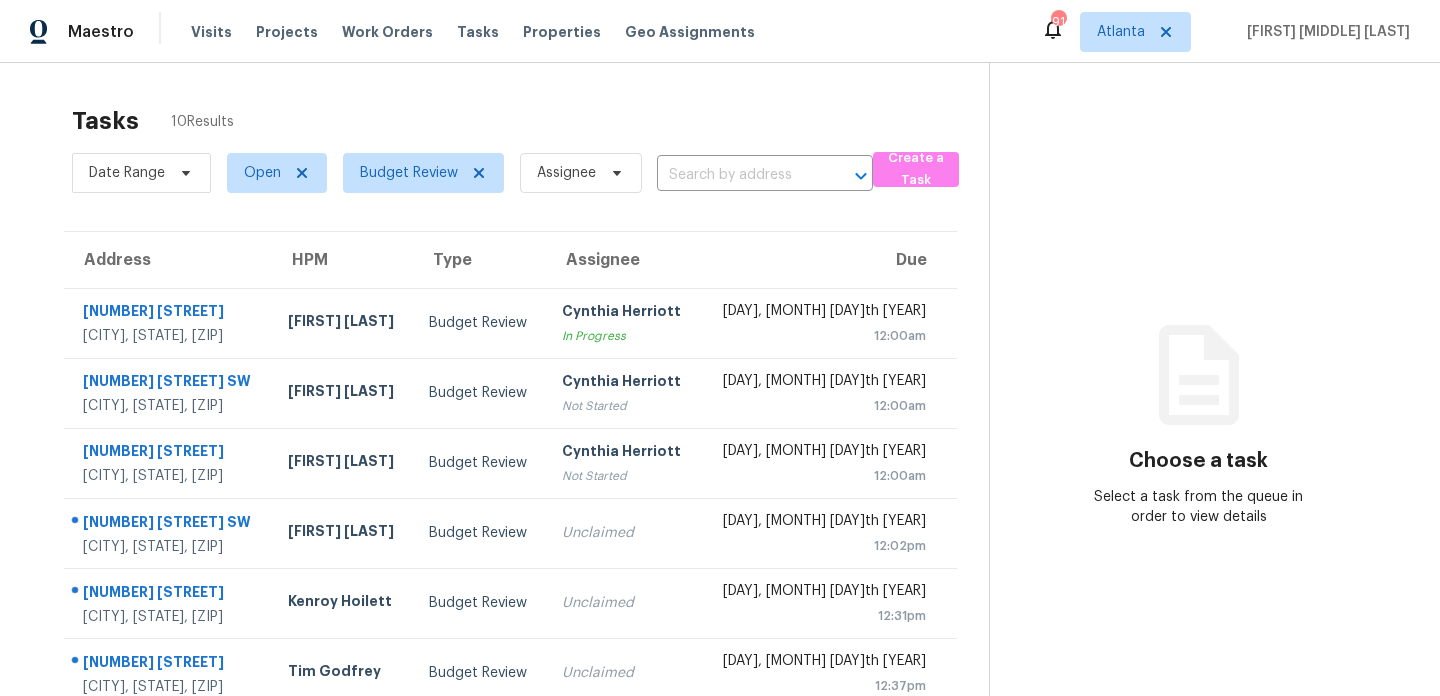 scroll, scrollTop: 0, scrollLeft: 0, axis: both 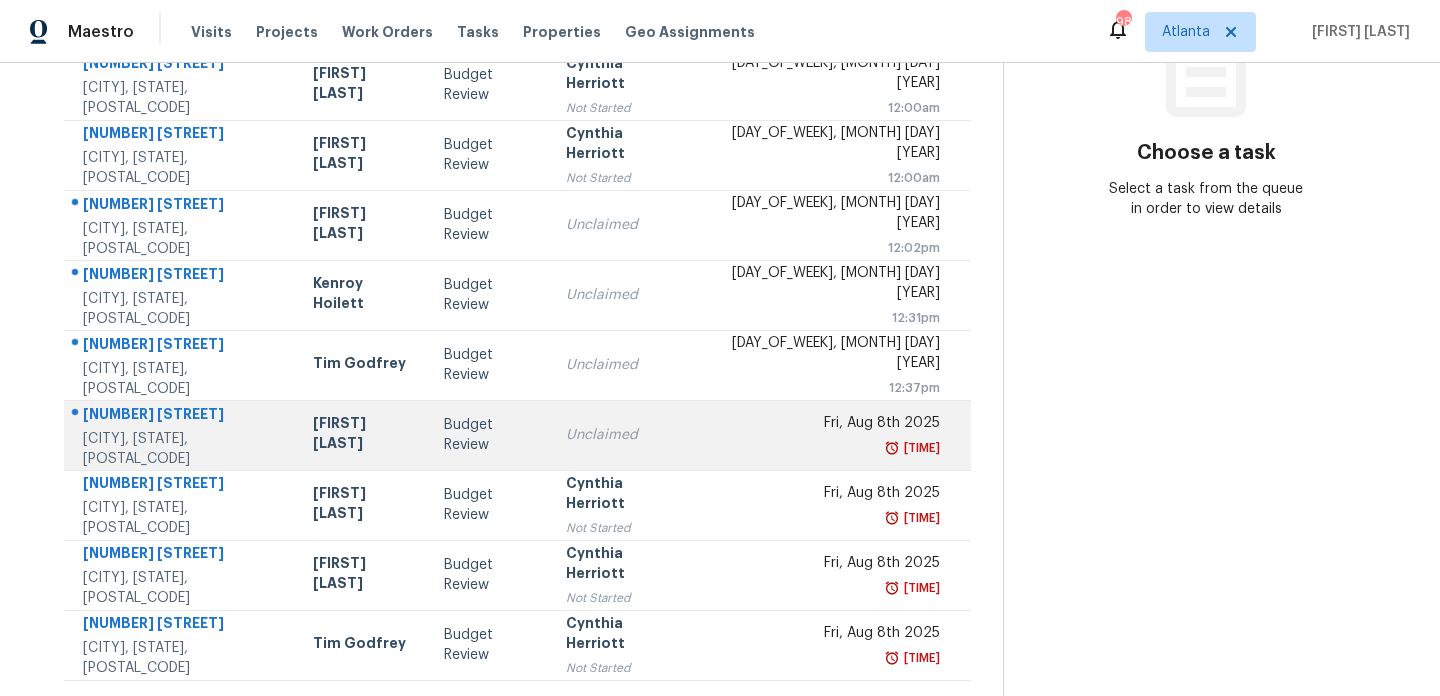 click on "Unclaimed" at bounding box center (621, 435) 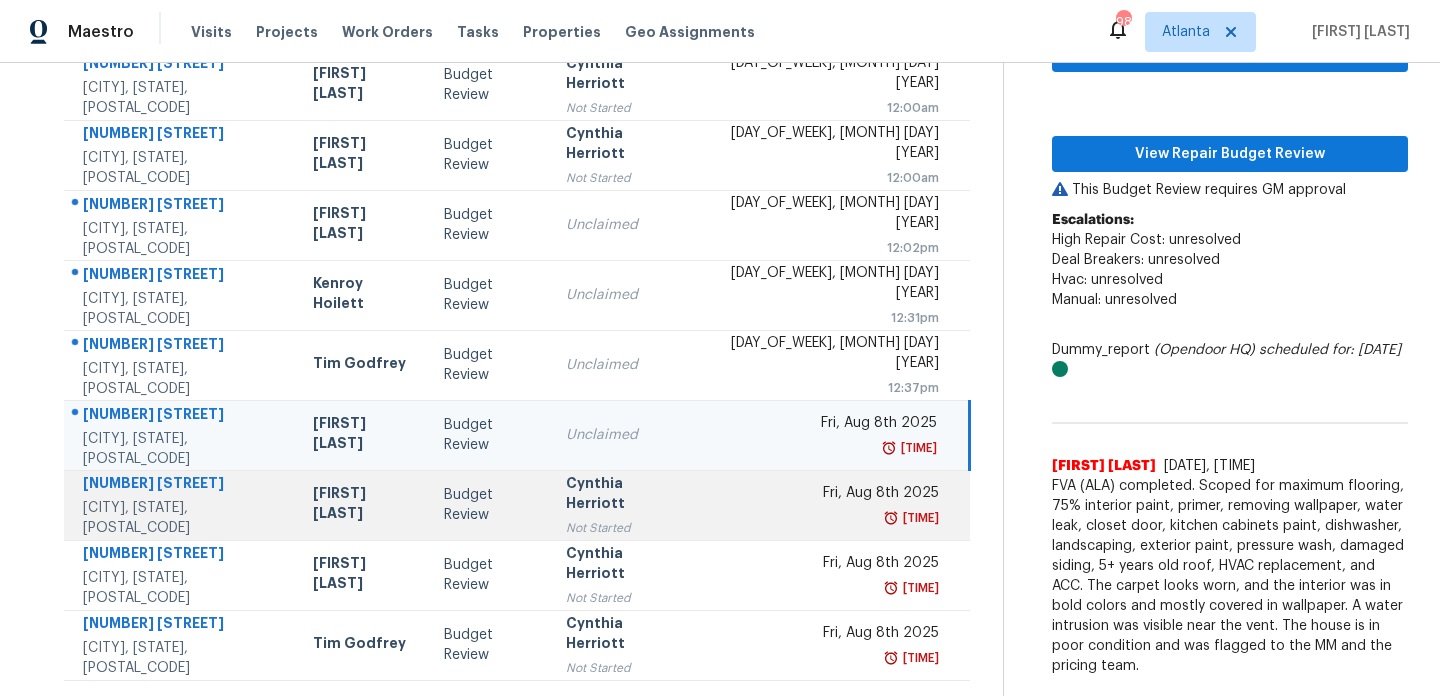 click on "1:38pm" at bounding box center (824, 518) 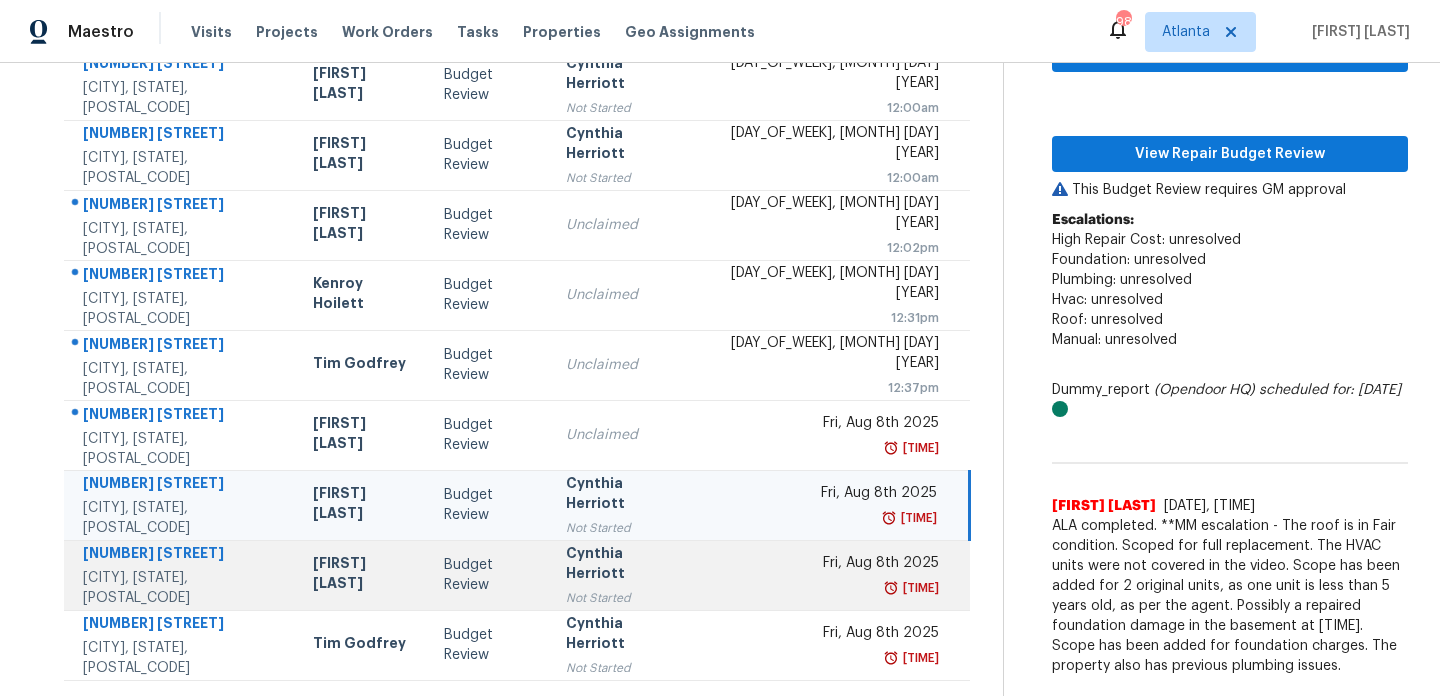 click on "Fri, Aug 8th 2025" at bounding box center [824, 565] 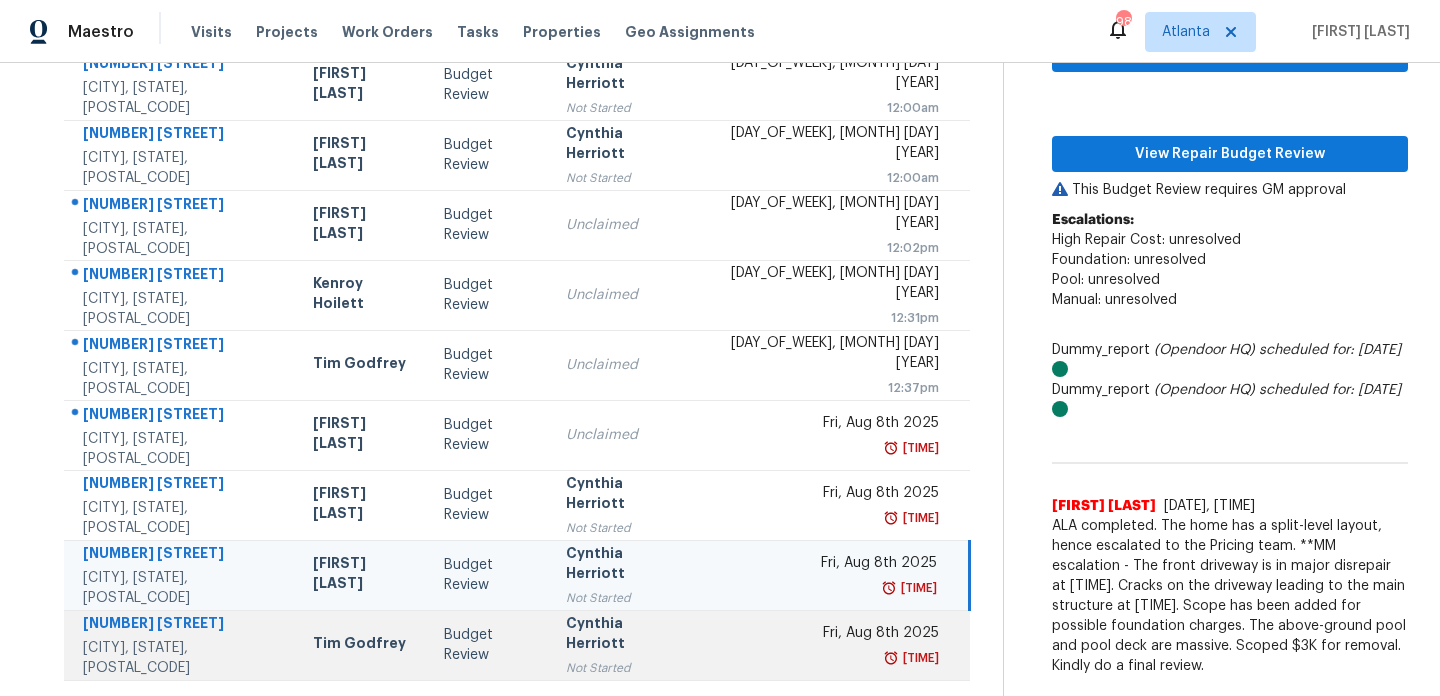 click on "Fri, Aug 8th 2025 1:38pm" at bounding box center (831, 645) 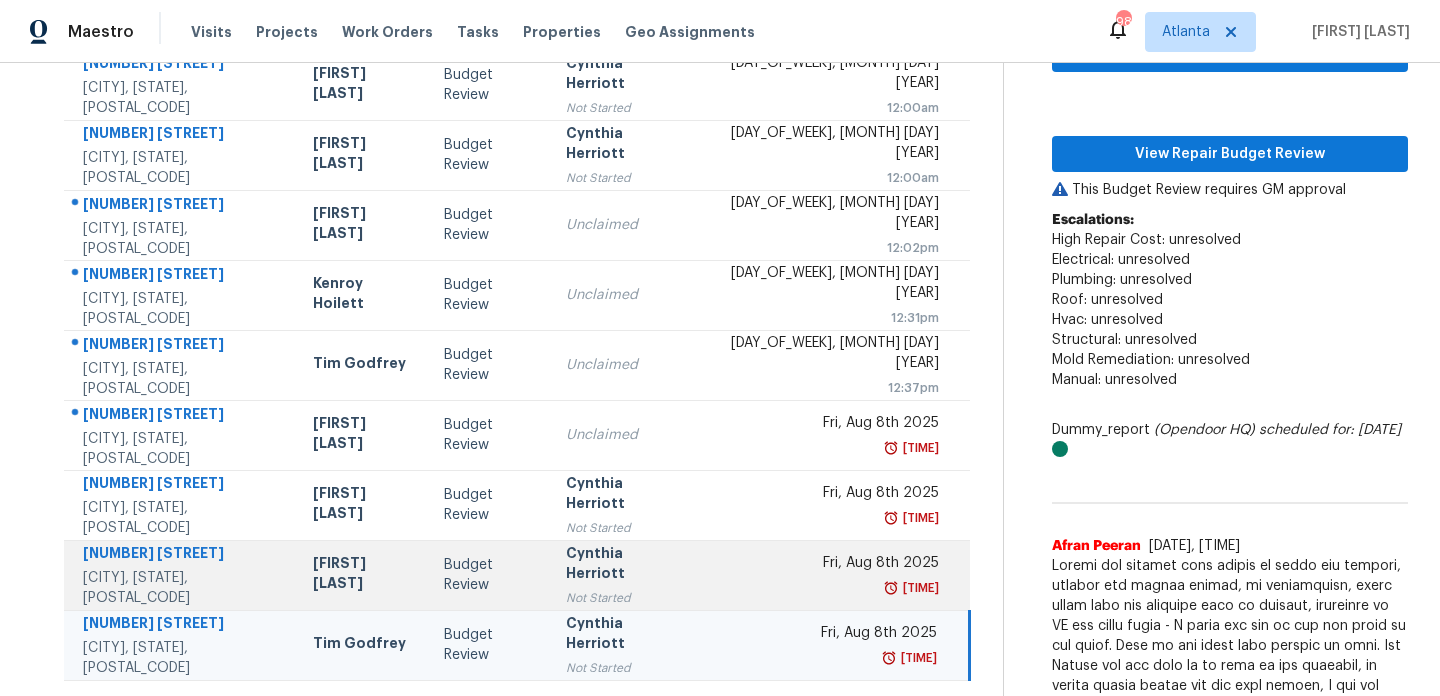 click on "Fri, Aug 8th 2025 1:38pm" at bounding box center [831, 575] 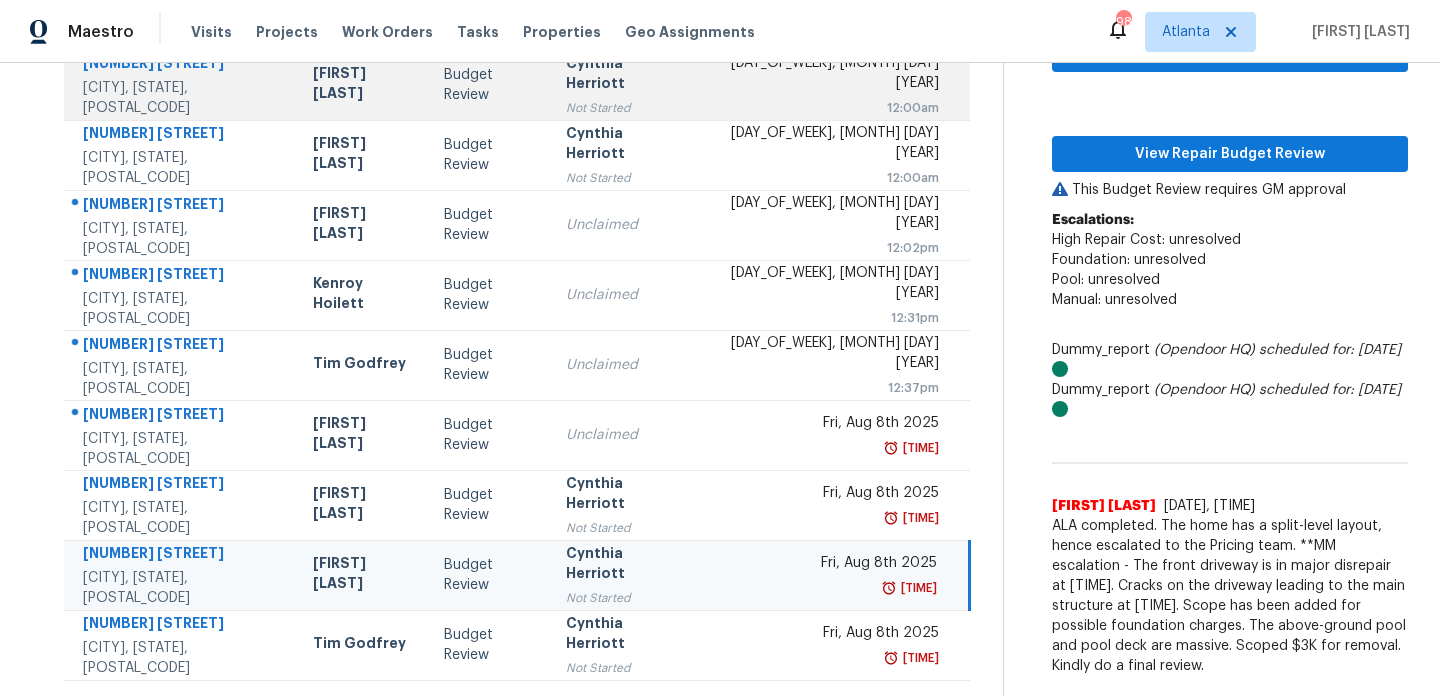 click on "Sat, Aug 9th 2025 12:00am" at bounding box center [831, 85] 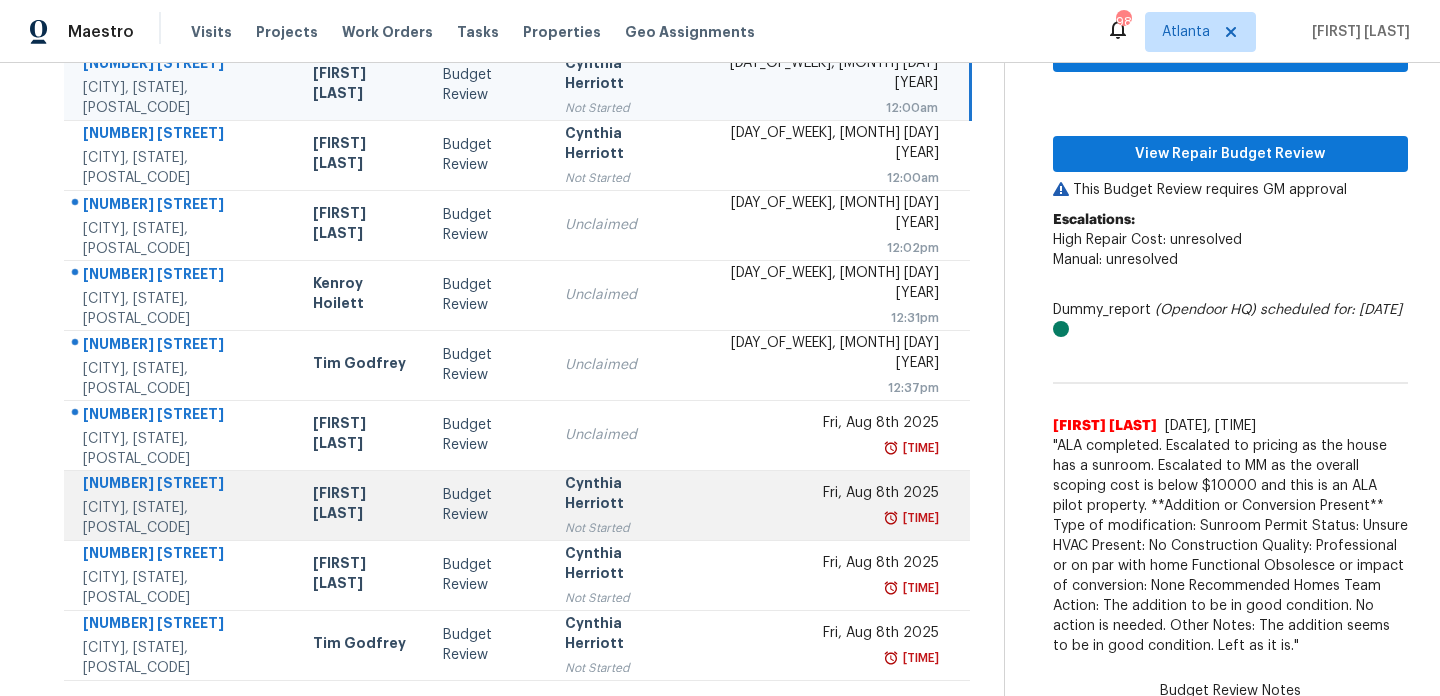 click on "Fri, Aug 8th 2025" at bounding box center (823, 495) 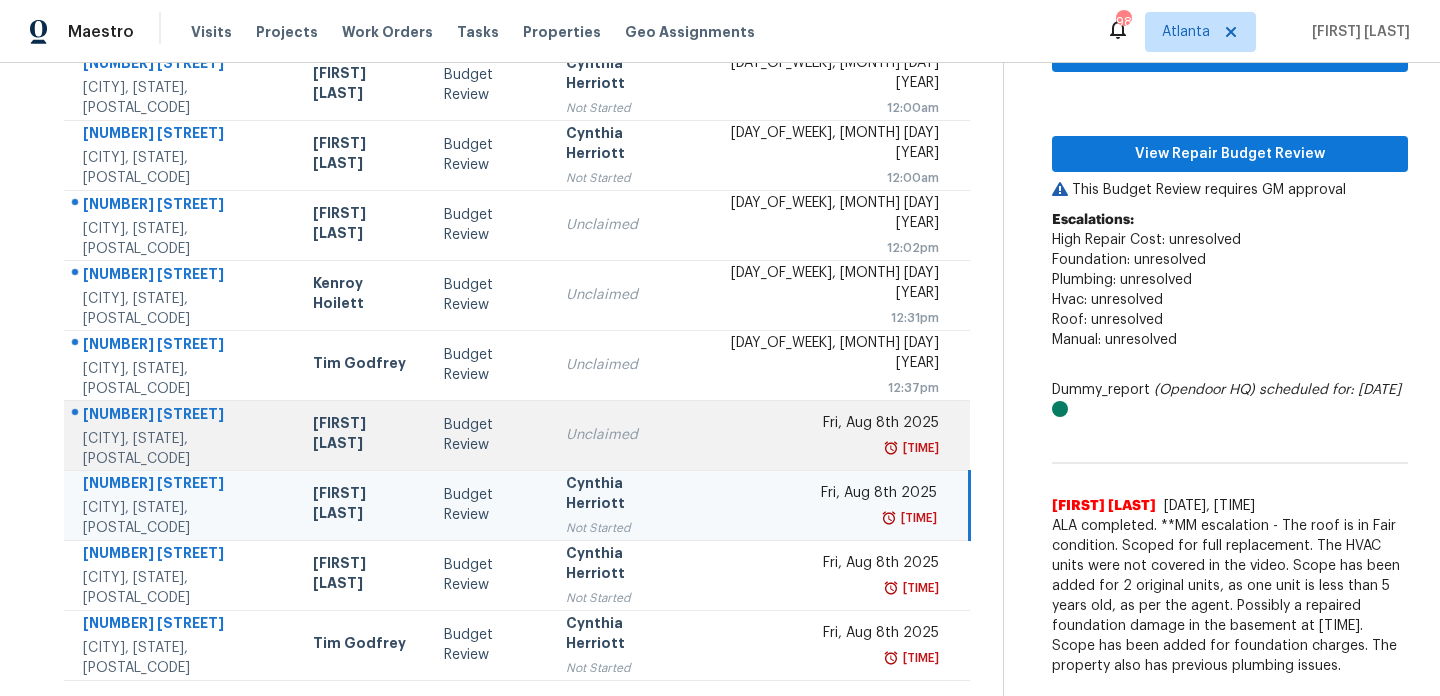 click on "1:38pm" at bounding box center (824, 448) 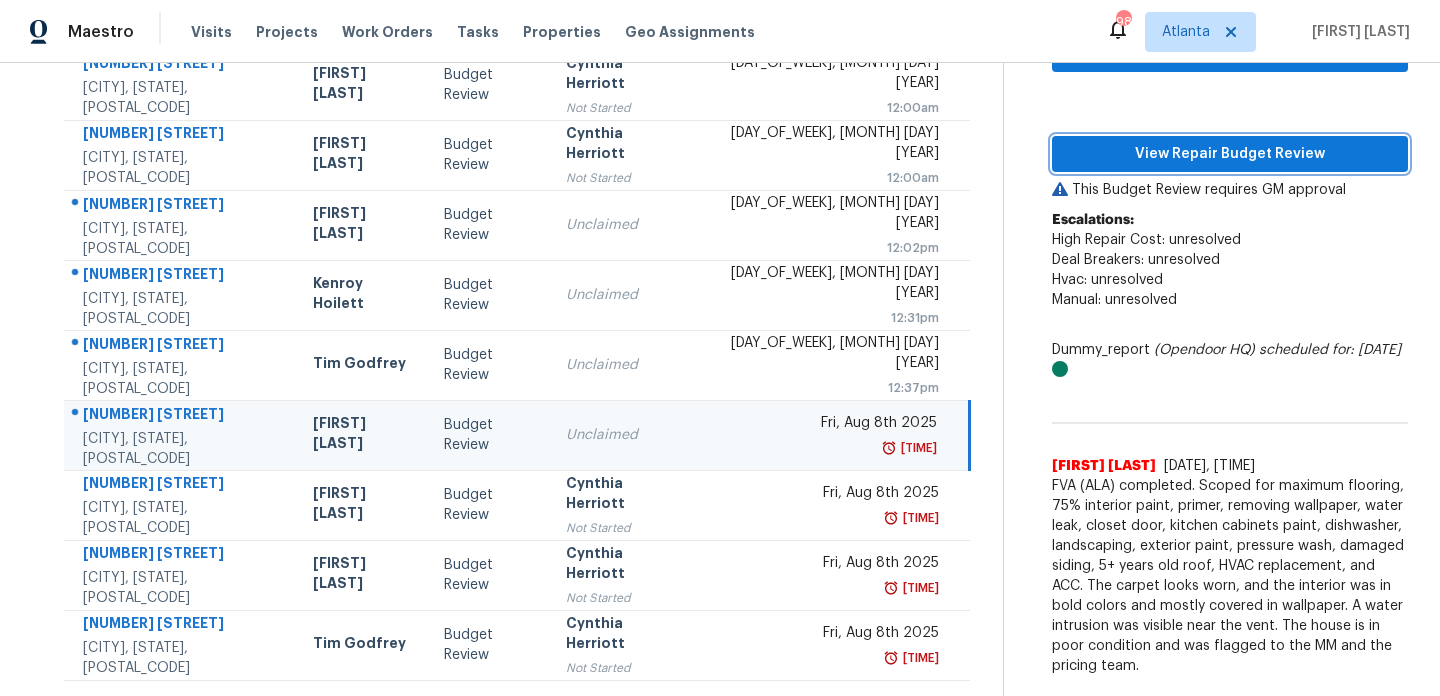 click on "View Repair Budget Review" at bounding box center [1230, 154] 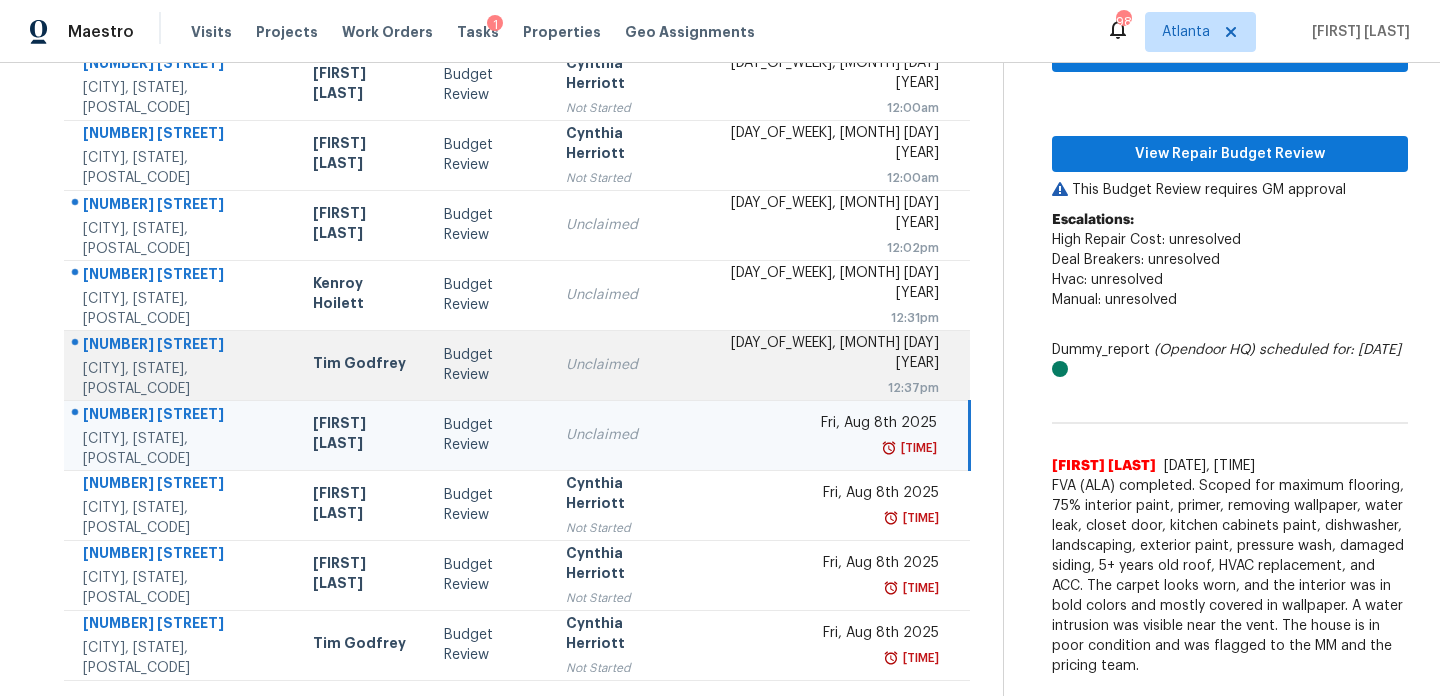click on "Unclaimed" at bounding box center (621, 365) 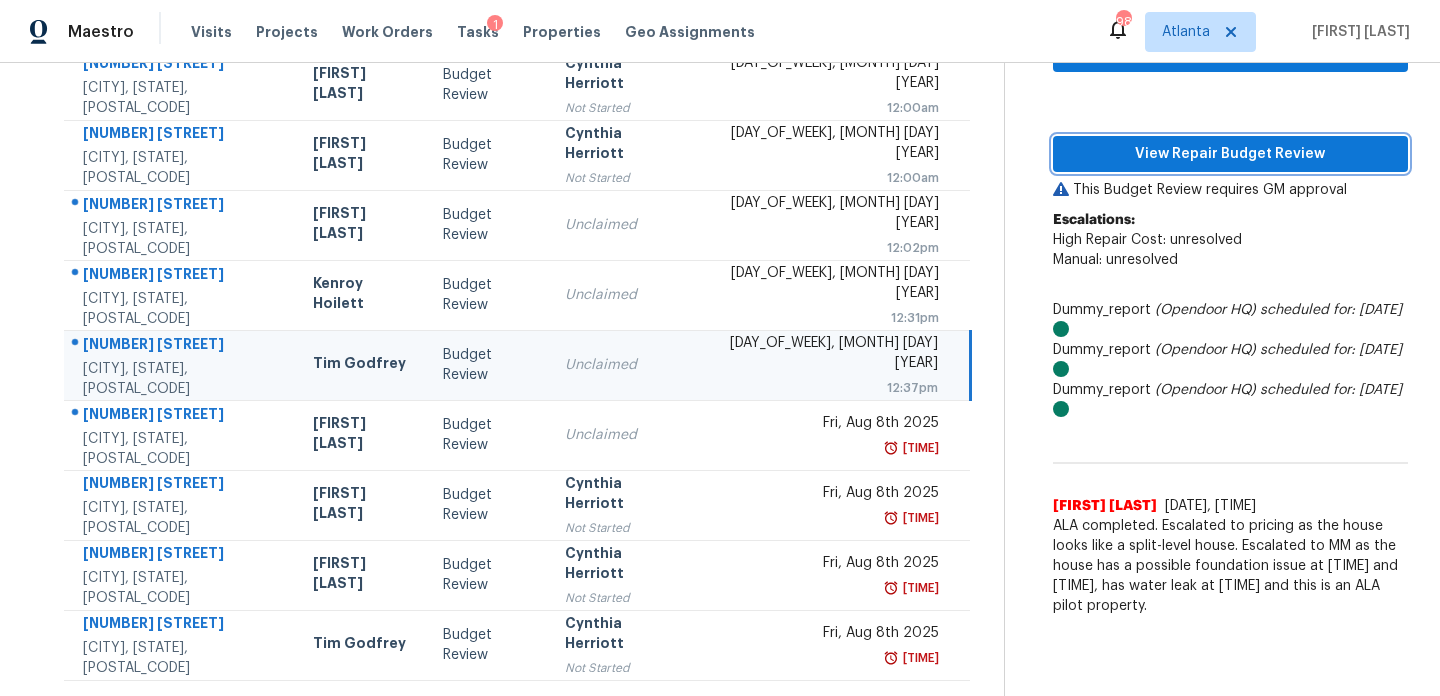 click on "View Repair Budget Review" at bounding box center (1230, 154) 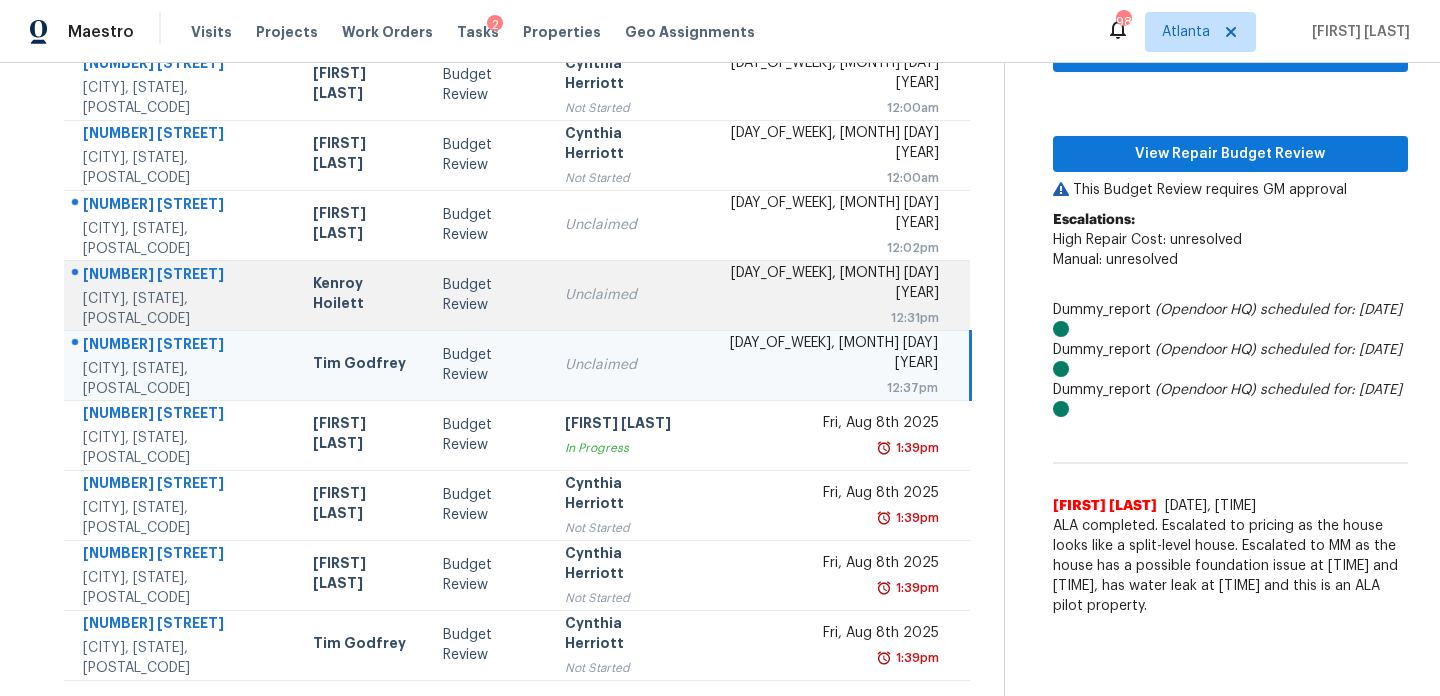 click on "Mon, Aug 11th 2025" at bounding box center (823, 285) 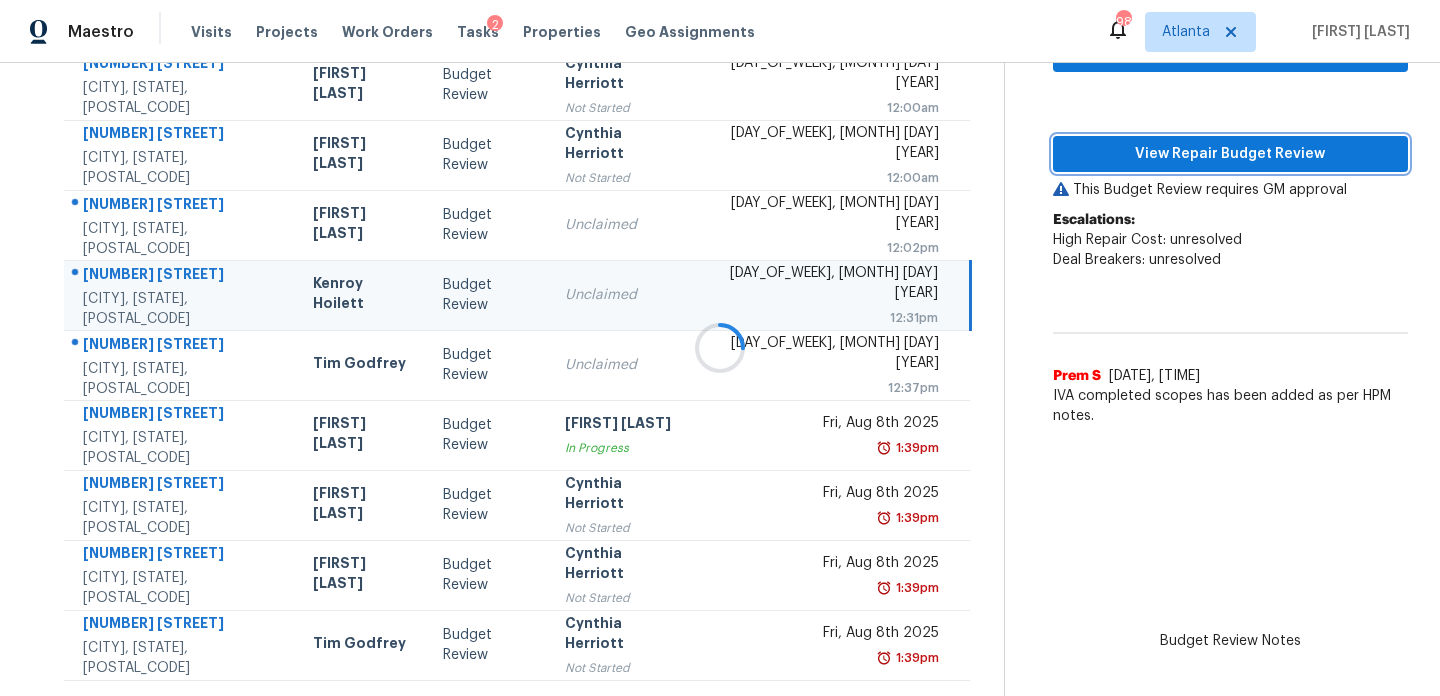 click on "View Repair Budget Review" at bounding box center [1230, 154] 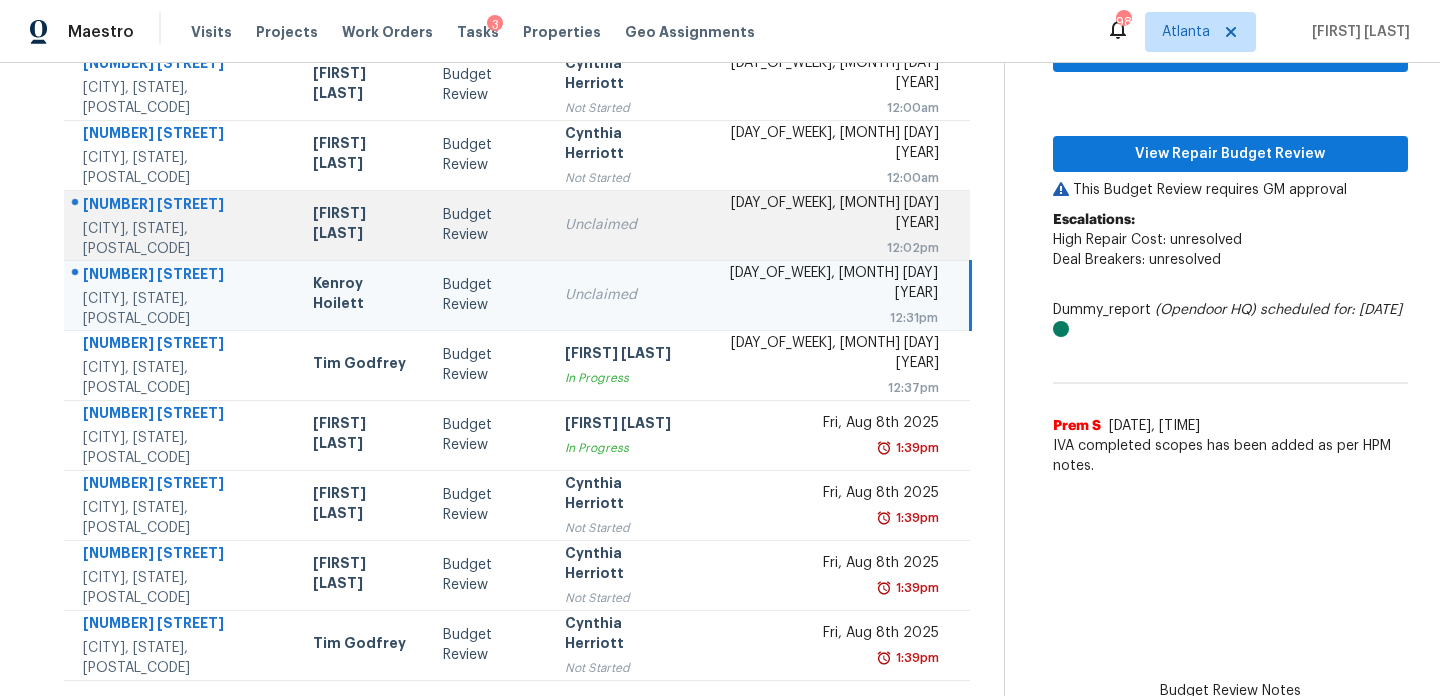click on "Unclaimed" at bounding box center [620, 225] 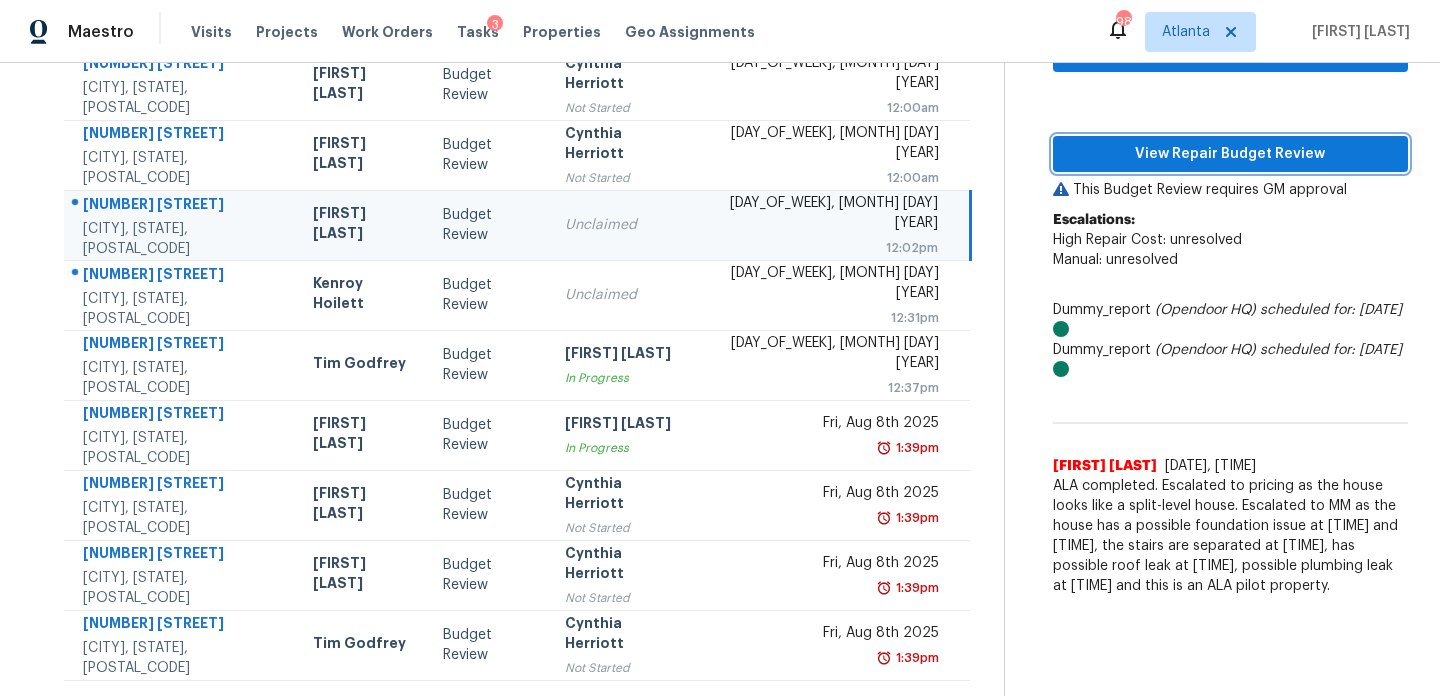 click on "View Repair Budget Review" at bounding box center [1230, 154] 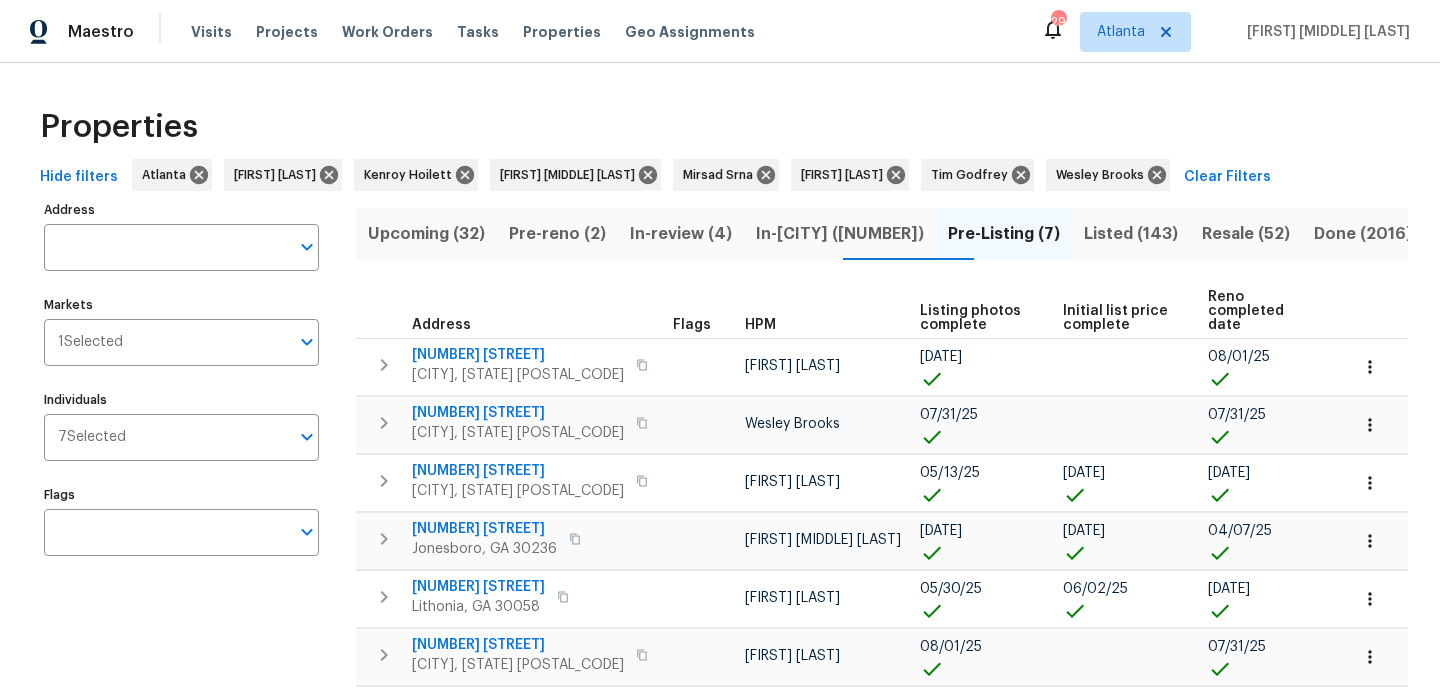 scroll, scrollTop: 0, scrollLeft: 0, axis: both 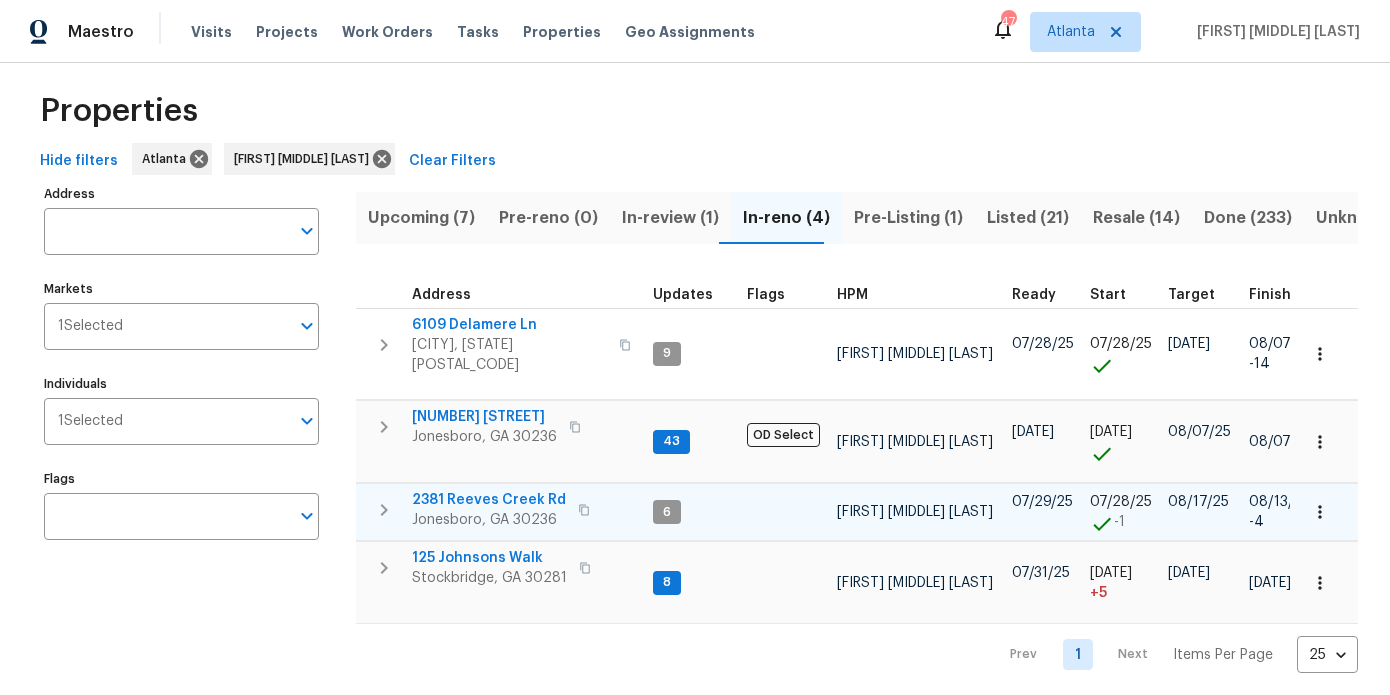 click on "2381 Reeves Creek Rd" at bounding box center [489, 500] 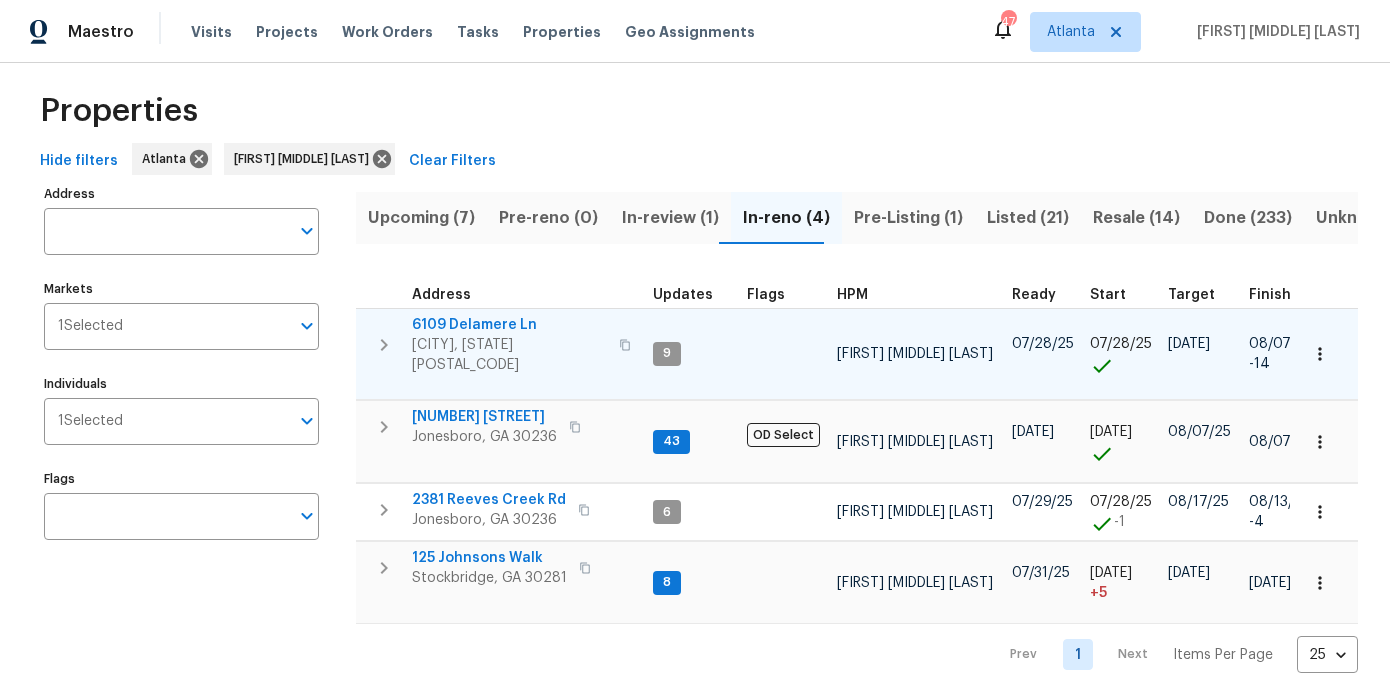click on "6109 Delamere Ln" at bounding box center [509, 325] 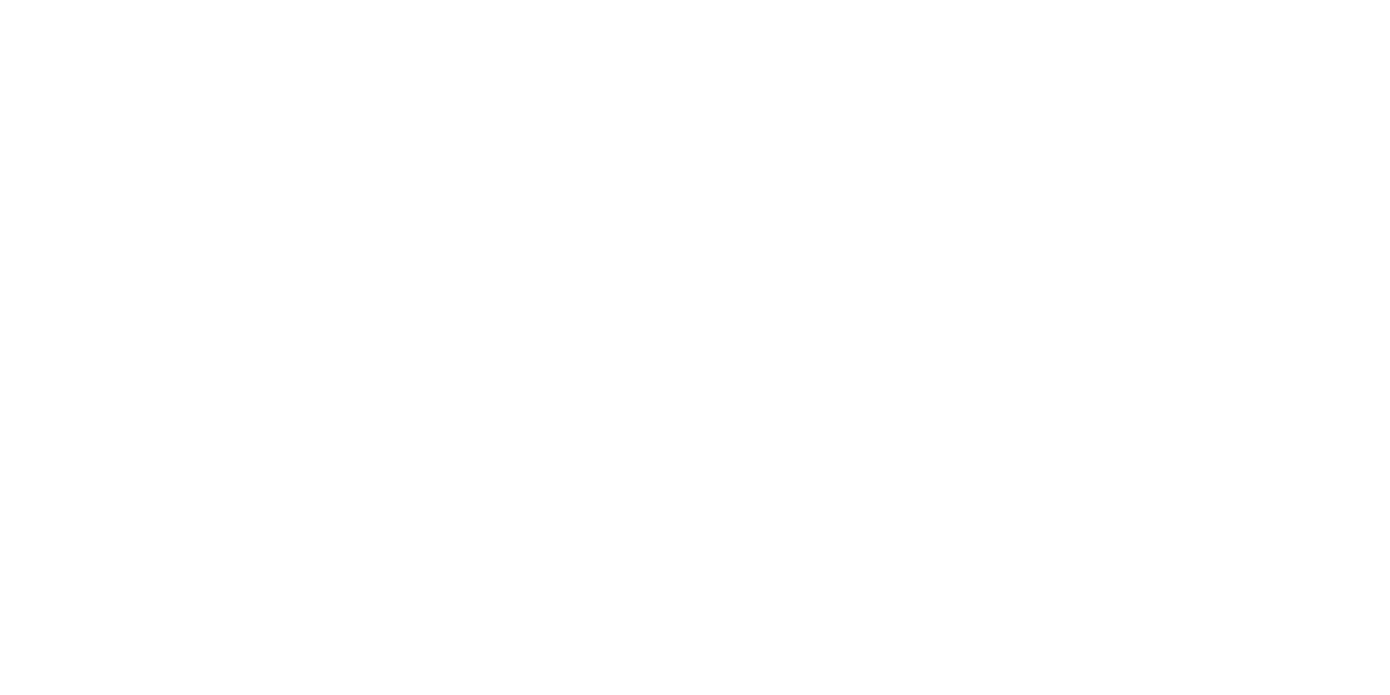 scroll, scrollTop: 0, scrollLeft: 0, axis: both 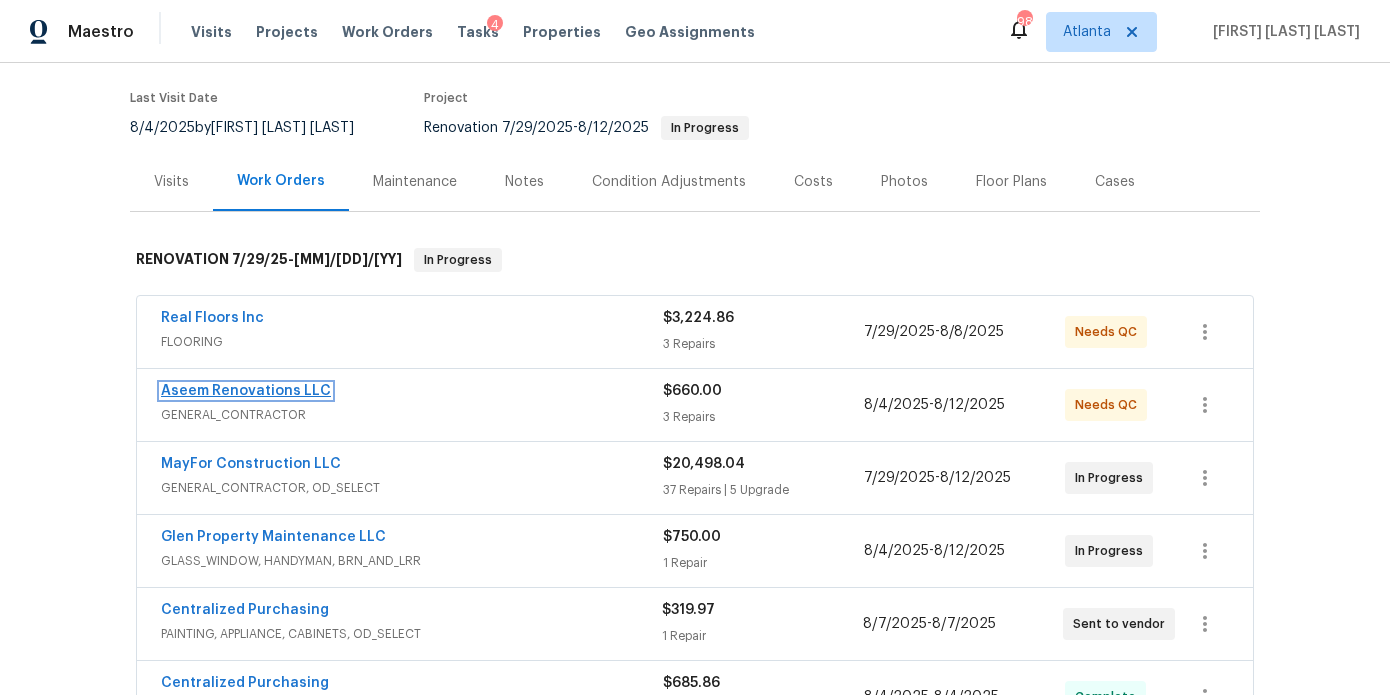 click on "Aseem Renovations LLC" at bounding box center [246, 391] 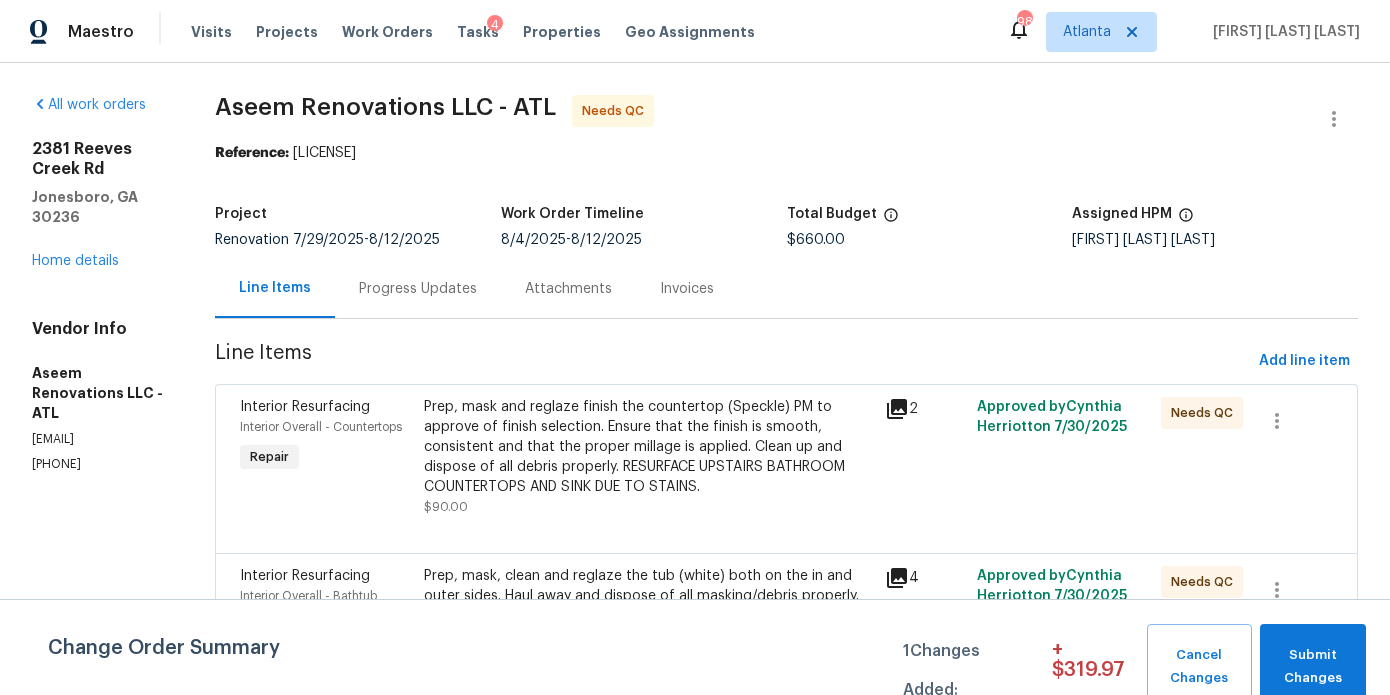 click on "Progress Updates" at bounding box center (418, 289) 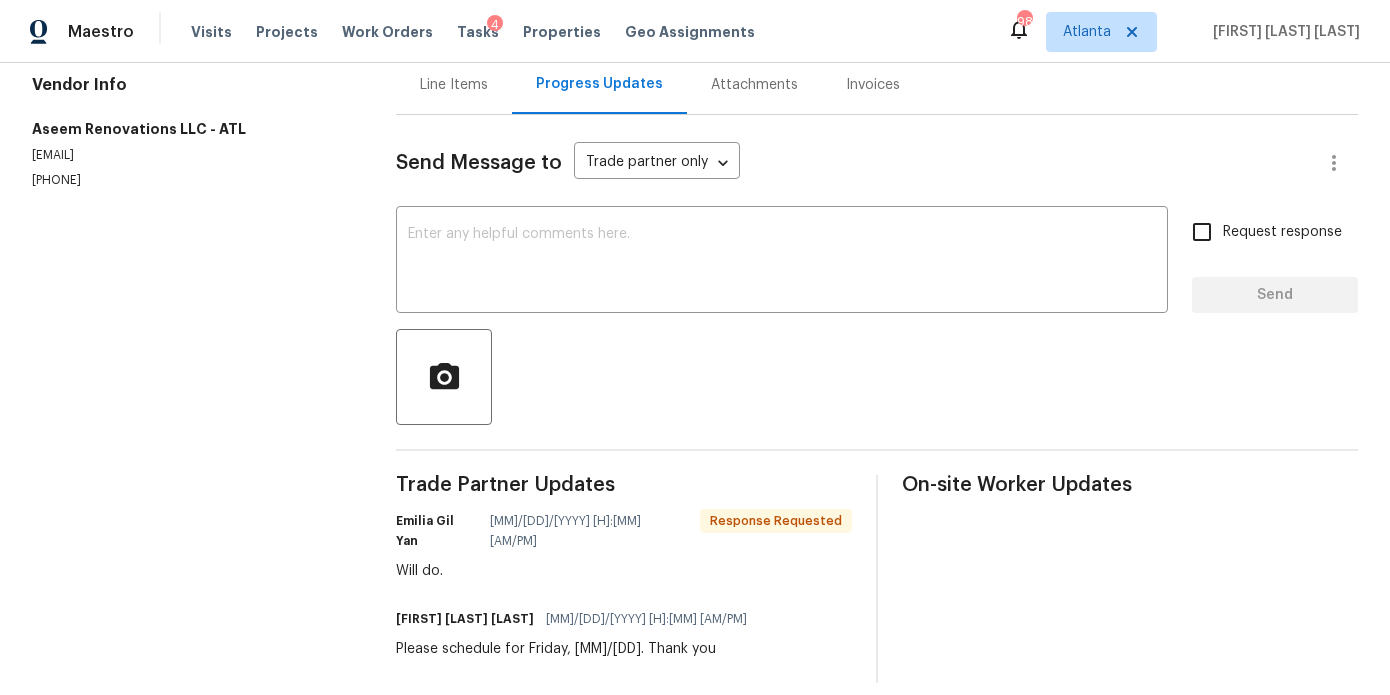 scroll, scrollTop: 25, scrollLeft: 0, axis: vertical 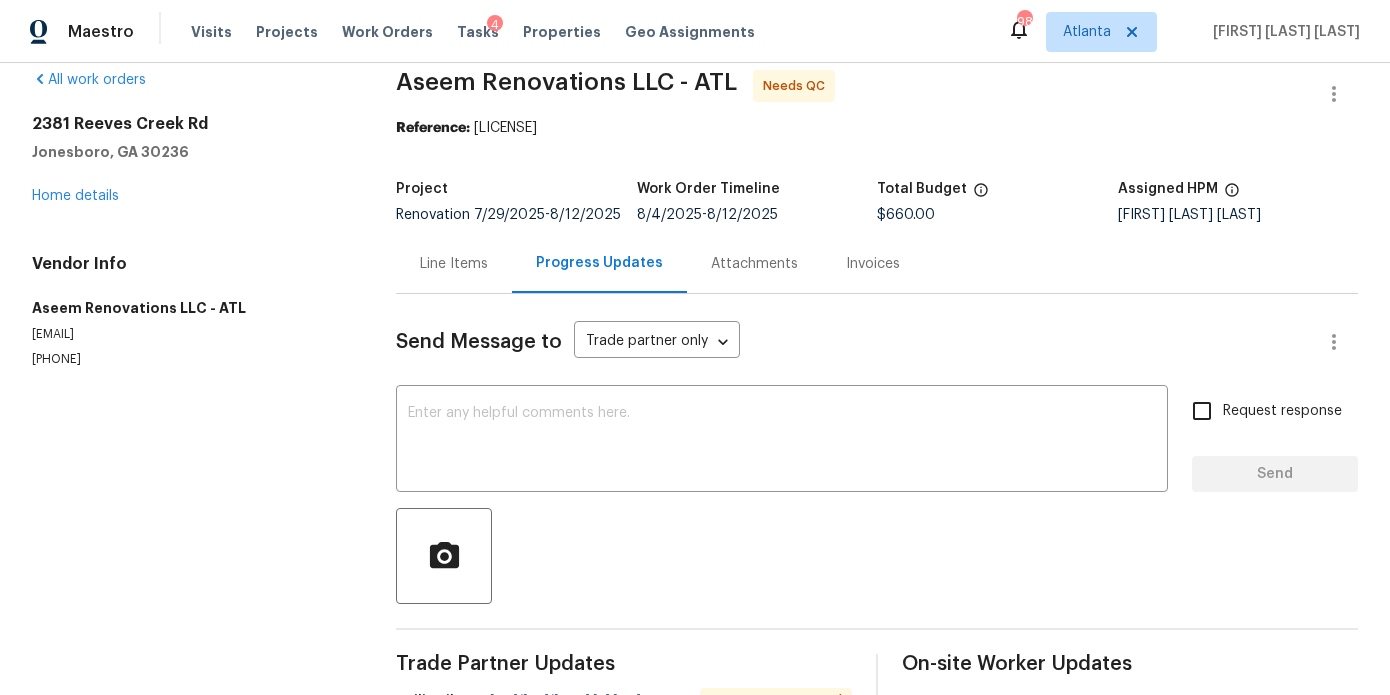 click on "Line Items" at bounding box center (454, 264) 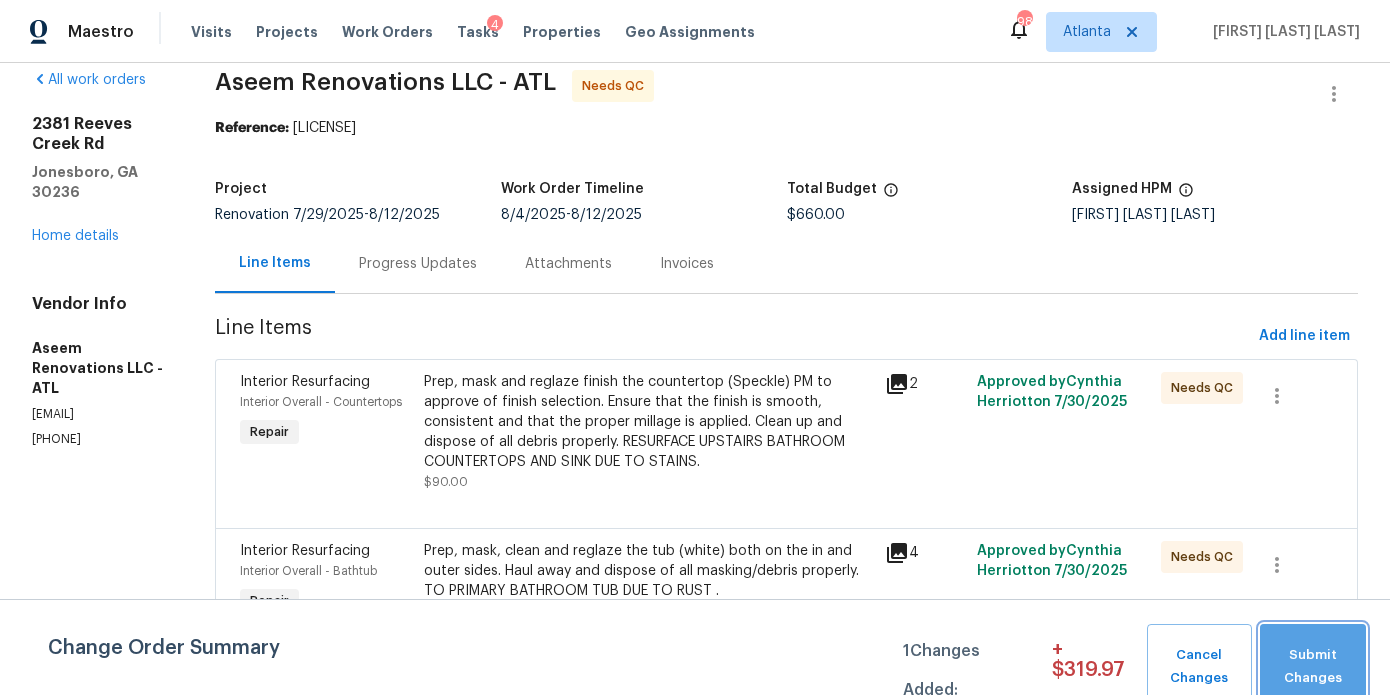 click on "Submit Changes" at bounding box center [1313, 667] 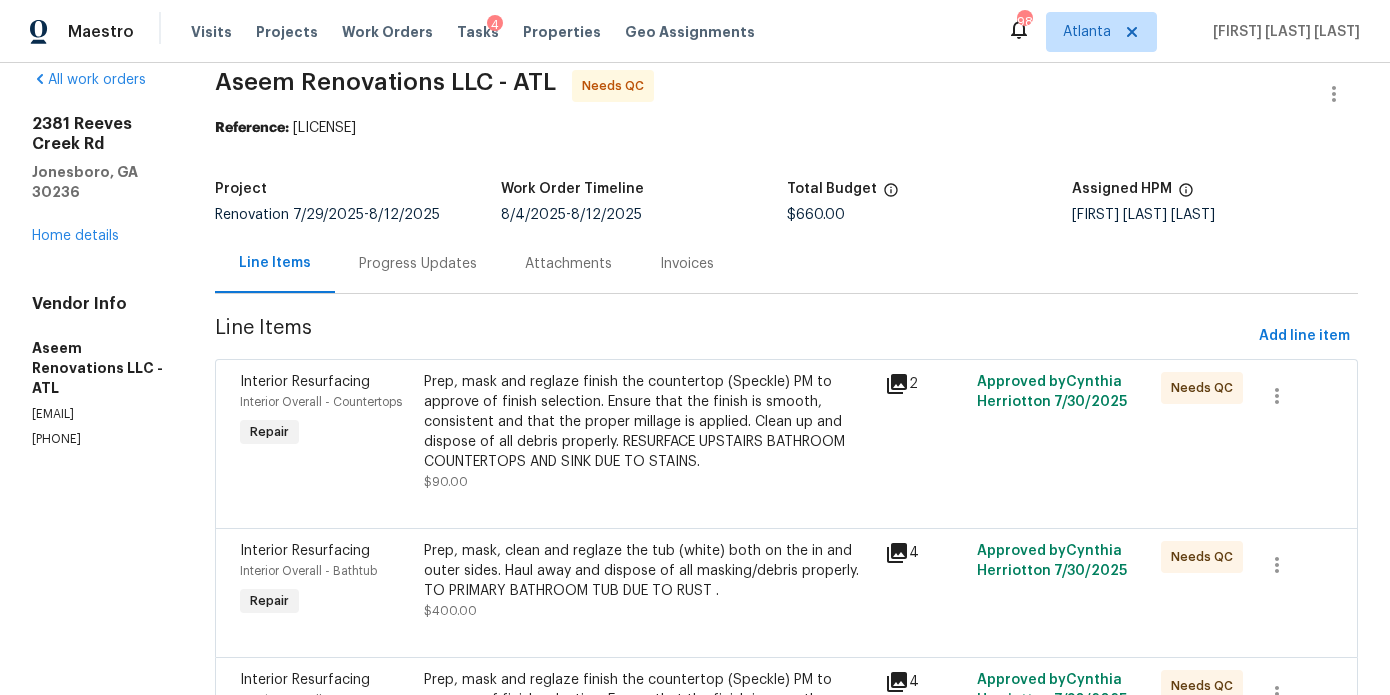 click on "Prep, mask and reglaze finish the countertop (Speckle) PM to approve of finish selection. Ensure that the finish is smooth, consistent and that the proper millage is applied. Clean up and dispose of all debris properly. RESURFACE UPSTAIRS BATHROOM COUNTERTOPS AND SINK DUE TO STAINS." at bounding box center (648, 422) 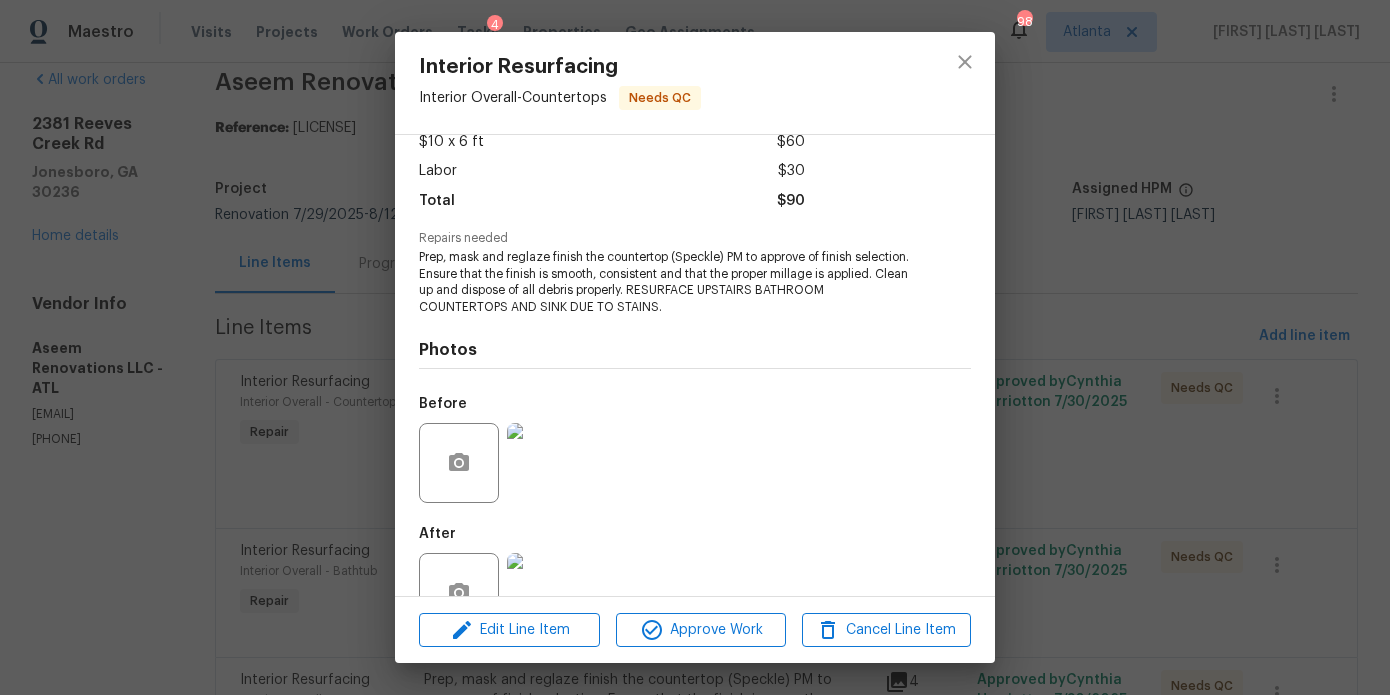 scroll, scrollTop: 176, scrollLeft: 0, axis: vertical 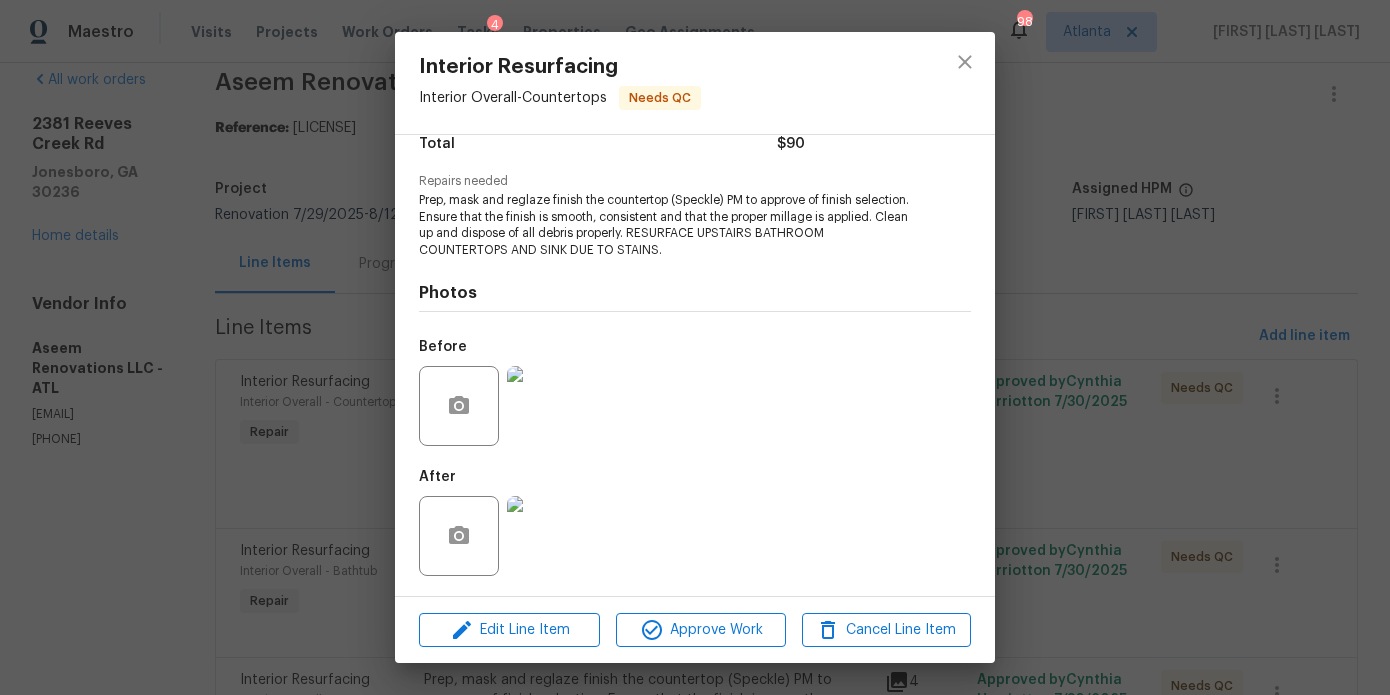 click at bounding box center [547, 536] 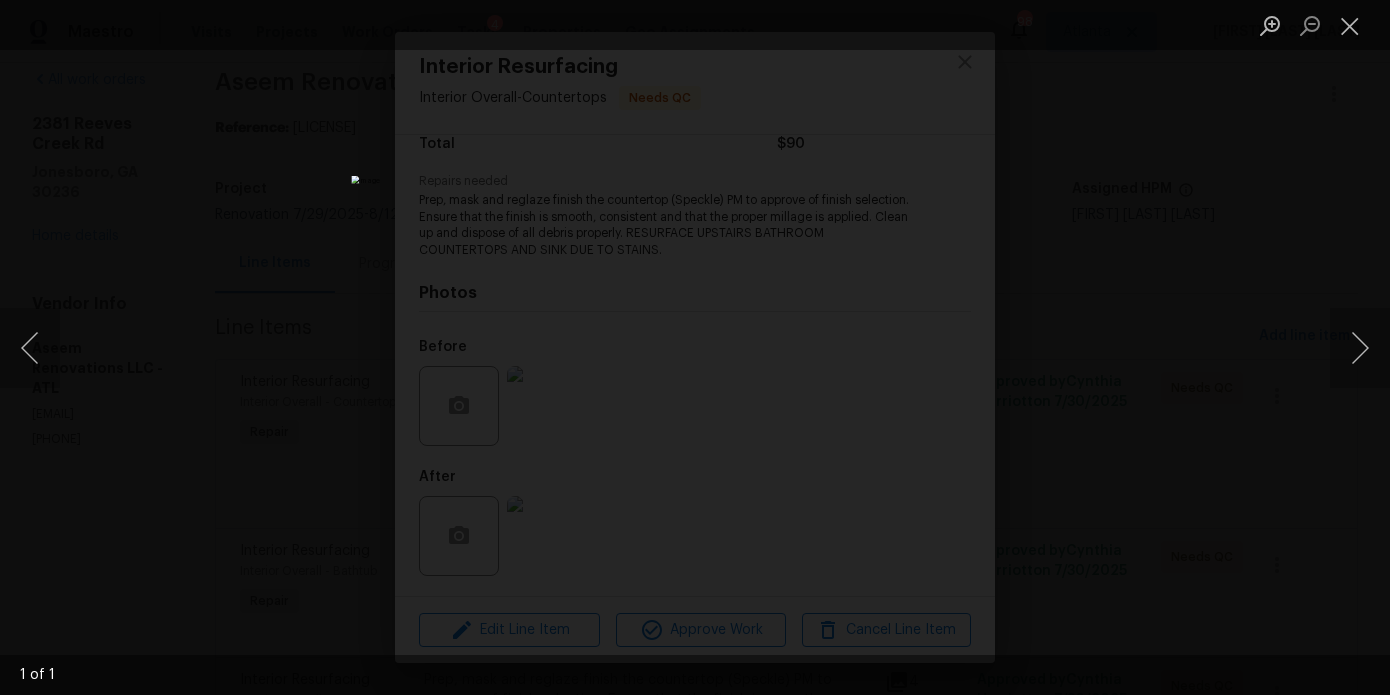 click at bounding box center [695, 347] 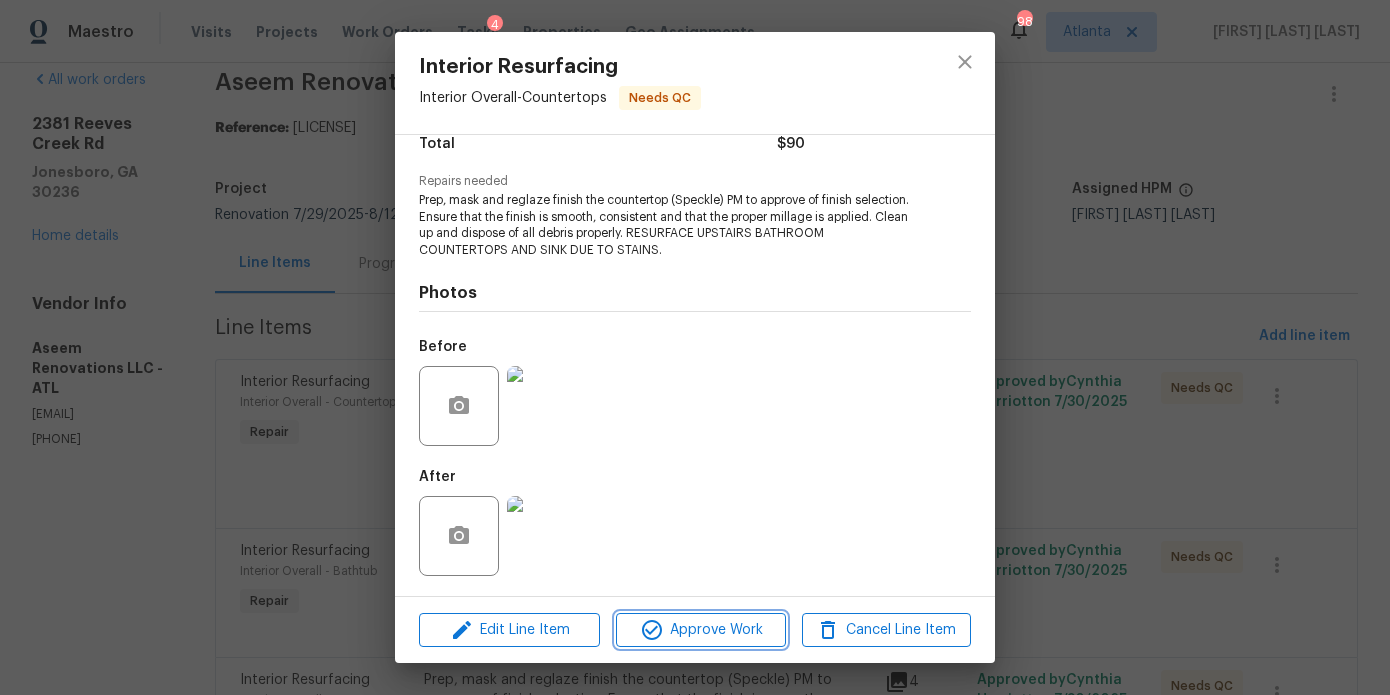 click on "Approve Work" at bounding box center [700, 630] 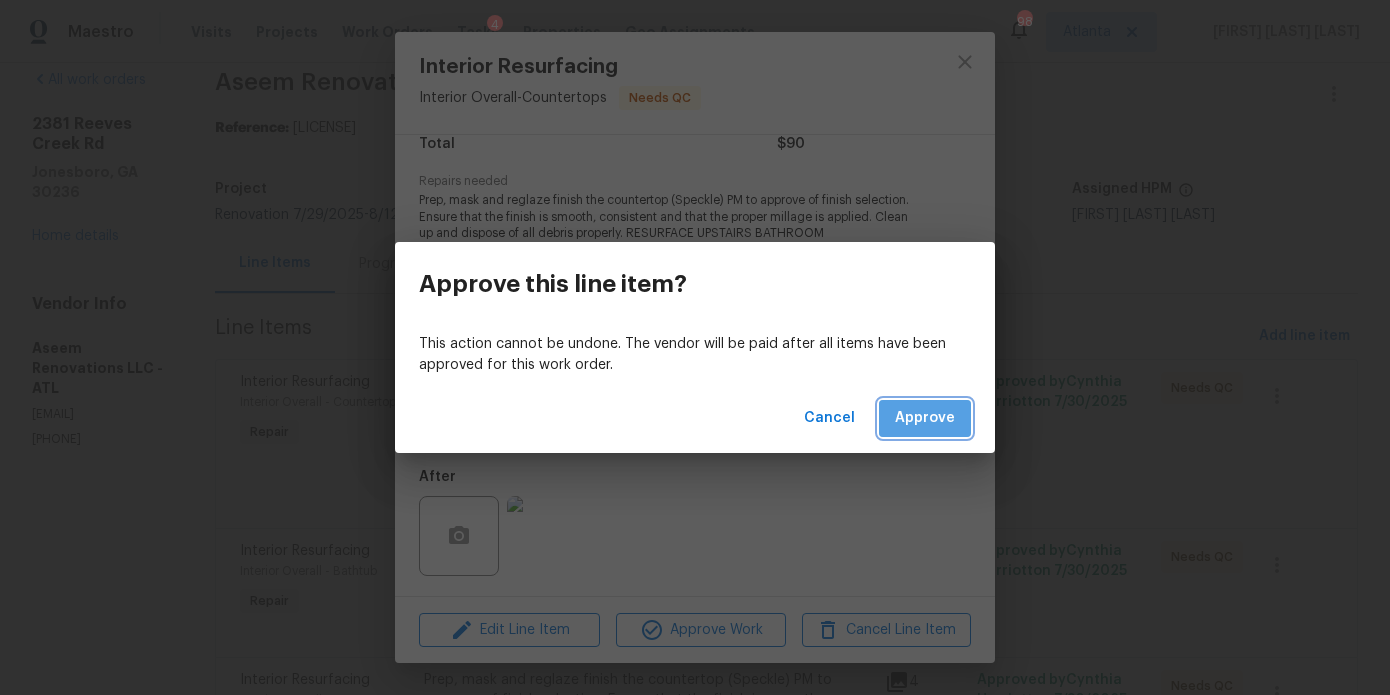 click on "Approve" at bounding box center (925, 418) 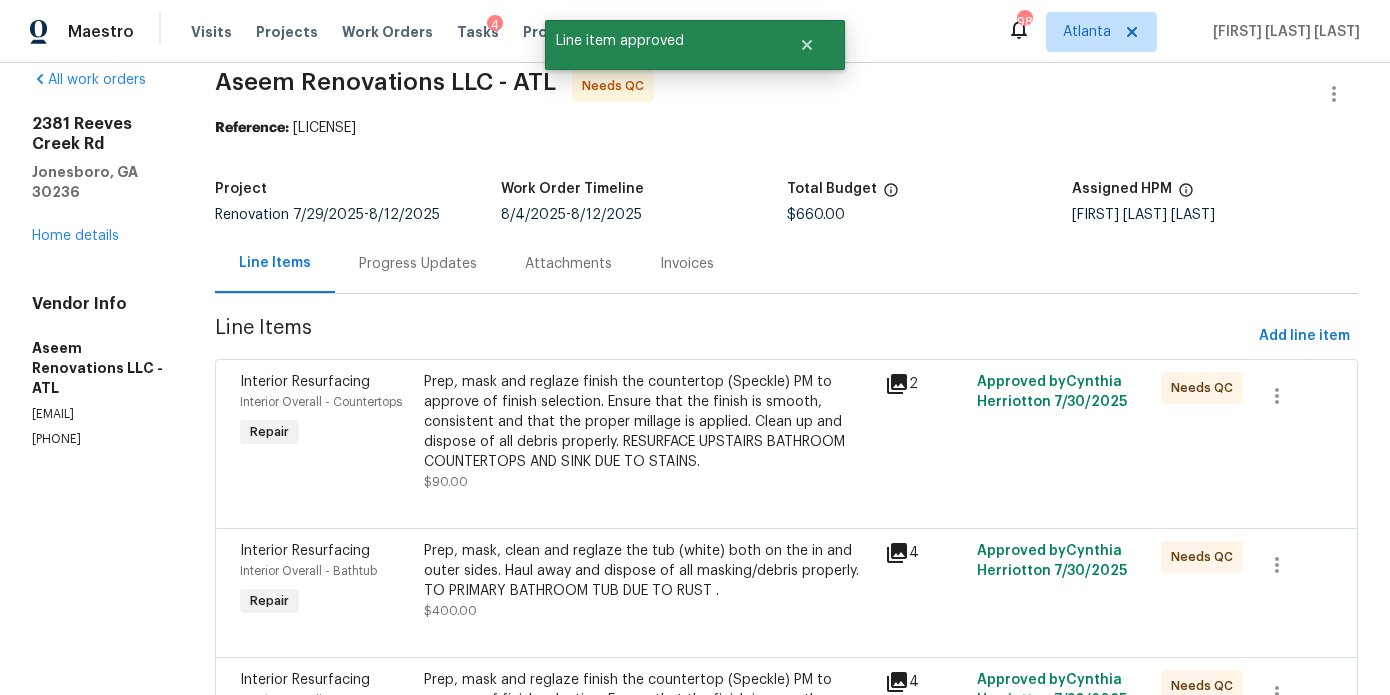 scroll, scrollTop: 0, scrollLeft: 0, axis: both 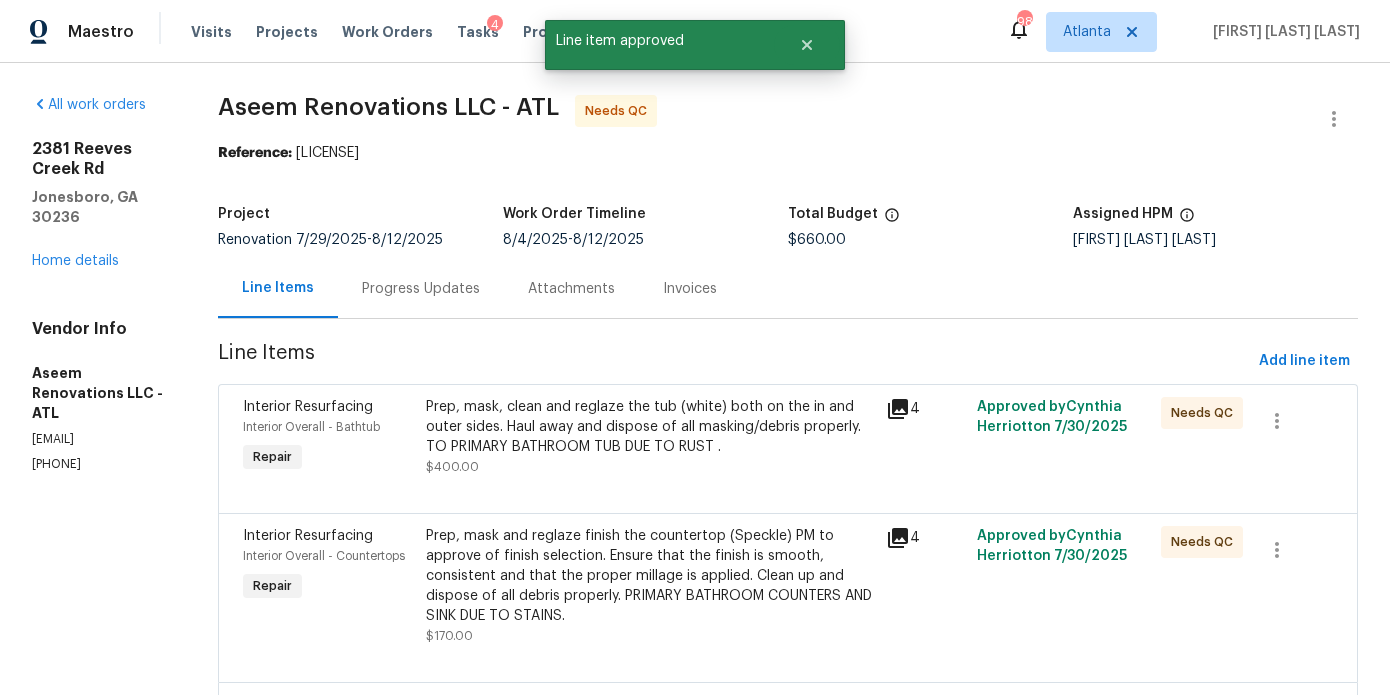 click on "Prep, mask, clean and reglaze the tub (white) both on the in and outer sides. Haul away and dispose of all masking/debris properly. TO PRIMARY BATHROOM TUB DUE TO RUST ." at bounding box center [649, 427] 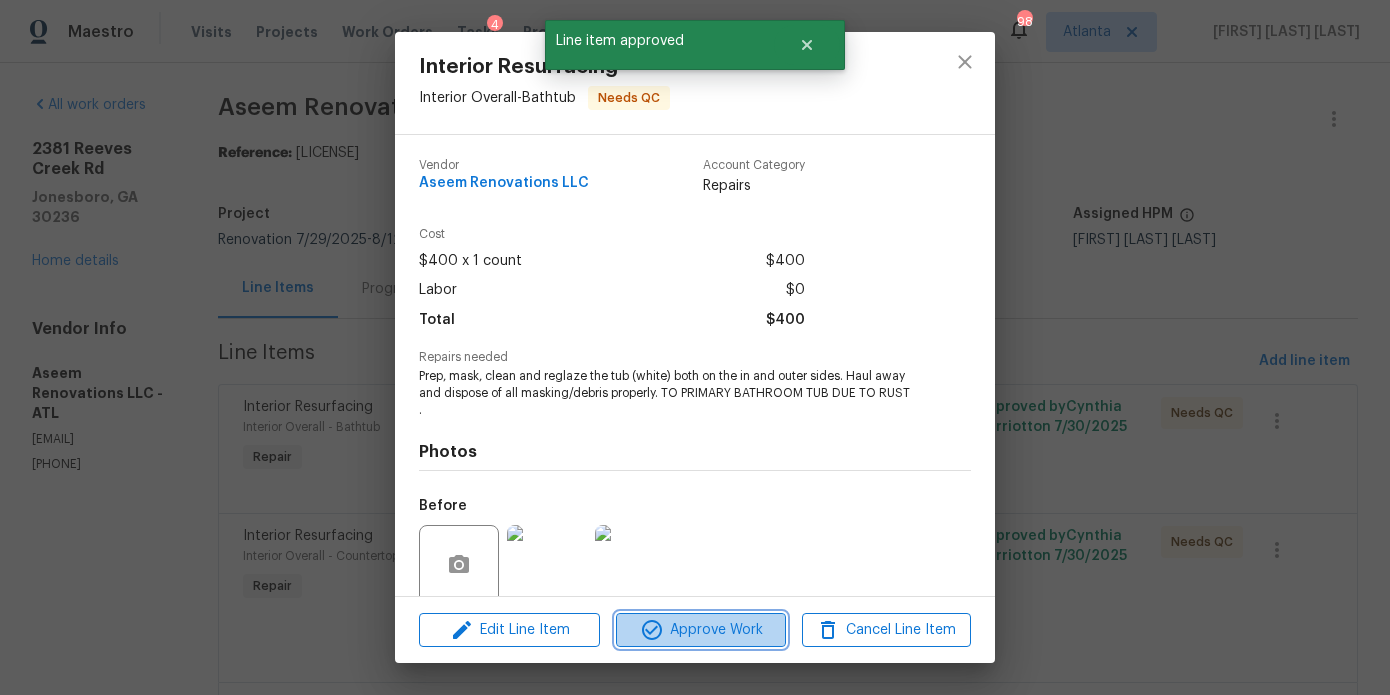 click on "Approve Work" at bounding box center [700, 630] 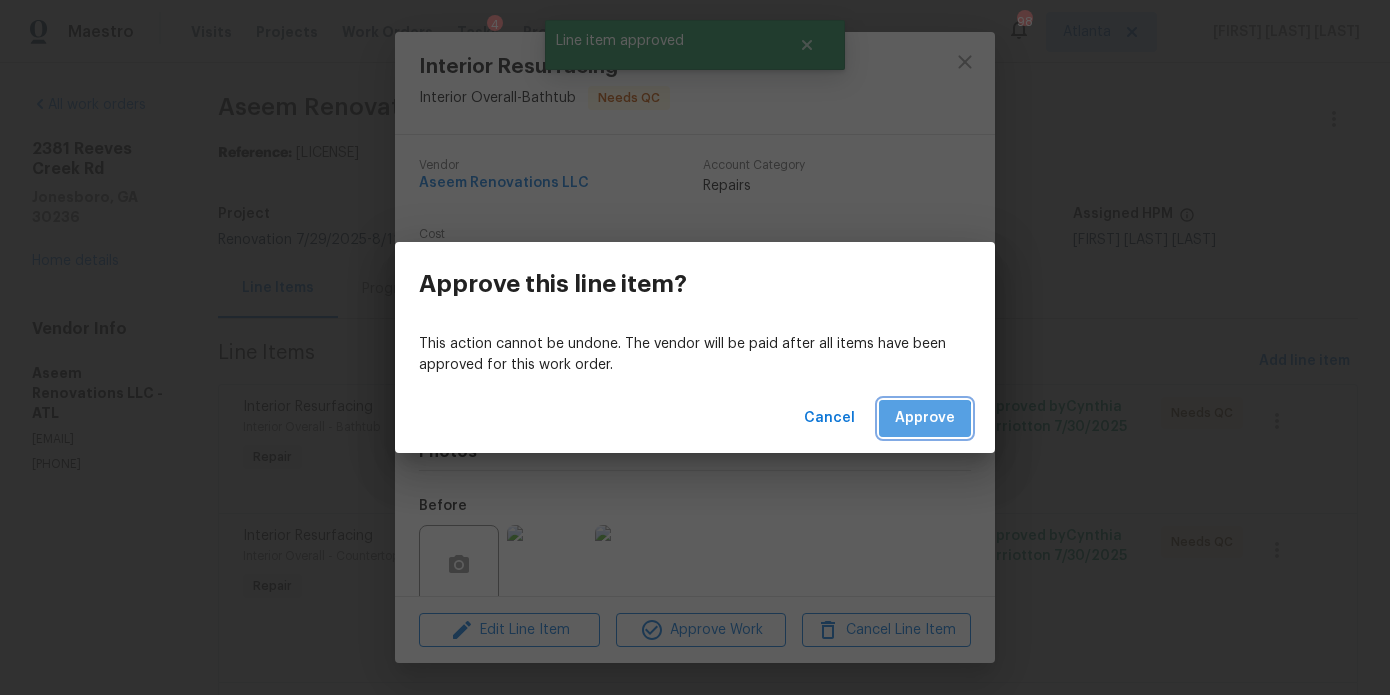 click on "Approve" at bounding box center [925, 418] 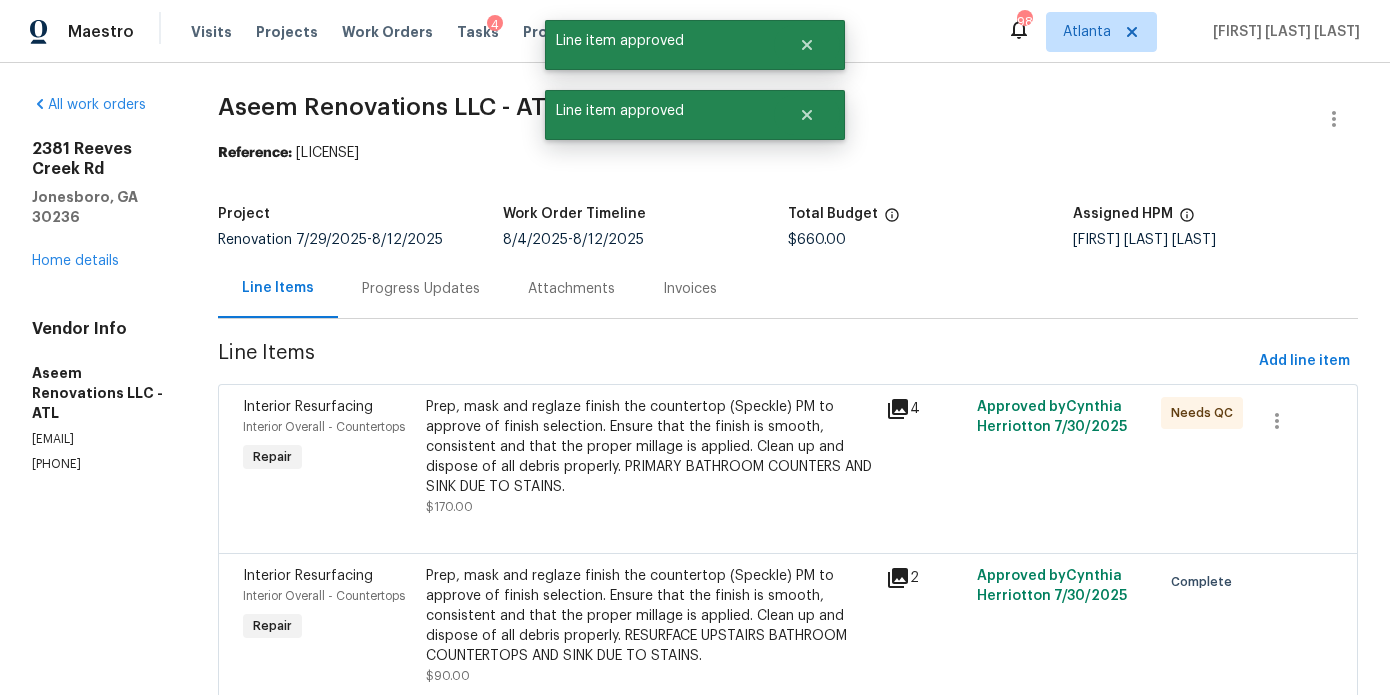 click on "Prep, mask and reglaze finish the countertop (Speckle) PM to approve of finish selection. Ensure that the finish is smooth, consistent and that the proper millage is applied. Clean up and dispose of all debris properly. PRIMARY BATHROOM COUNTERS AND SINK DUE TO STAINS." at bounding box center [649, 447] 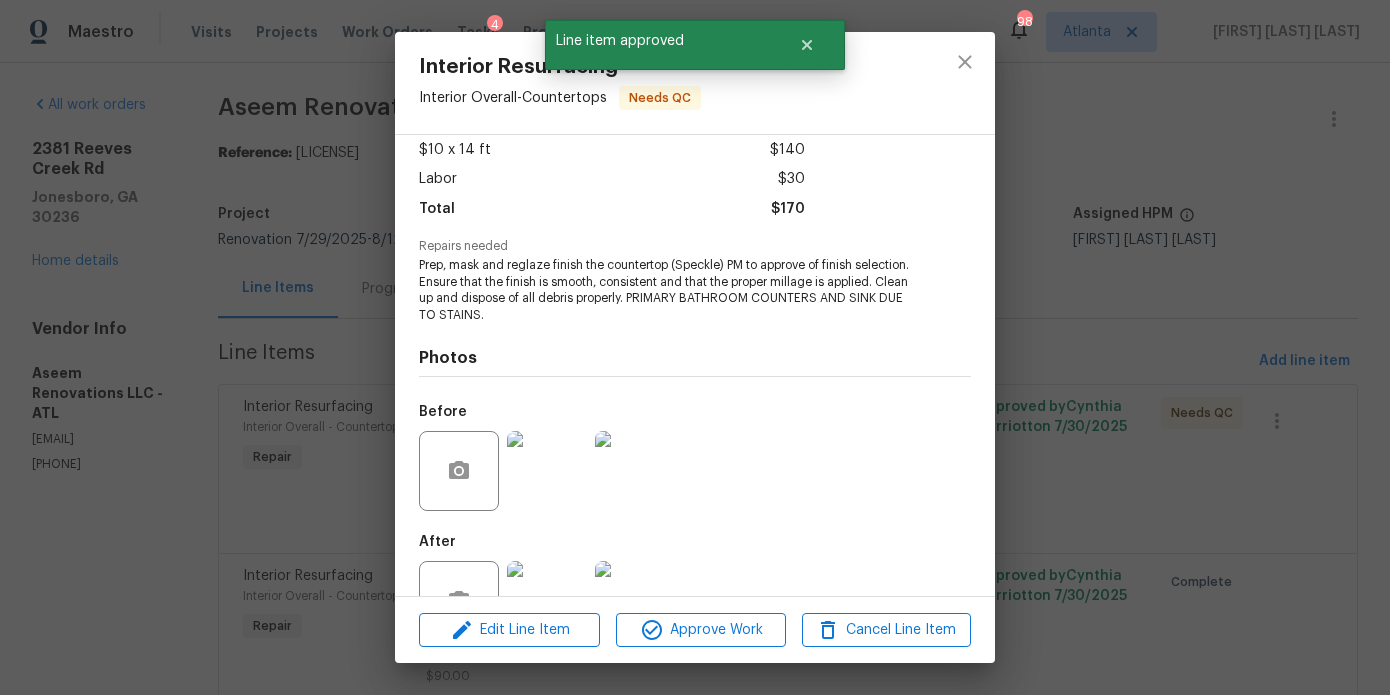 scroll, scrollTop: 176, scrollLeft: 0, axis: vertical 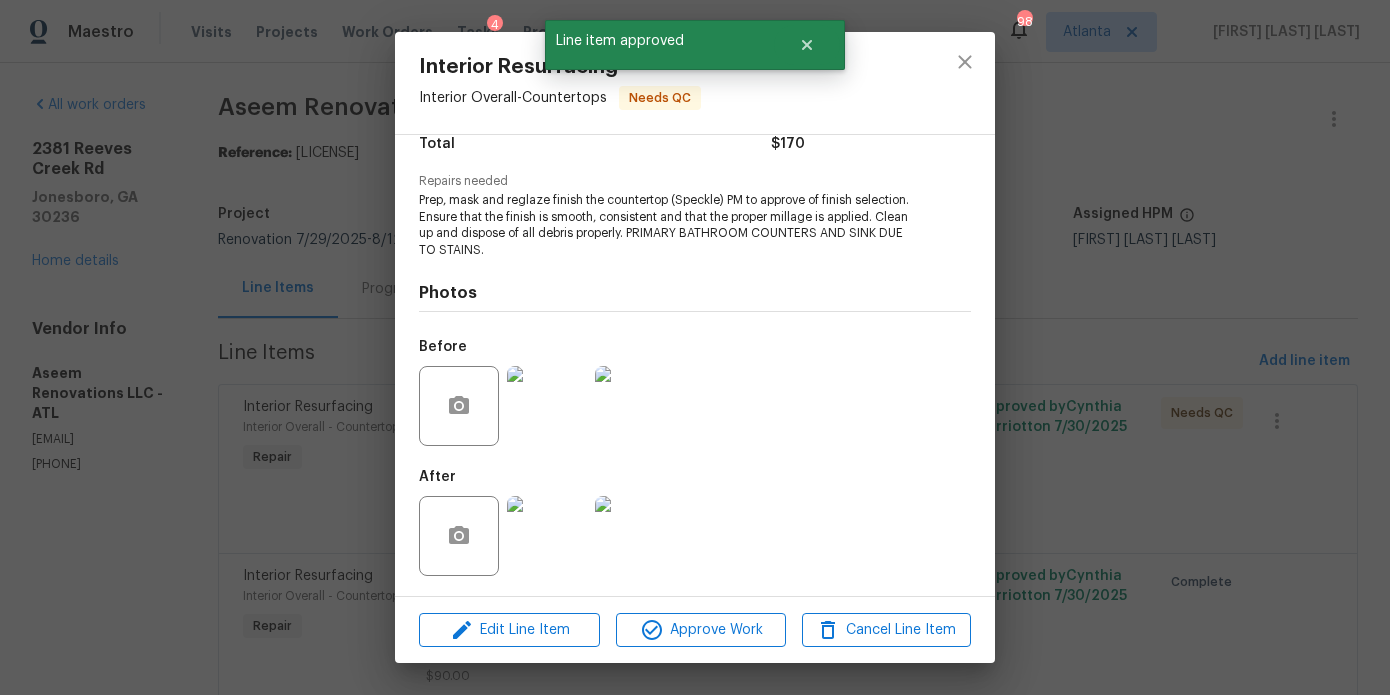 click at bounding box center (547, 536) 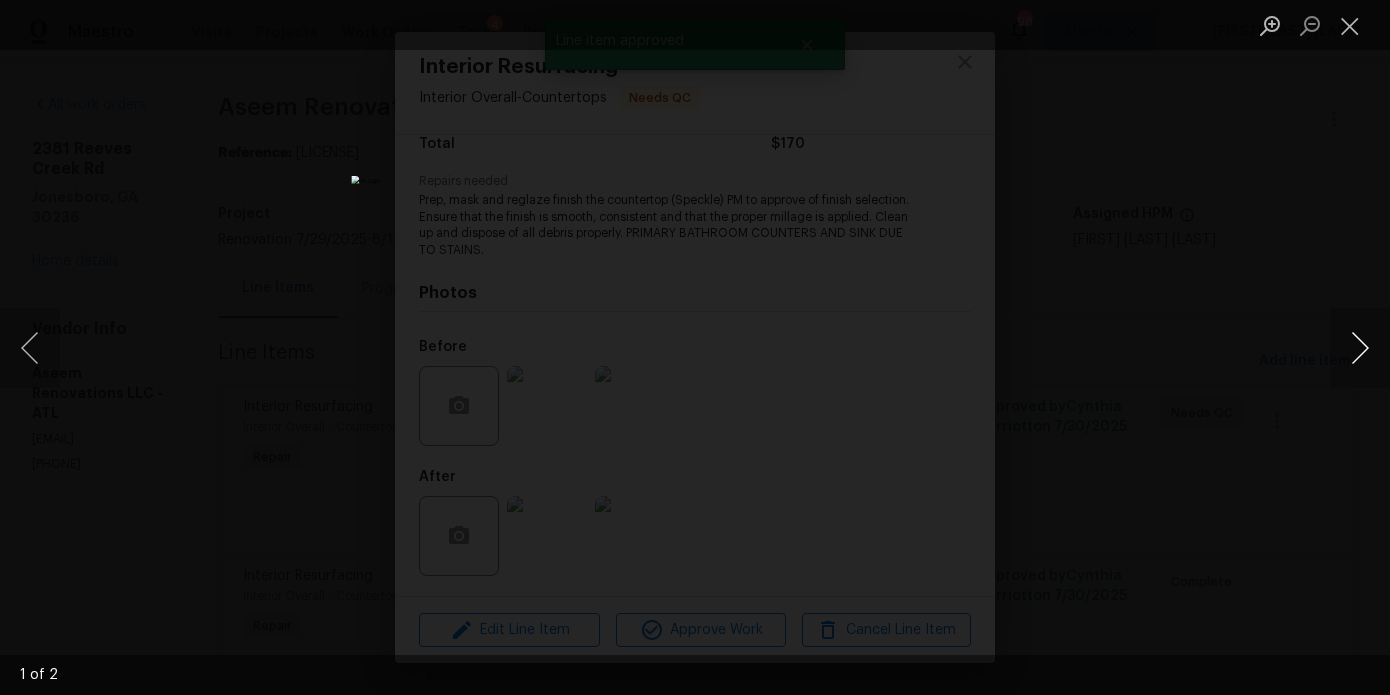 click at bounding box center [1360, 348] 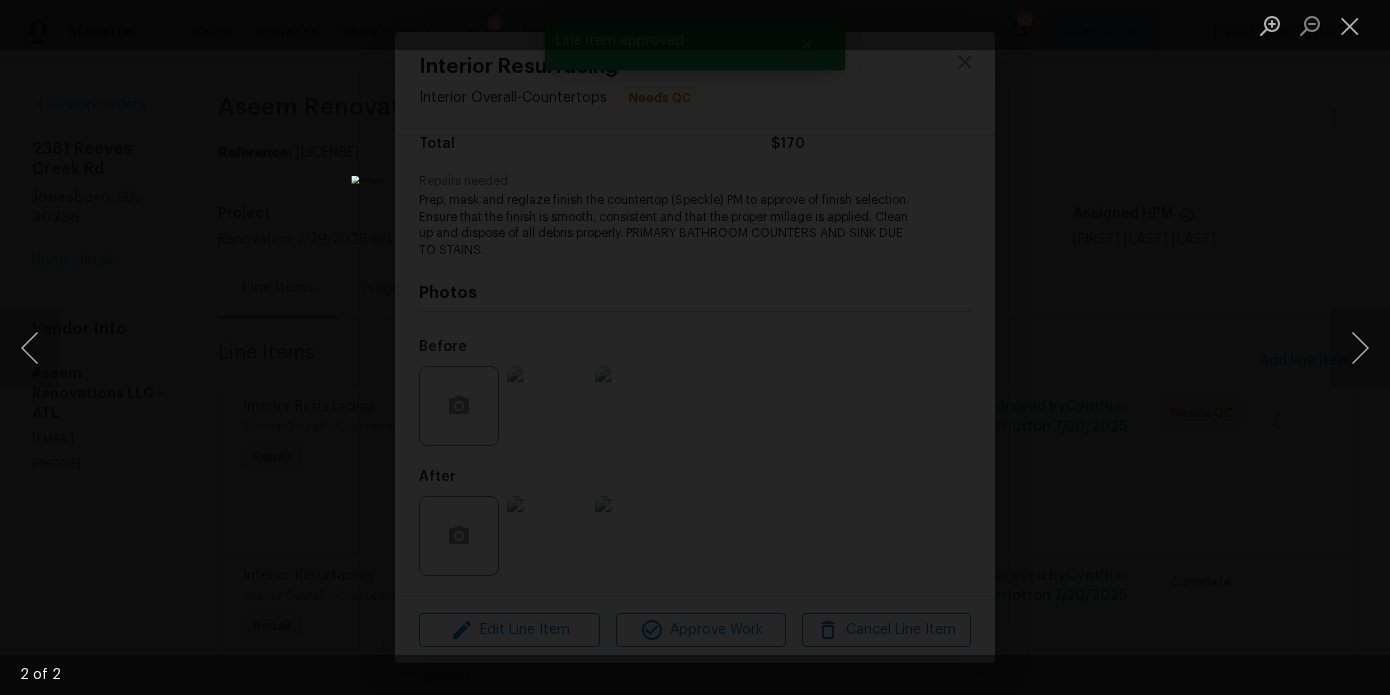 click at bounding box center (695, 347) 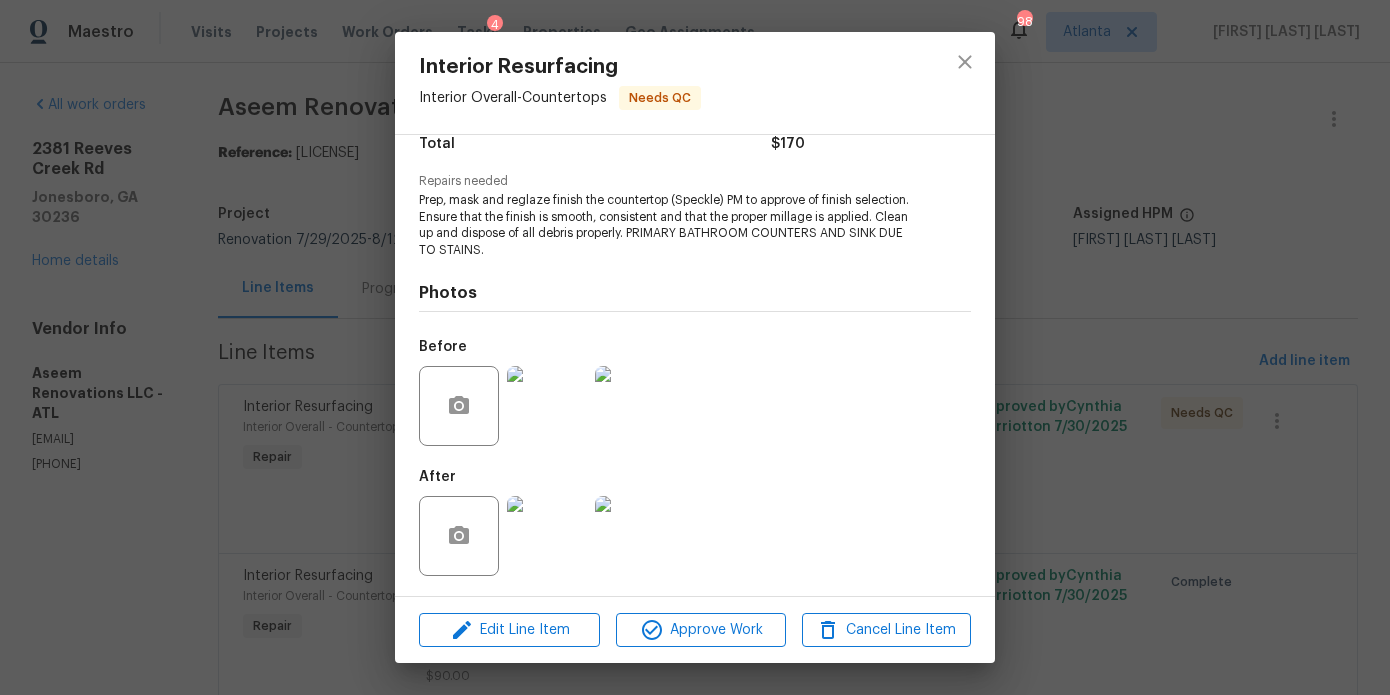 click on "Edit Line Item  Approve Work  Cancel Line Item" at bounding box center (695, 630) 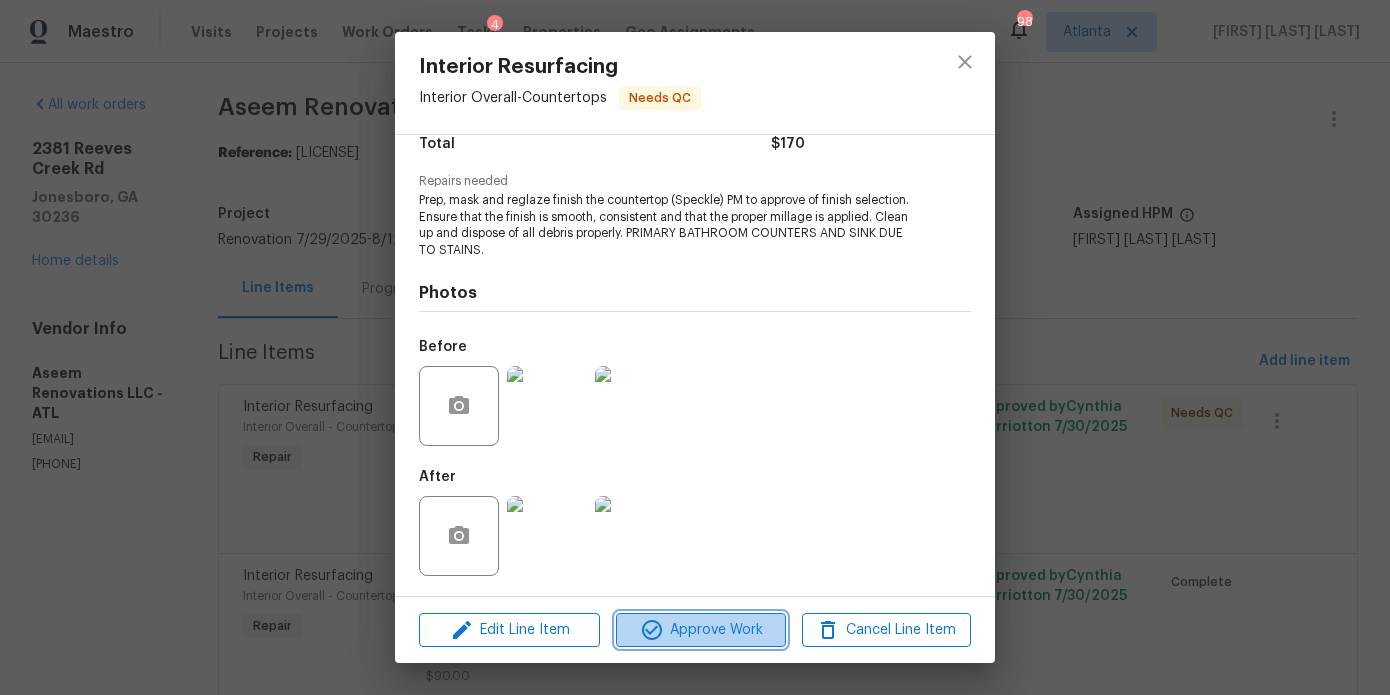 click on "Approve Work" at bounding box center (700, 630) 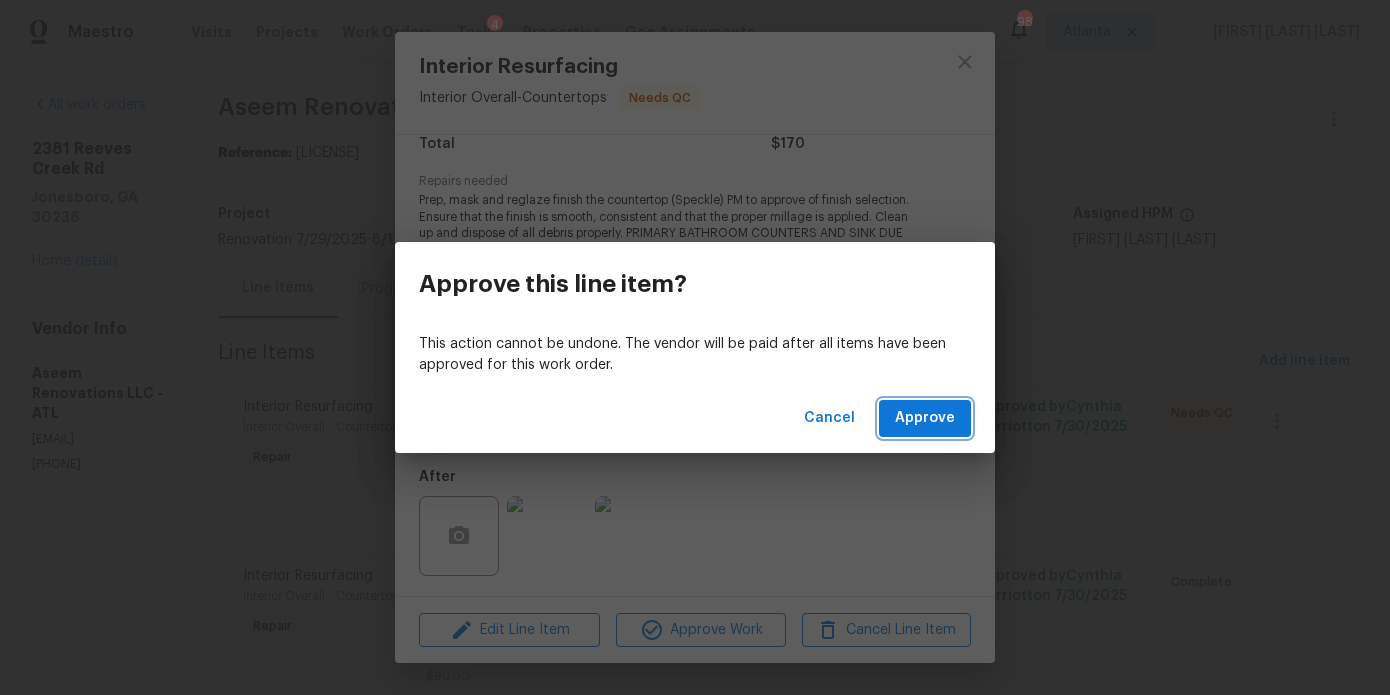 click on "Approve" at bounding box center [925, 418] 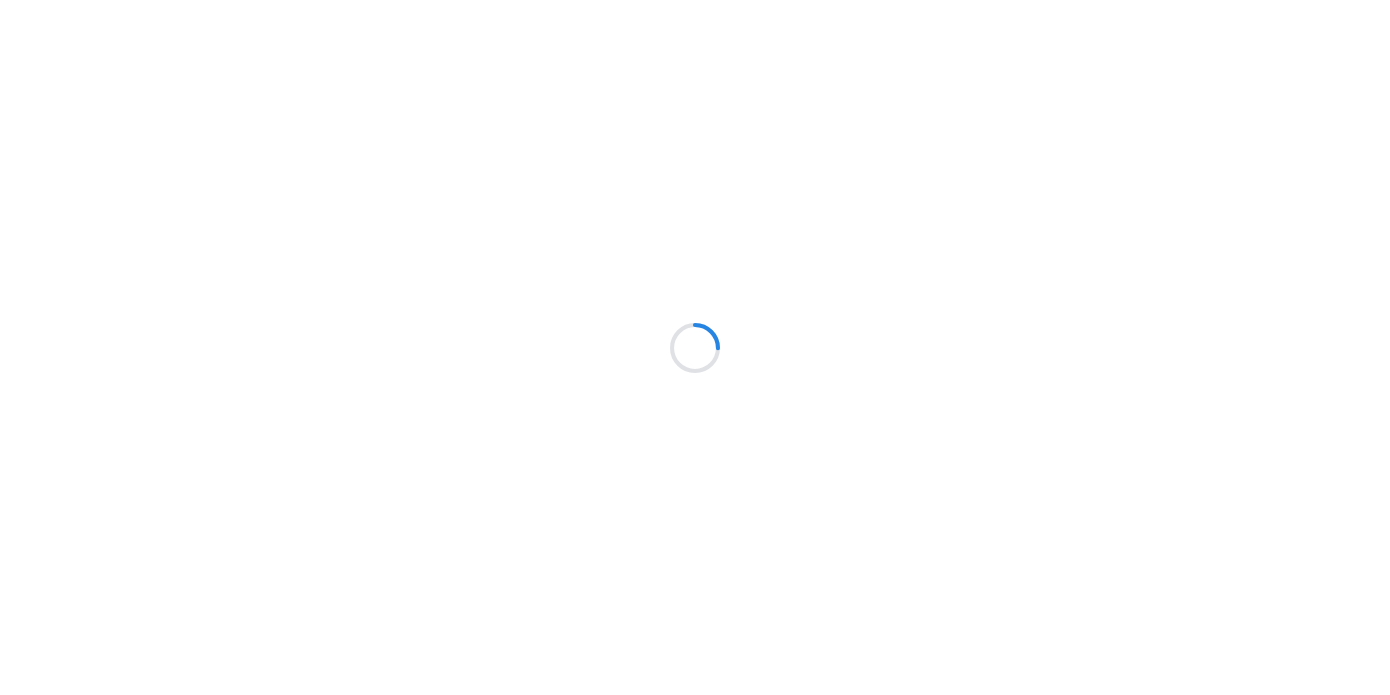 scroll, scrollTop: 0, scrollLeft: 0, axis: both 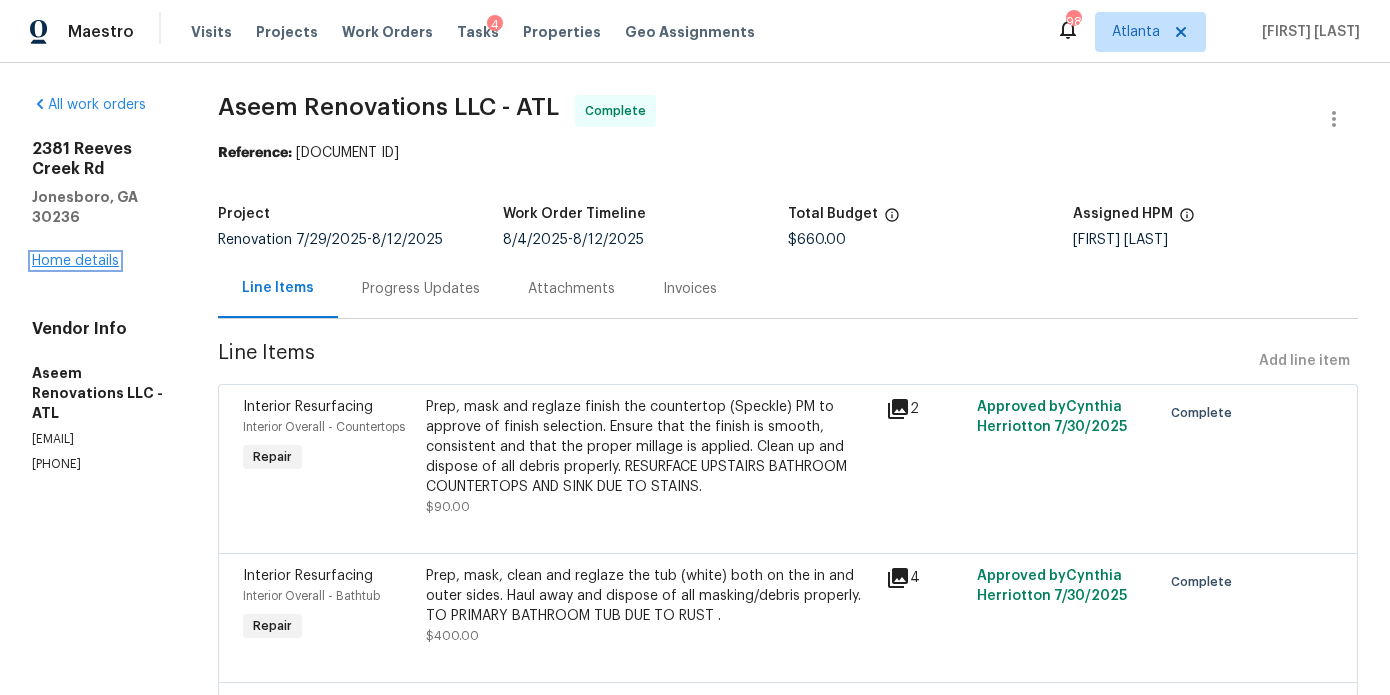 click on "Home details" at bounding box center (75, 261) 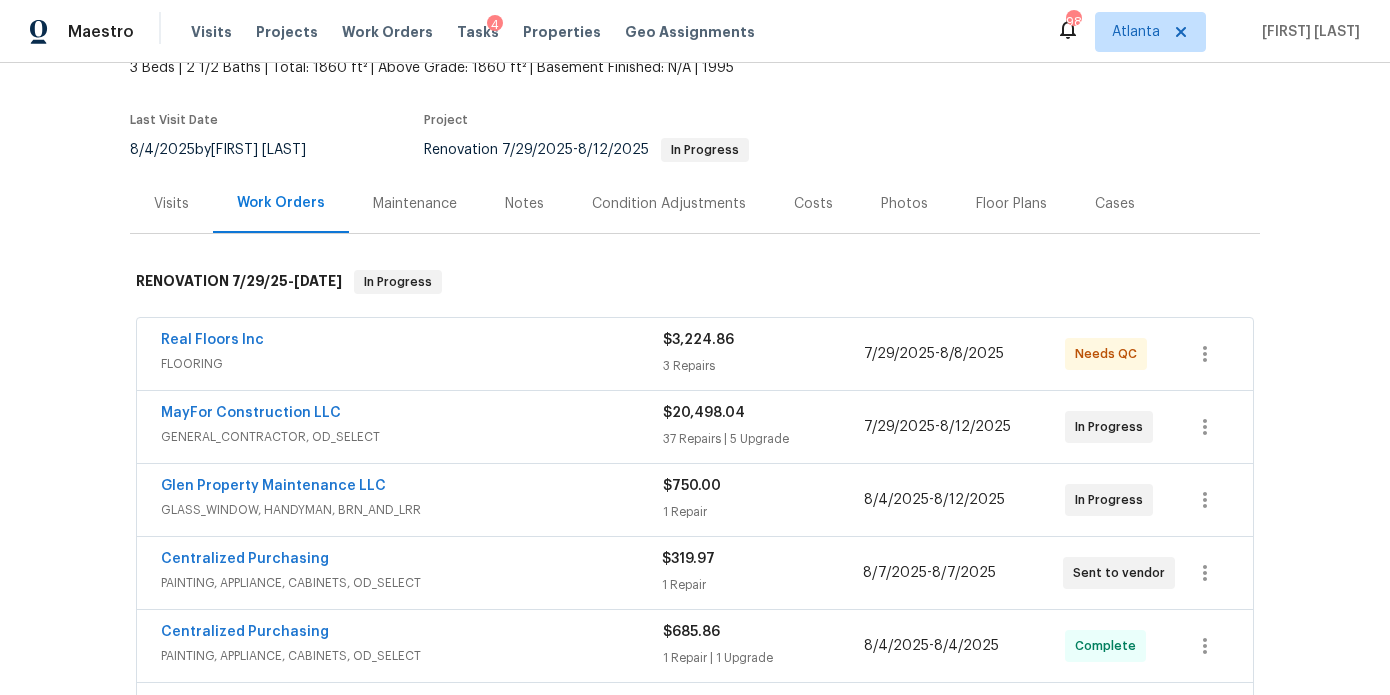 scroll, scrollTop: 256, scrollLeft: 0, axis: vertical 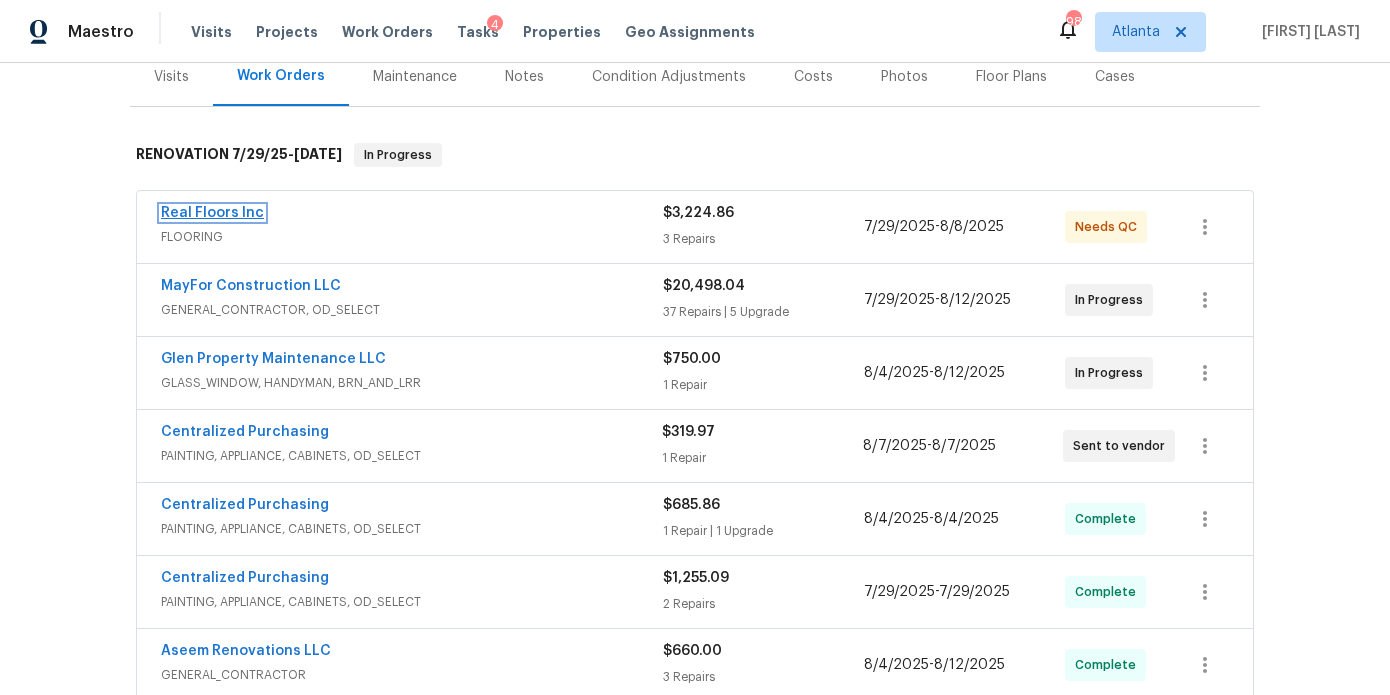 click on "Real Floors Inc" at bounding box center (212, 213) 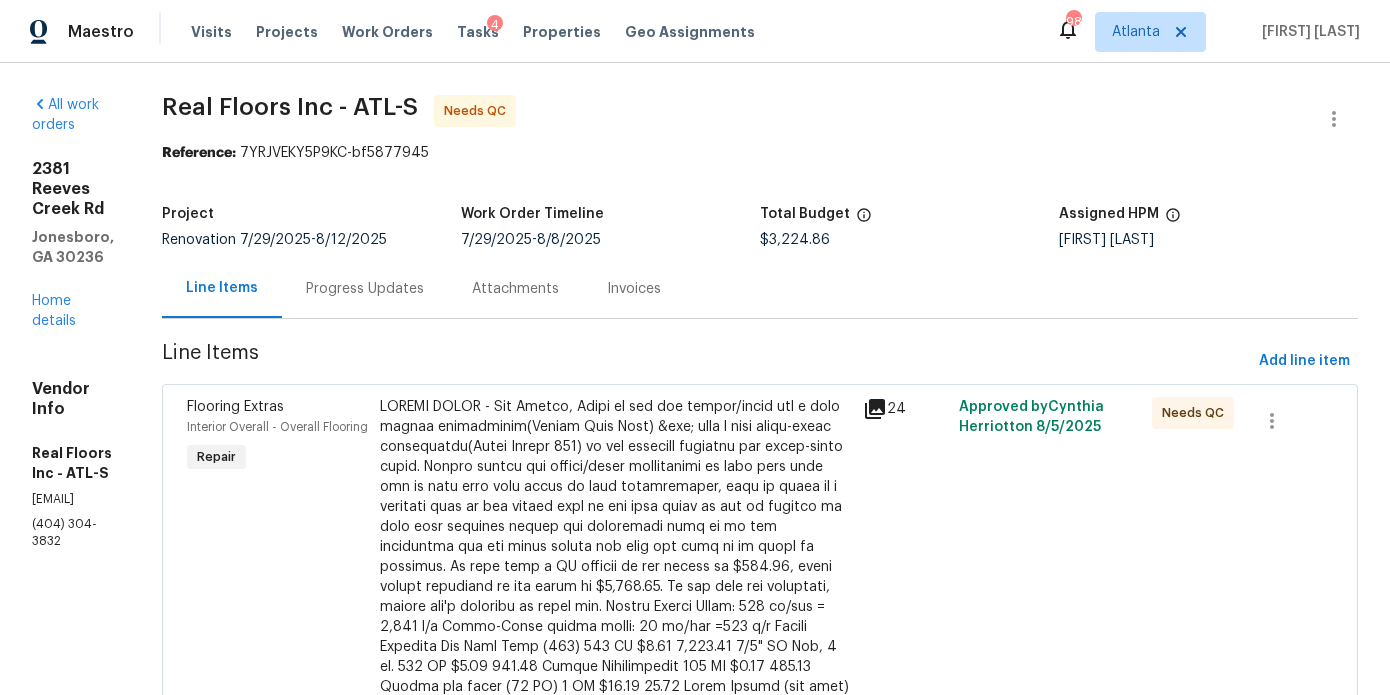 click at bounding box center [615, 647] 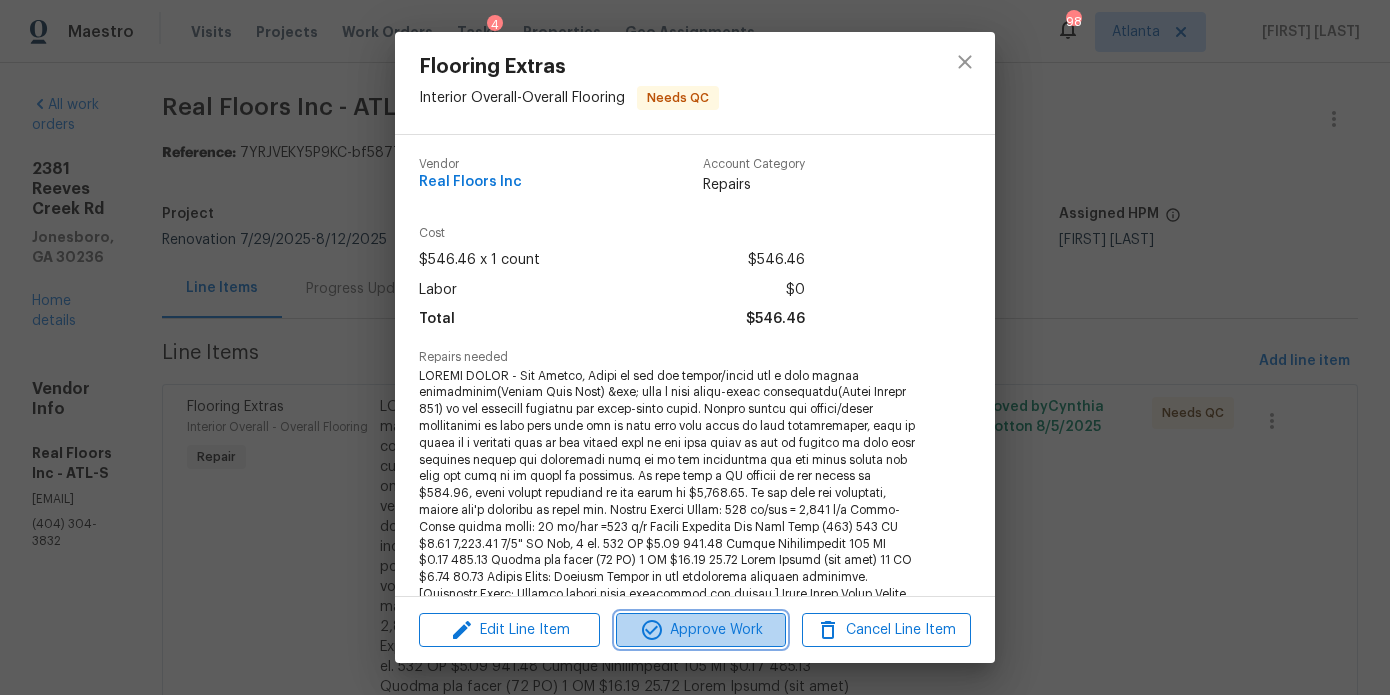 click on "Approve Work" at bounding box center (700, 630) 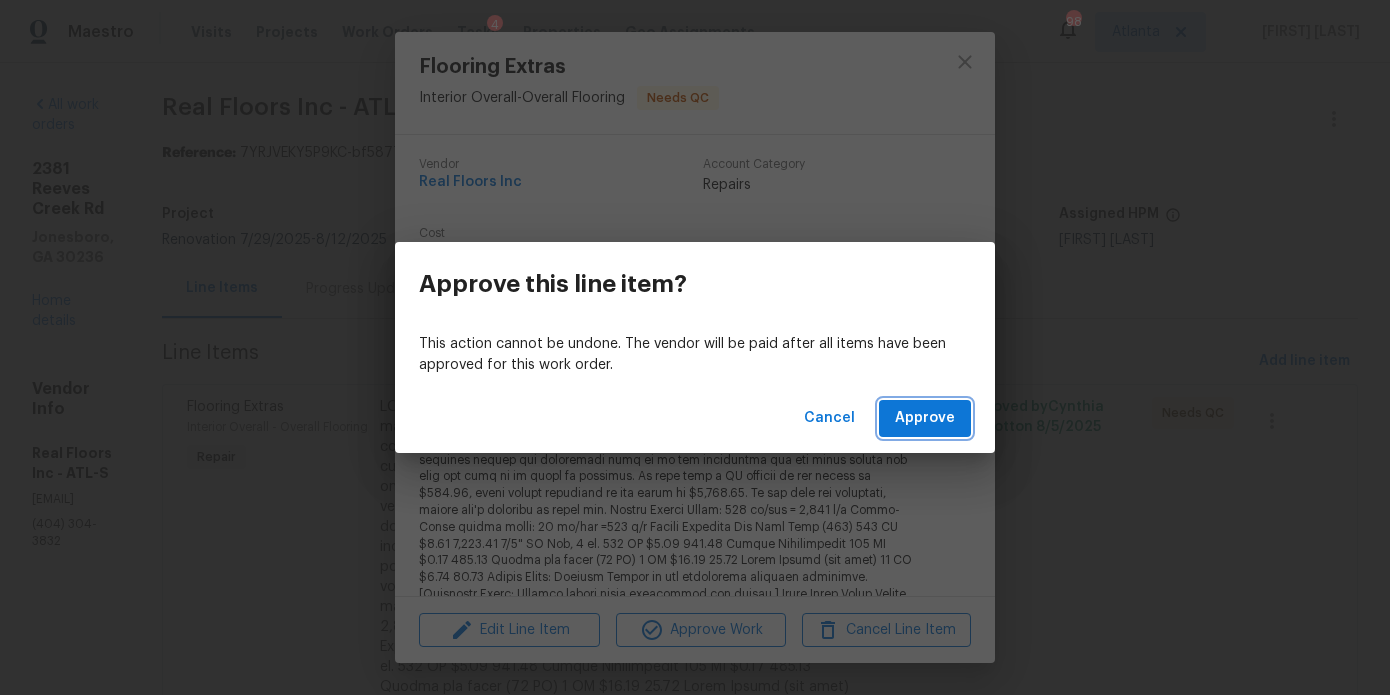 click on "Approve" at bounding box center [925, 418] 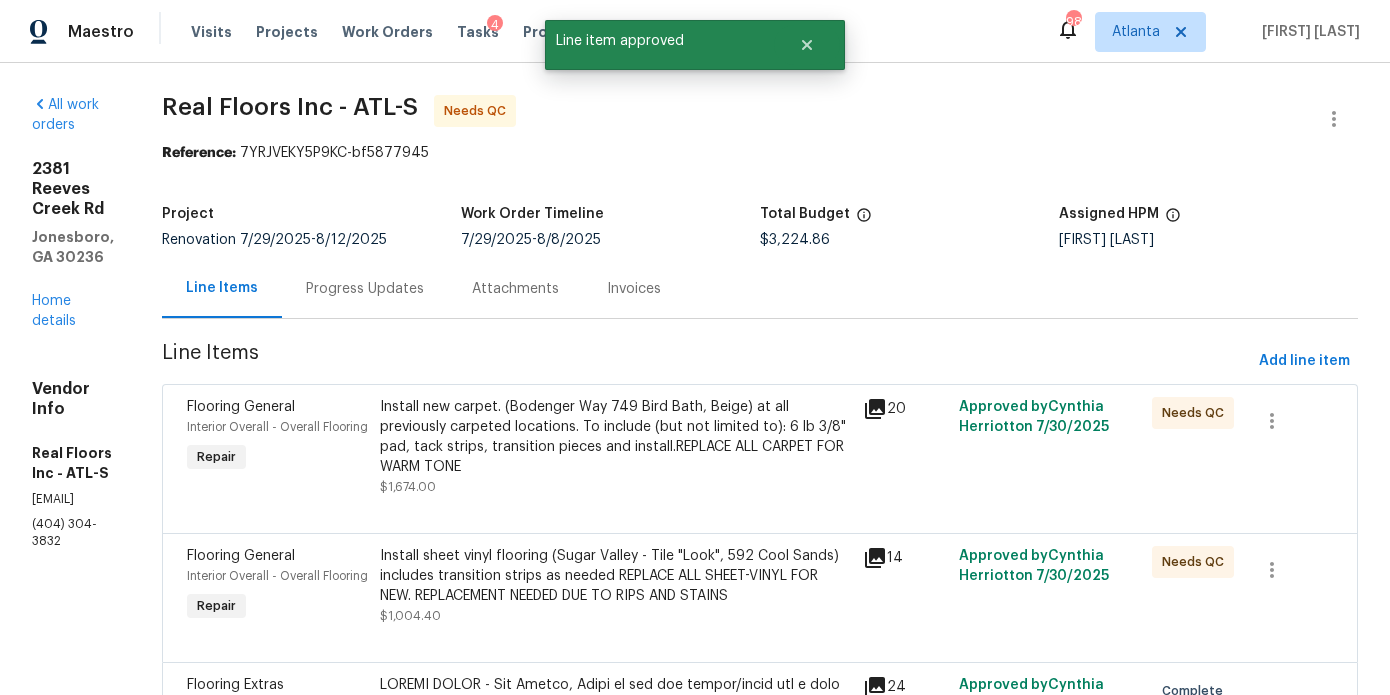 scroll, scrollTop: 54, scrollLeft: 0, axis: vertical 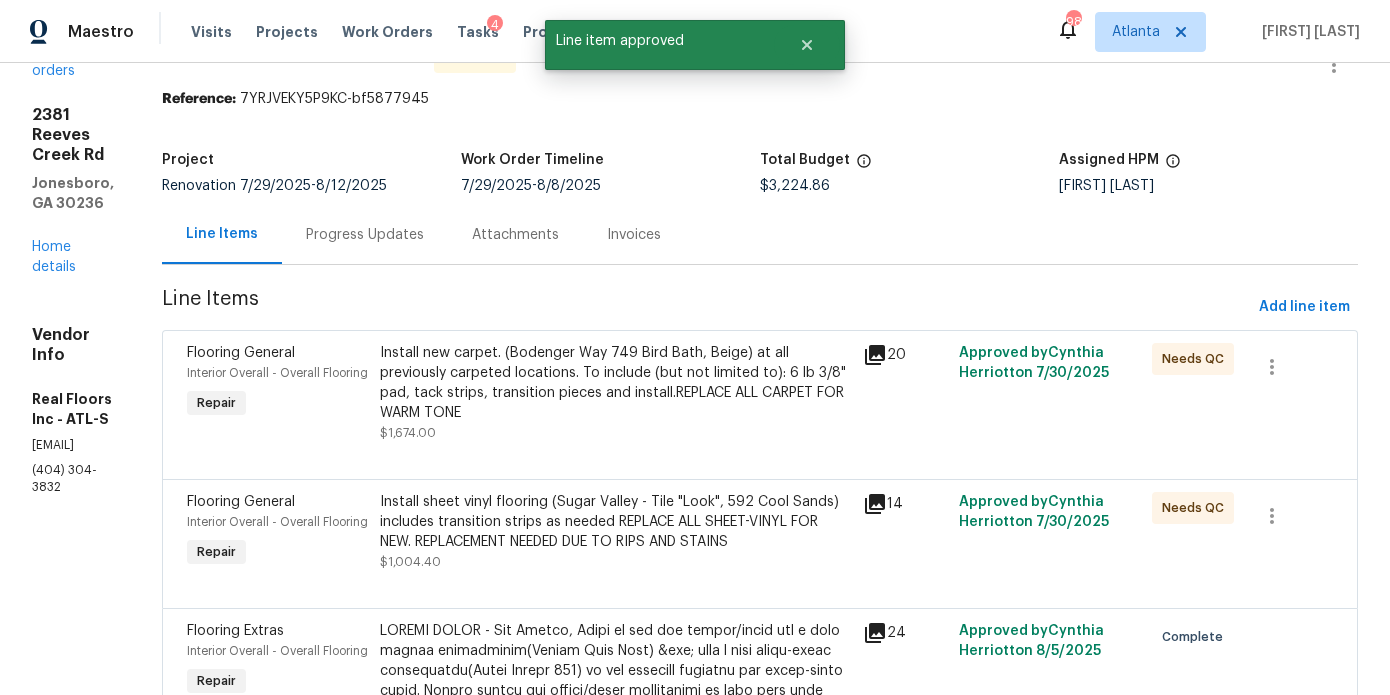 click on "Install new carpet. (Bodenger Way 749 Bird Bath, Beige) at all previously carpeted locations. To include (but not limited to): 6 lb 3/8" pad, tack strips, transition pieces and install.REPLACE ALL CARPET FOR WARM TONE" at bounding box center (615, 383) 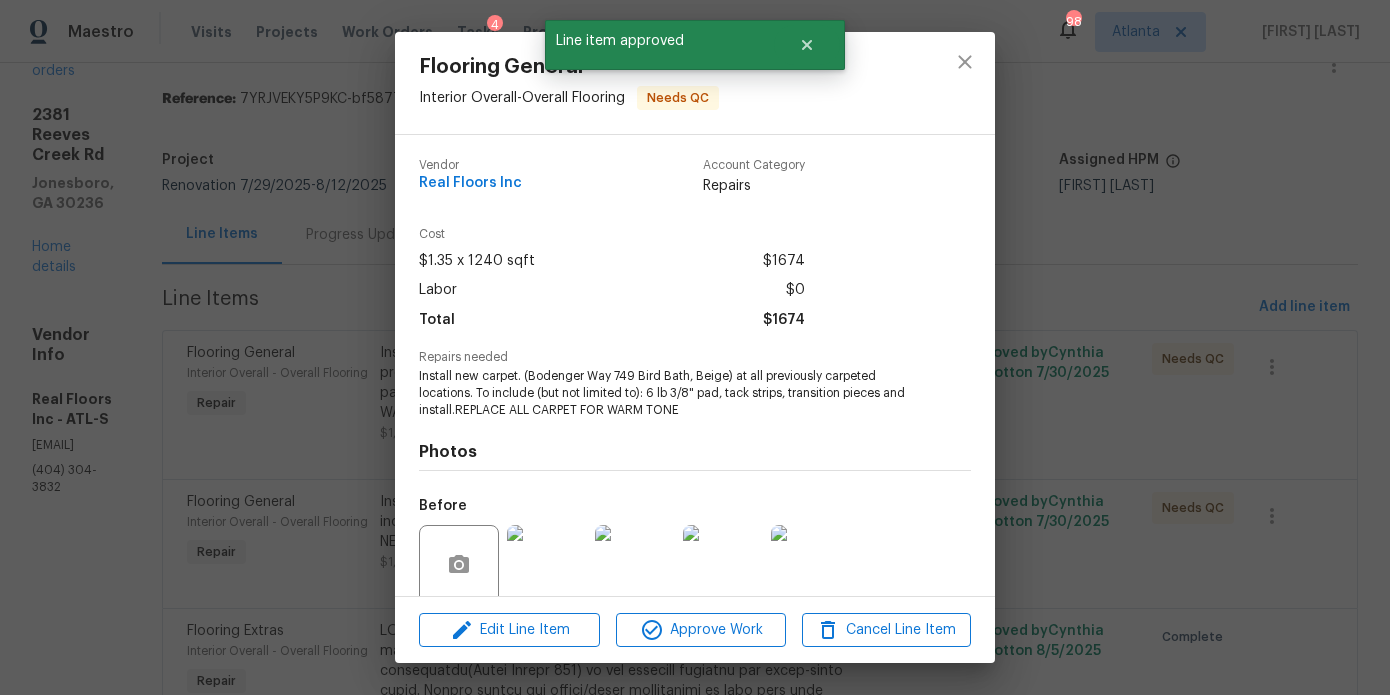 scroll, scrollTop: 159, scrollLeft: 0, axis: vertical 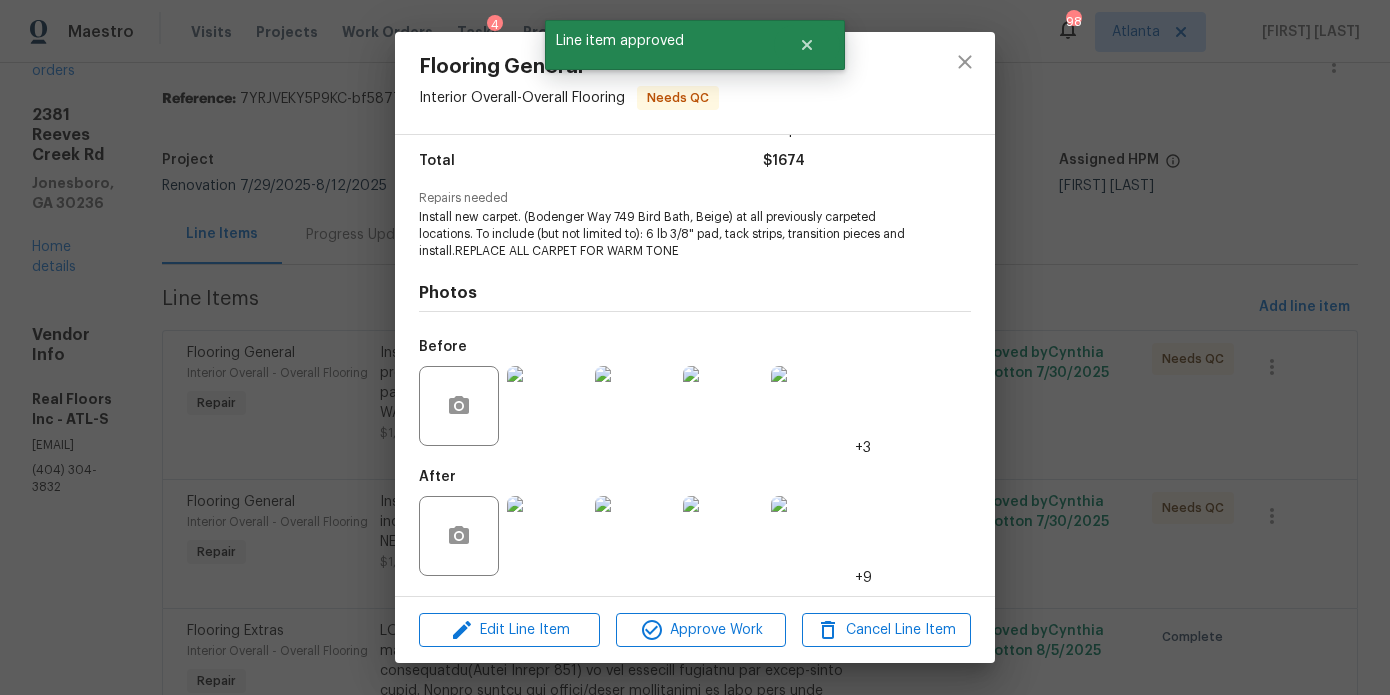 click at bounding box center [547, 536] 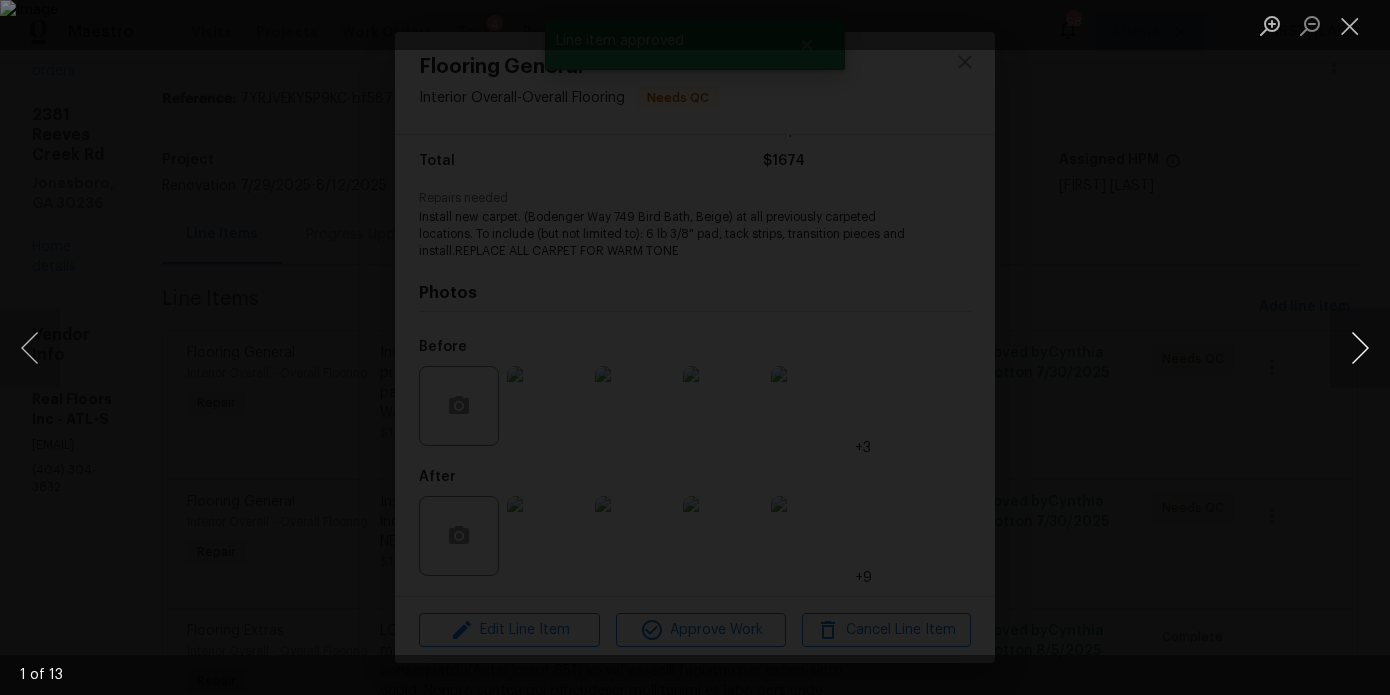 click at bounding box center [1360, 348] 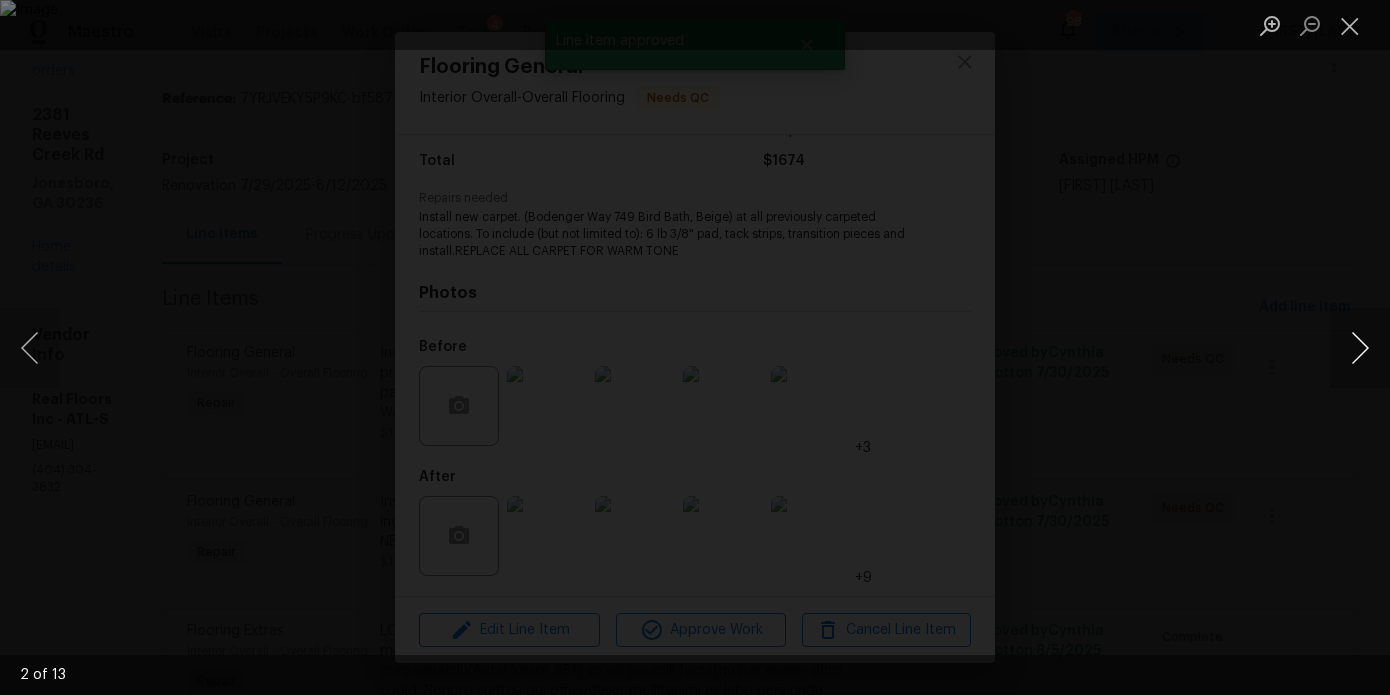 click at bounding box center [1360, 348] 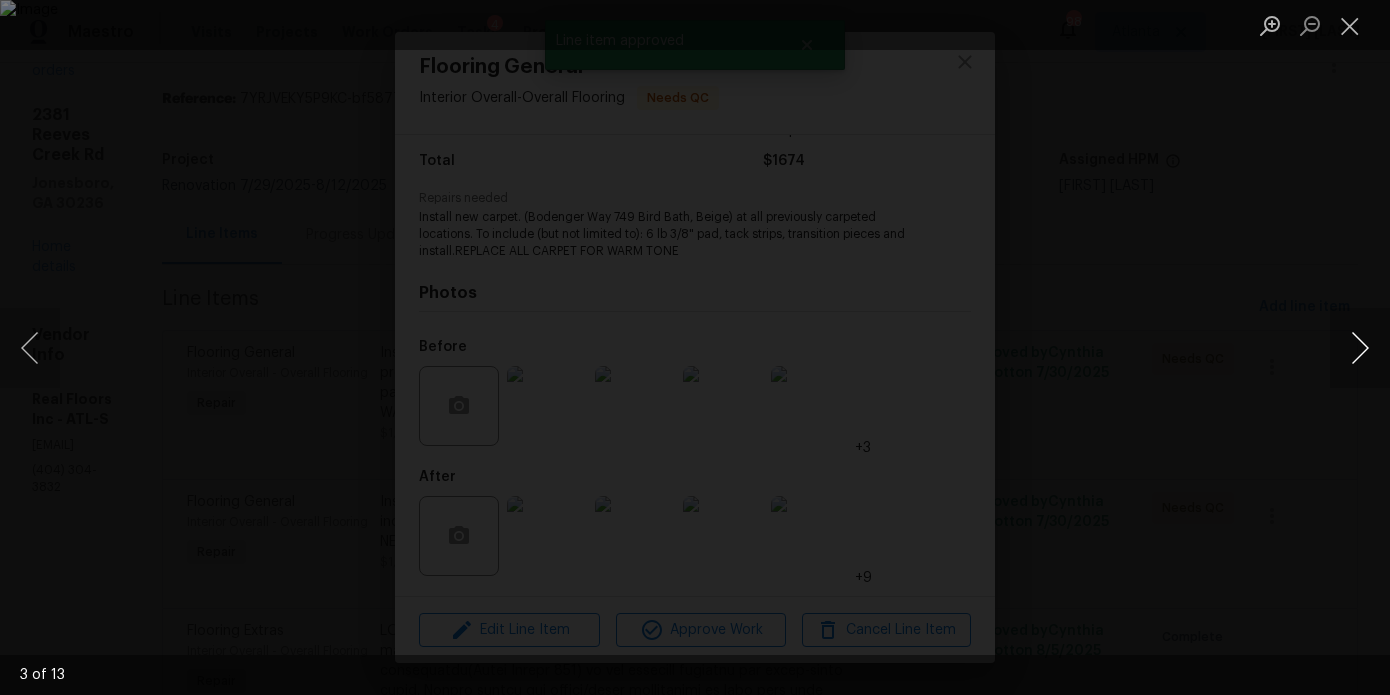 click at bounding box center (1360, 348) 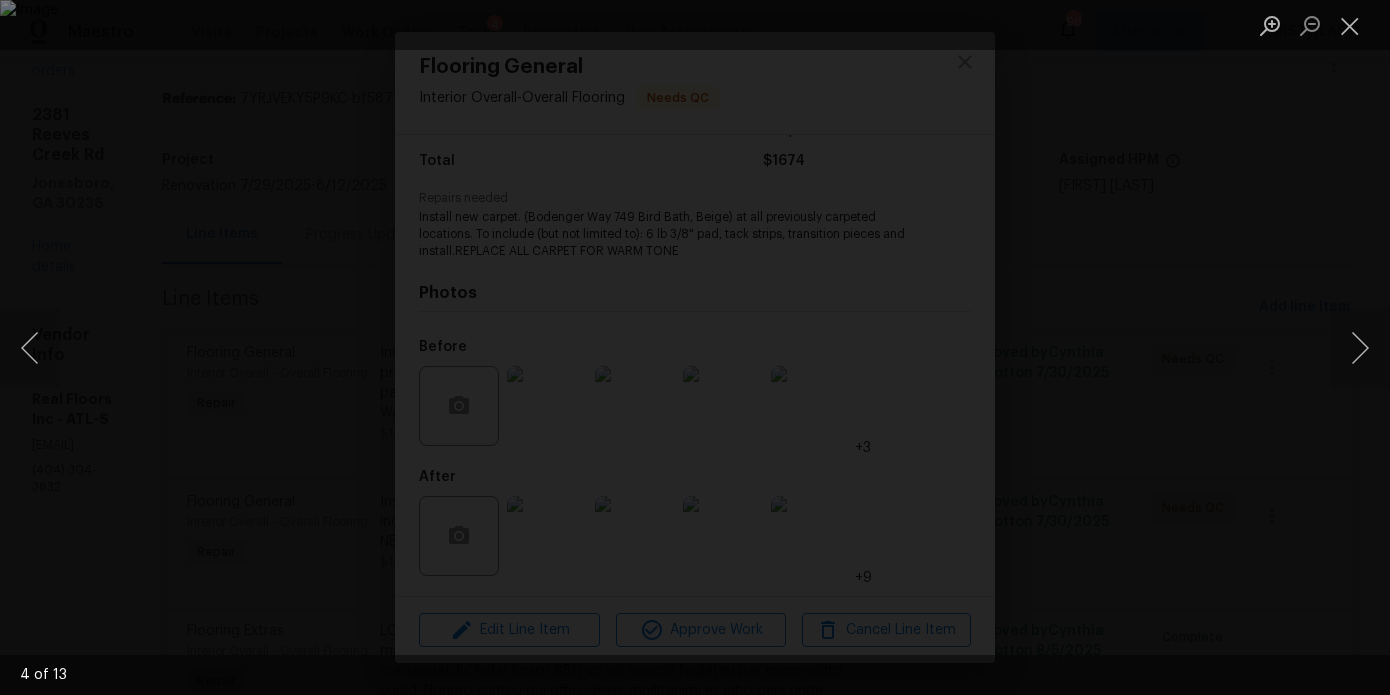 click at bounding box center [695, 347] 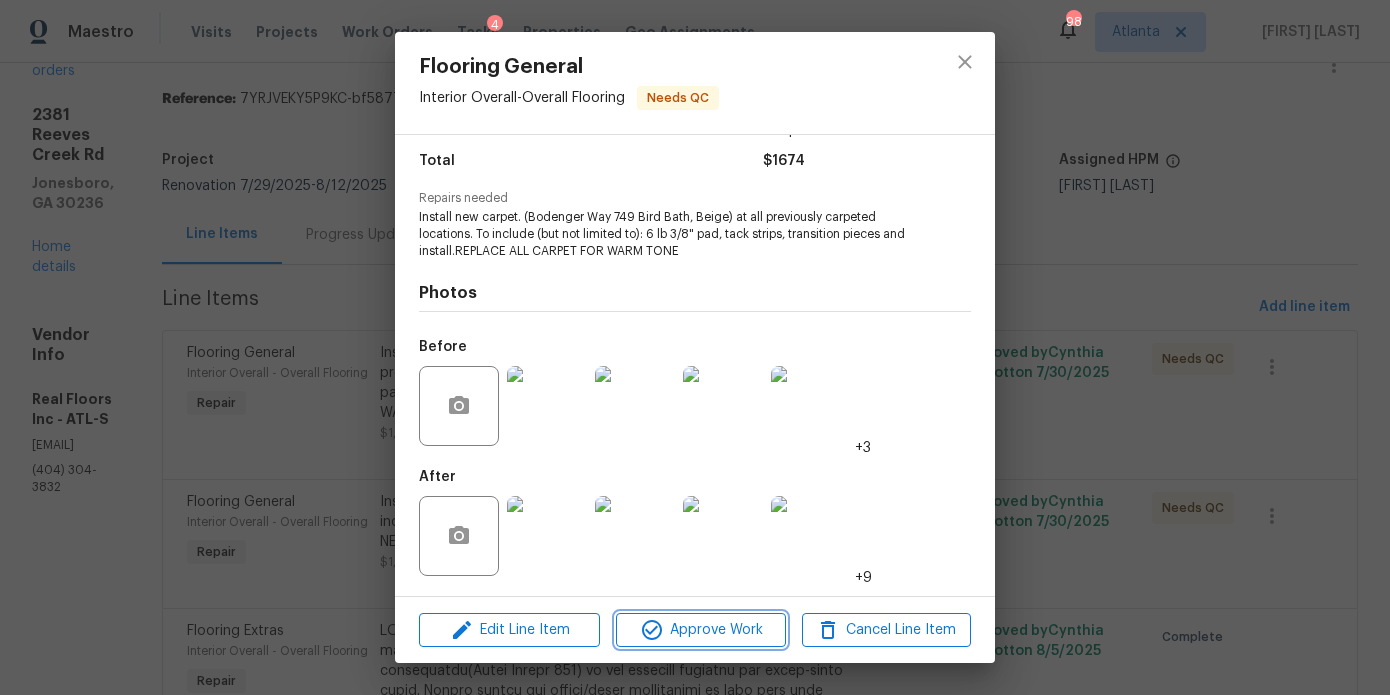 click on "Approve Work" at bounding box center [700, 630] 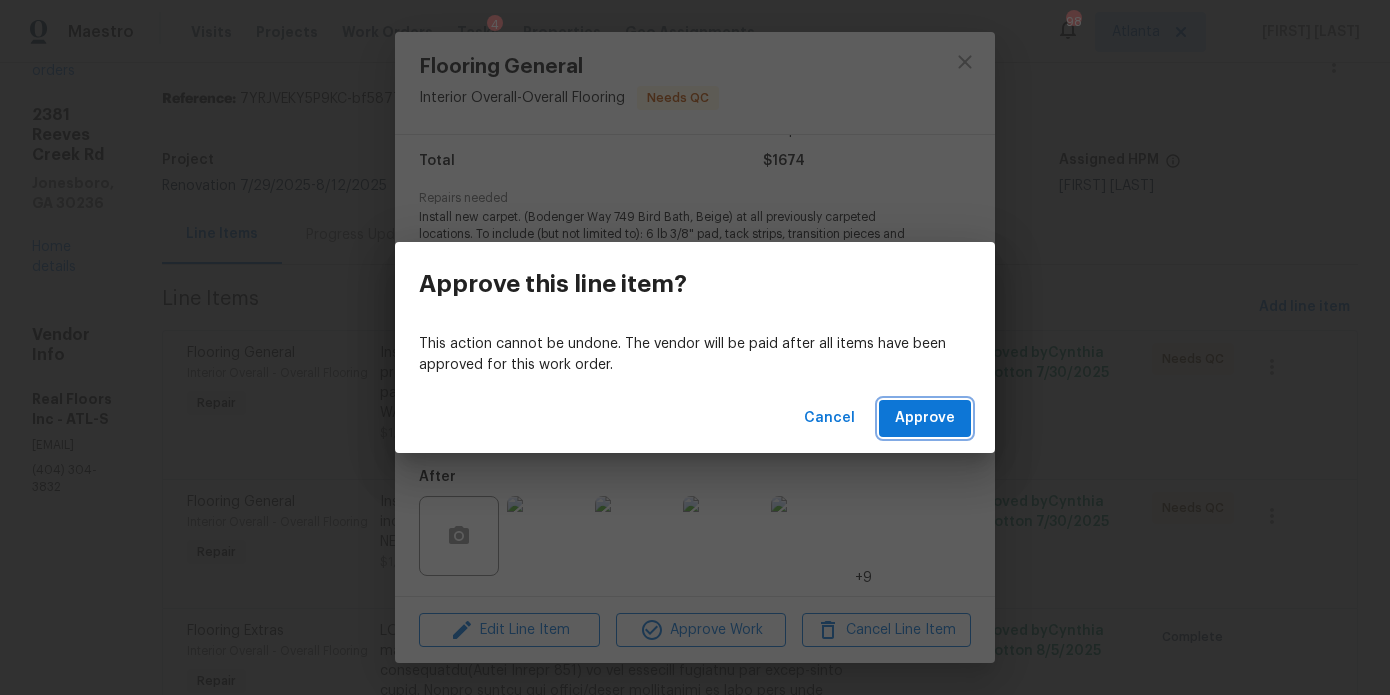 click on "Approve" at bounding box center (925, 418) 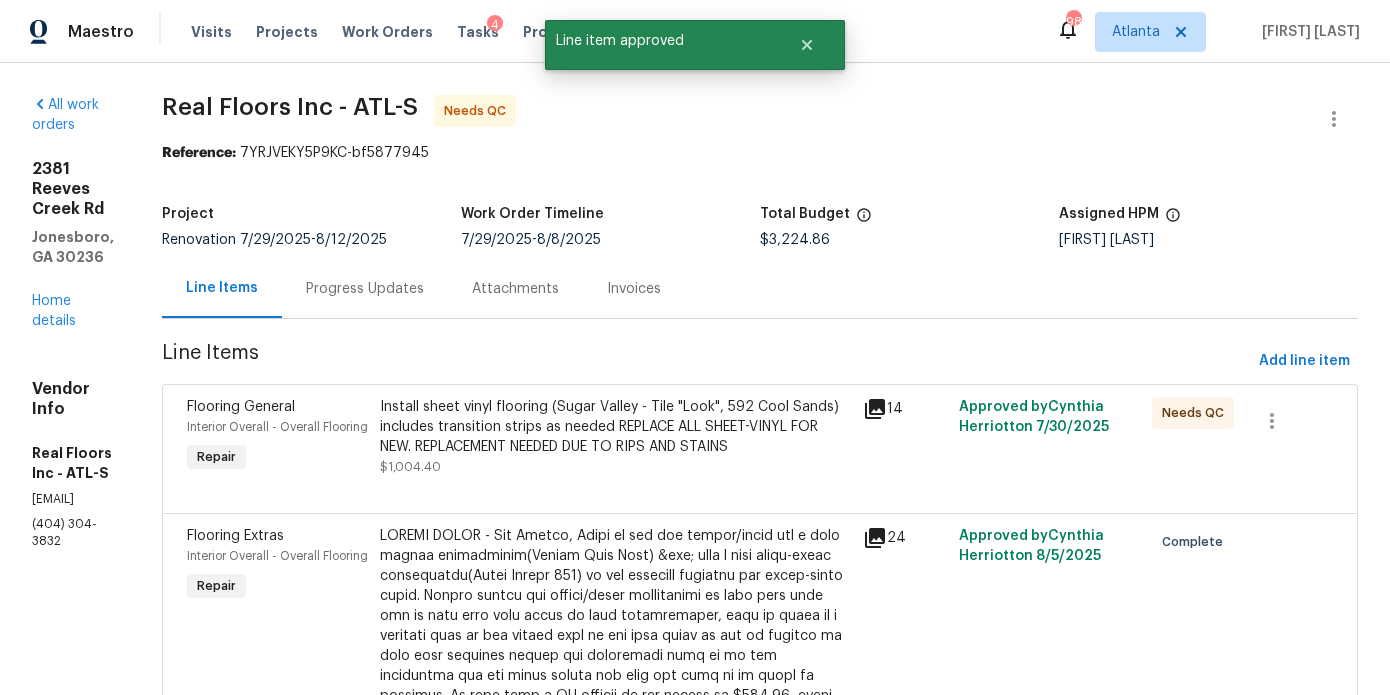 scroll, scrollTop: 40, scrollLeft: 0, axis: vertical 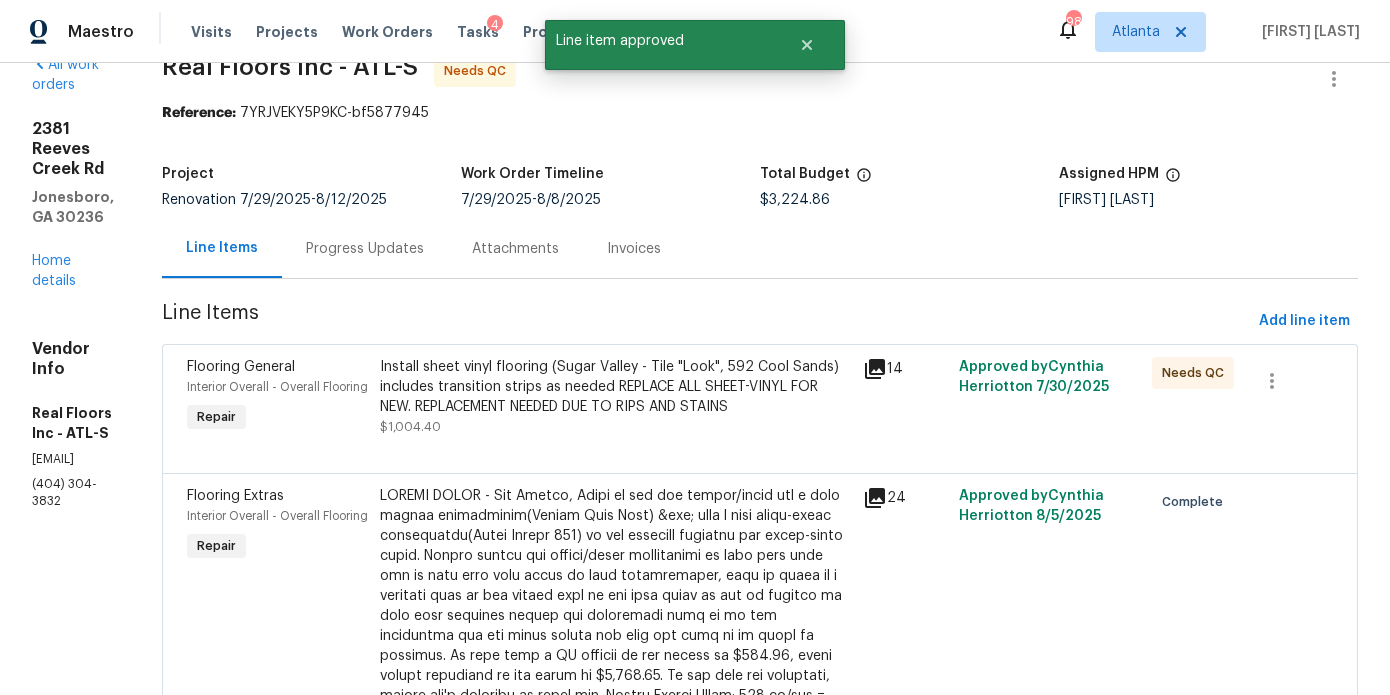 click on "Install sheet vinyl flooring (Sugar Valley - Tile "Look", 592 Cool Sands) includes transition strips as needed REPLACE ALL SHEET-VINYL FOR NEW. REPLACEMENT NEEDED DUE TO RIPS AND STAINS" at bounding box center (615, 387) 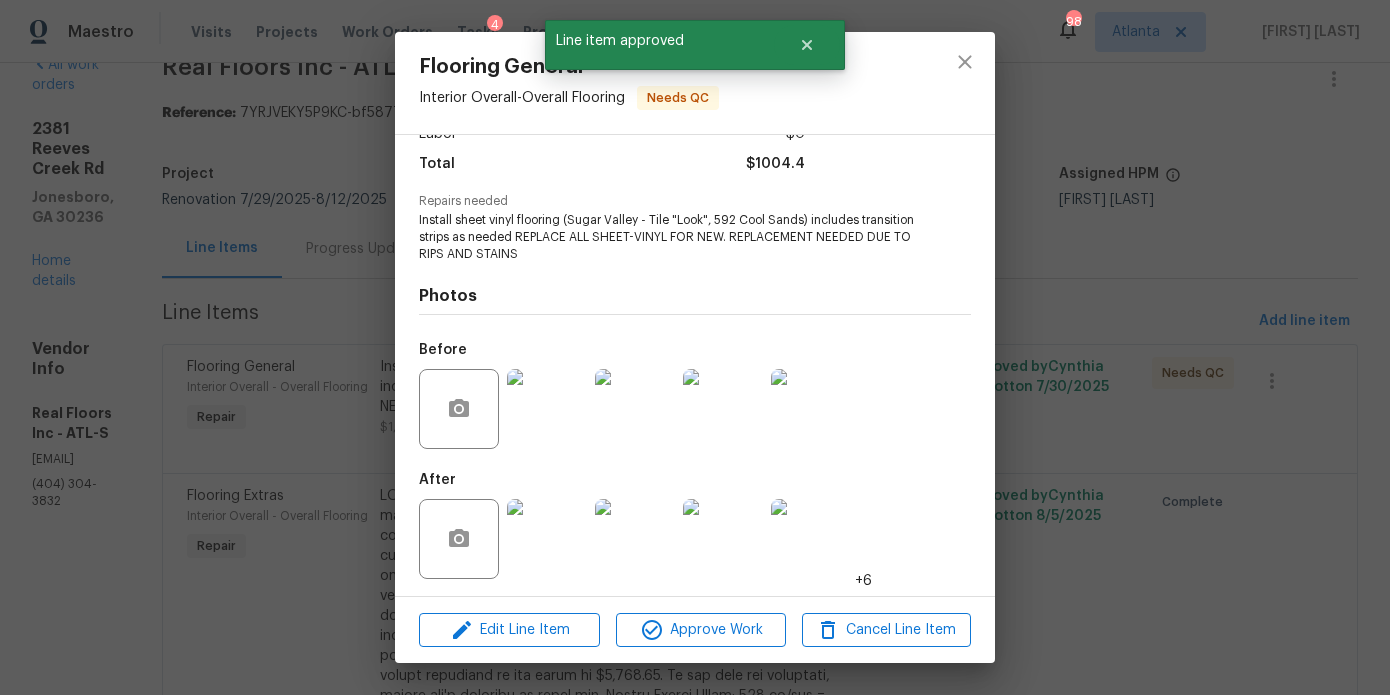 scroll, scrollTop: 159, scrollLeft: 0, axis: vertical 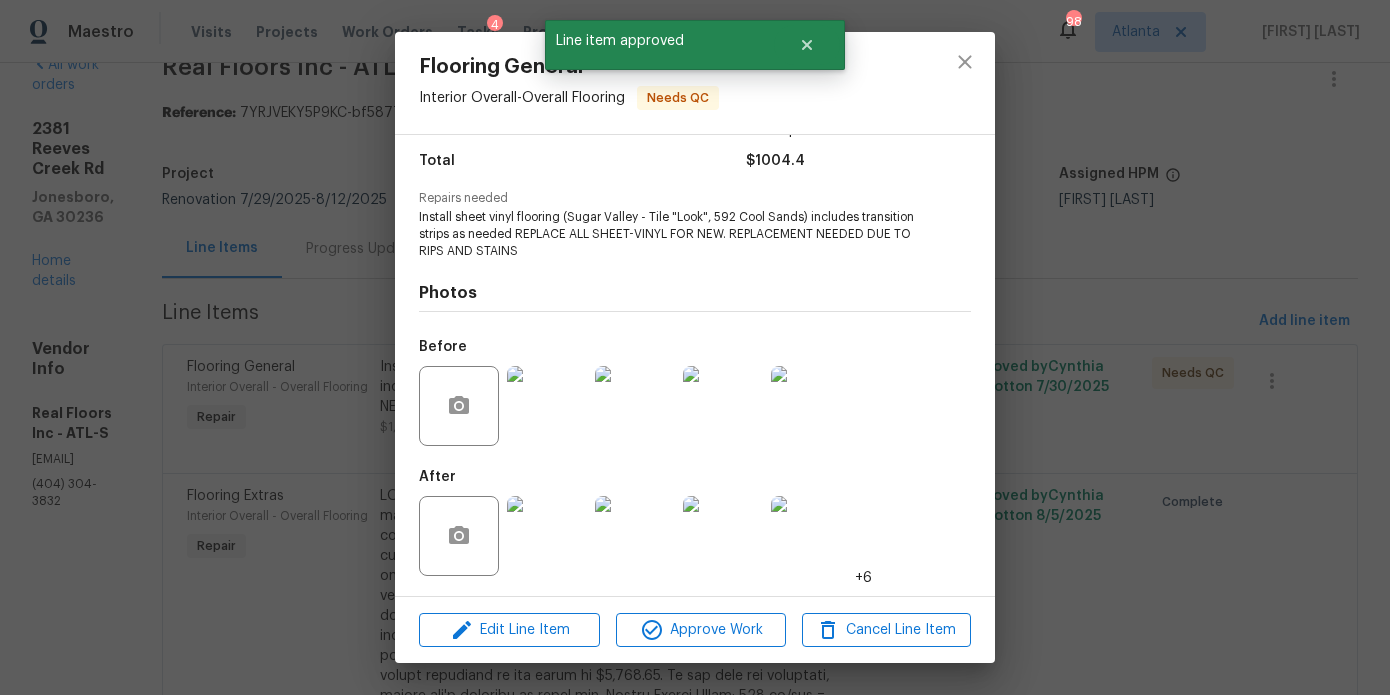 click at bounding box center (547, 536) 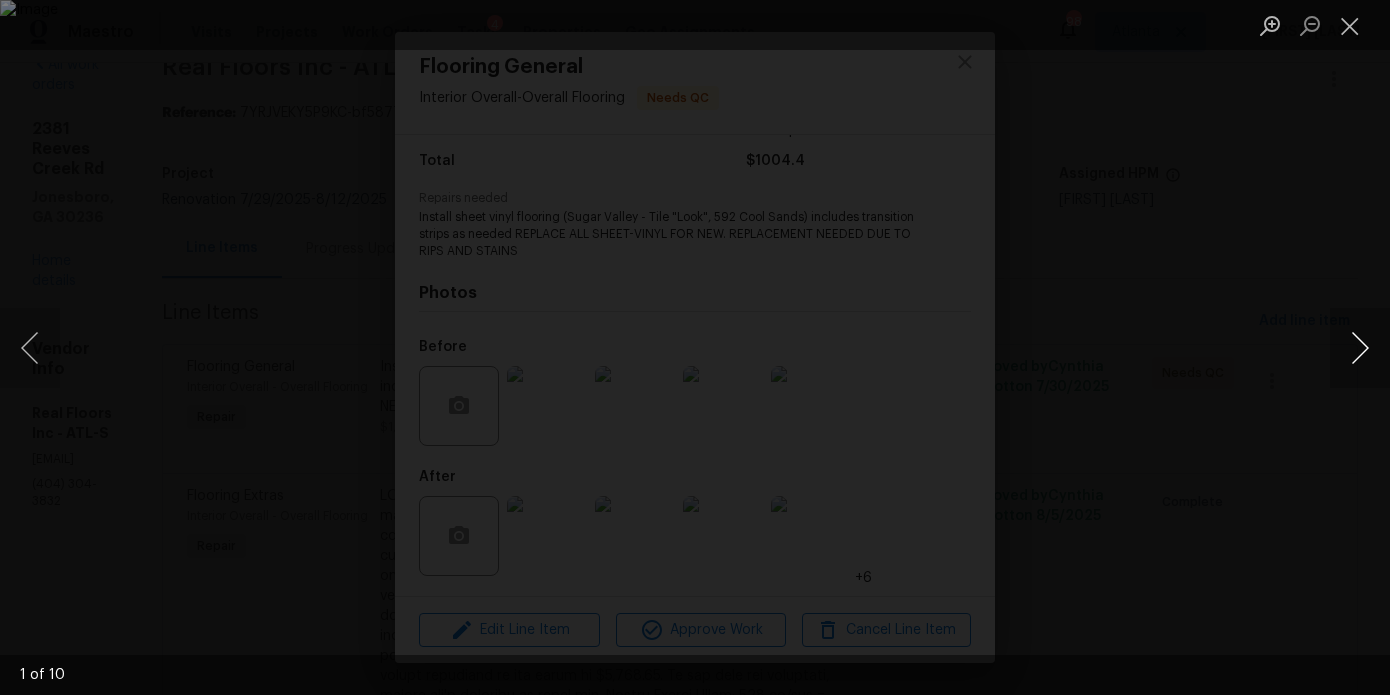 click at bounding box center [1360, 348] 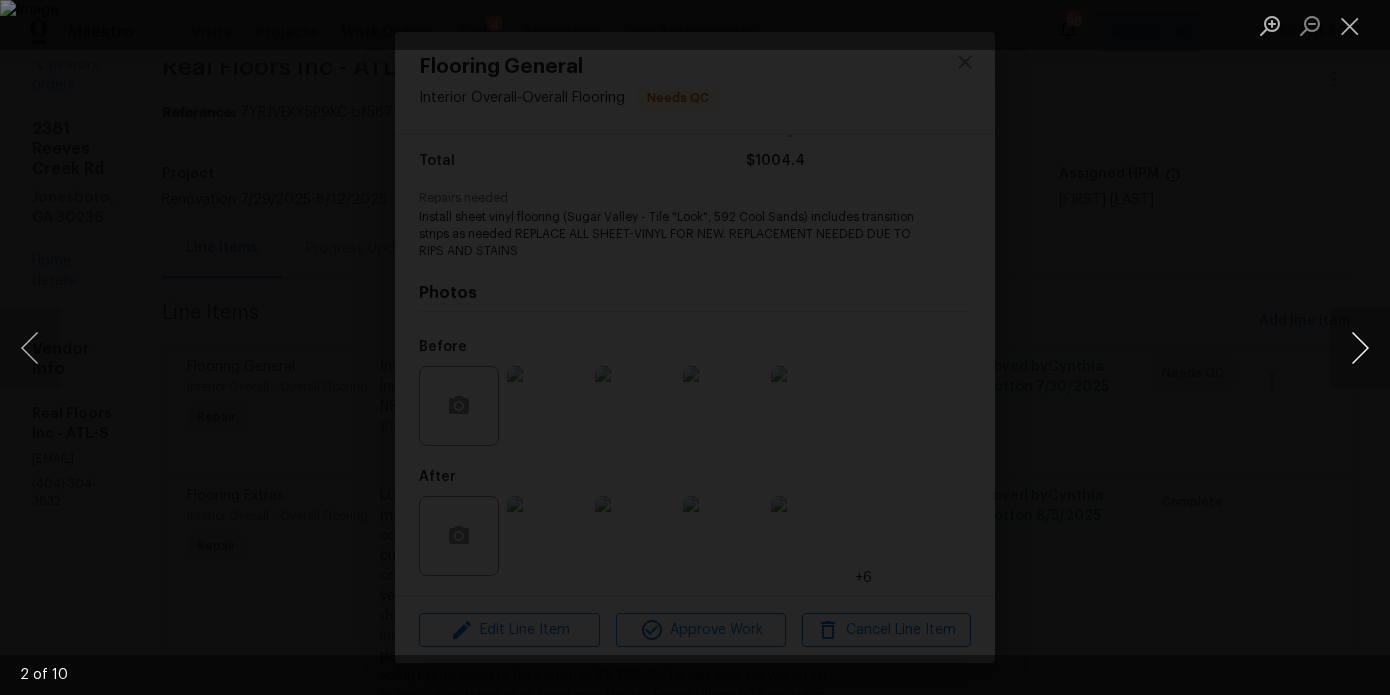 click at bounding box center [1360, 348] 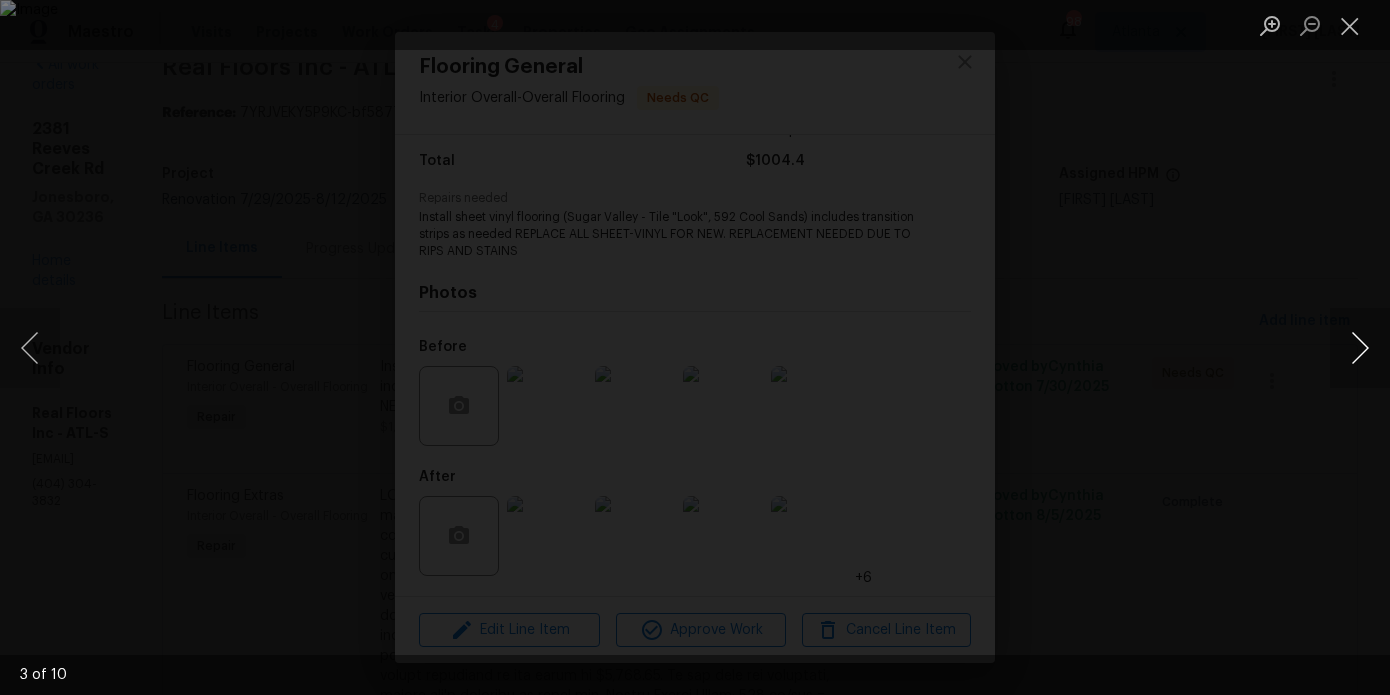 click at bounding box center (1360, 348) 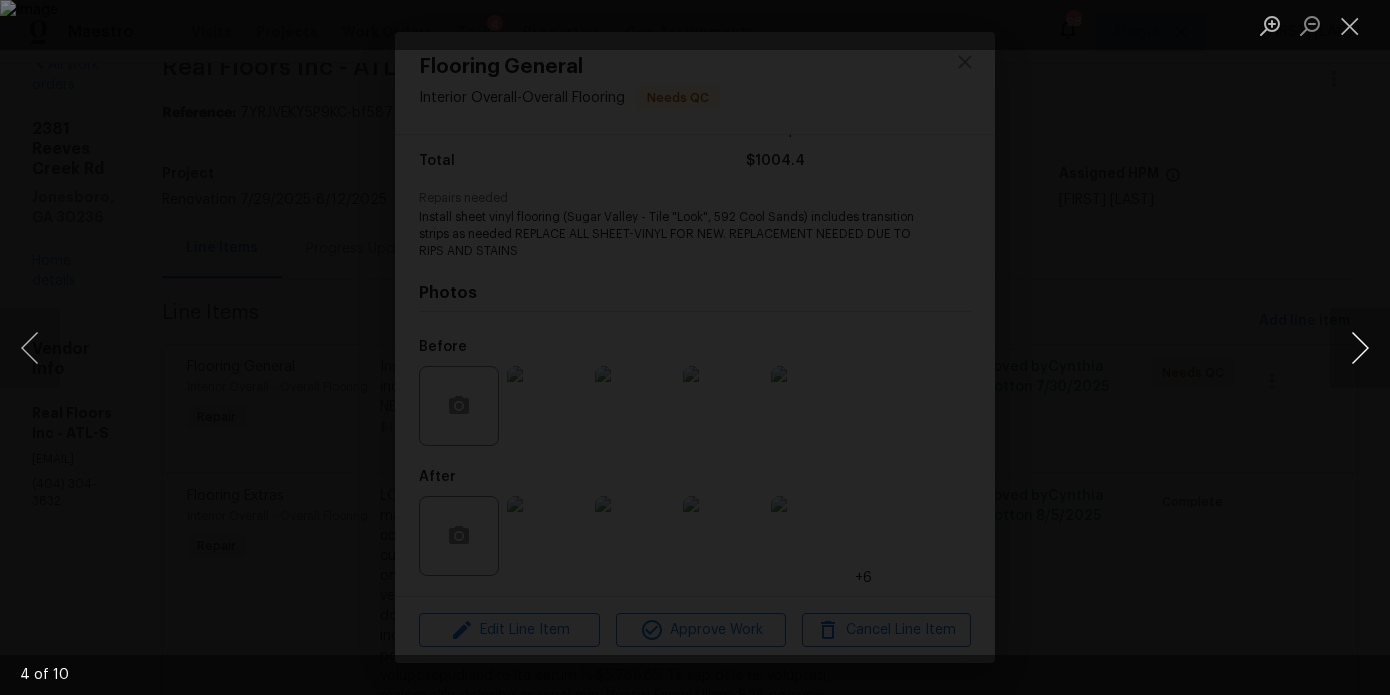 click at bounding box center [1360, 348] 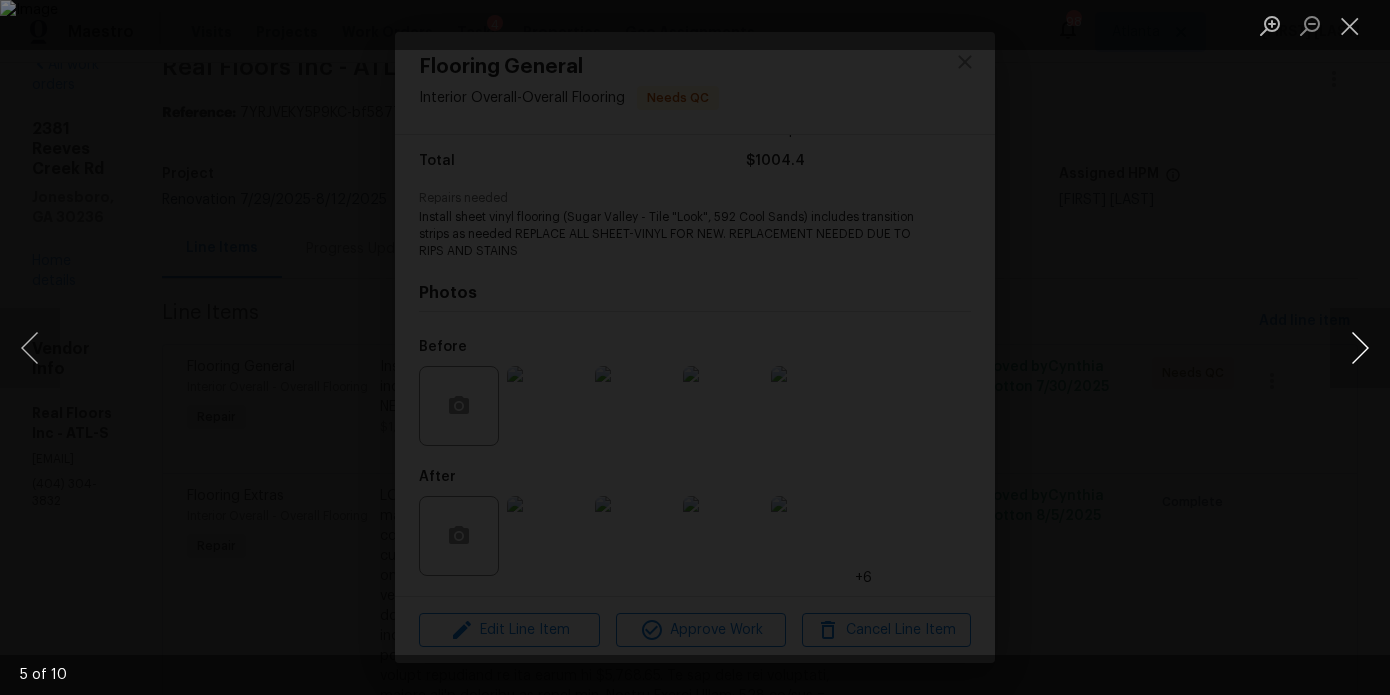 click at bounding box center (1360, 348) 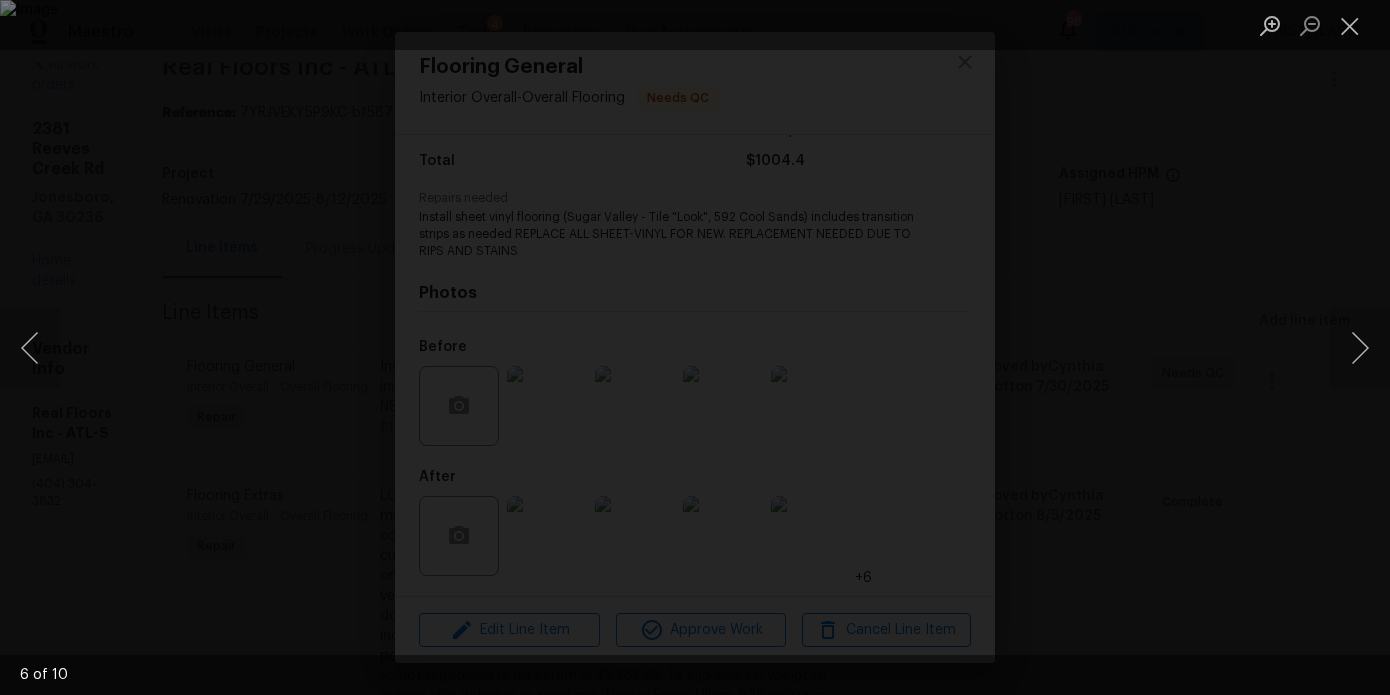 click at bounding box center (695, 347) 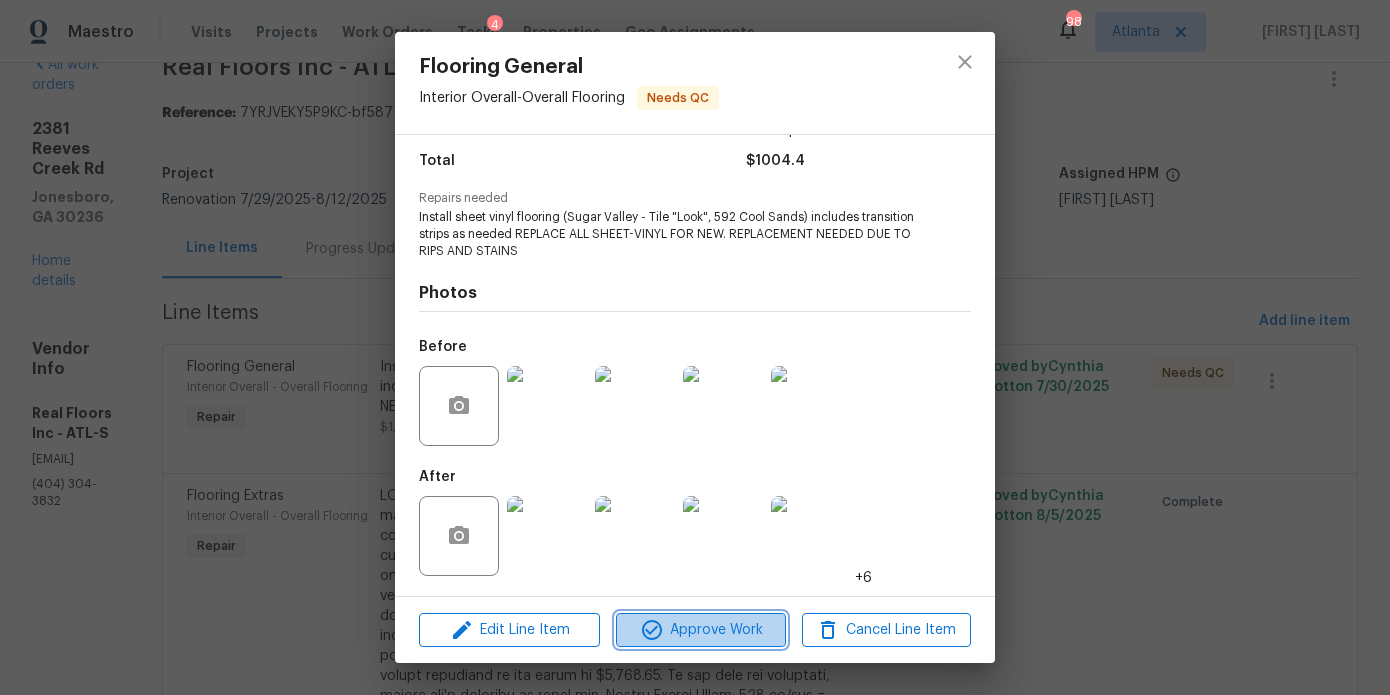click on "Approve Work" at bounding box center [700, 630] 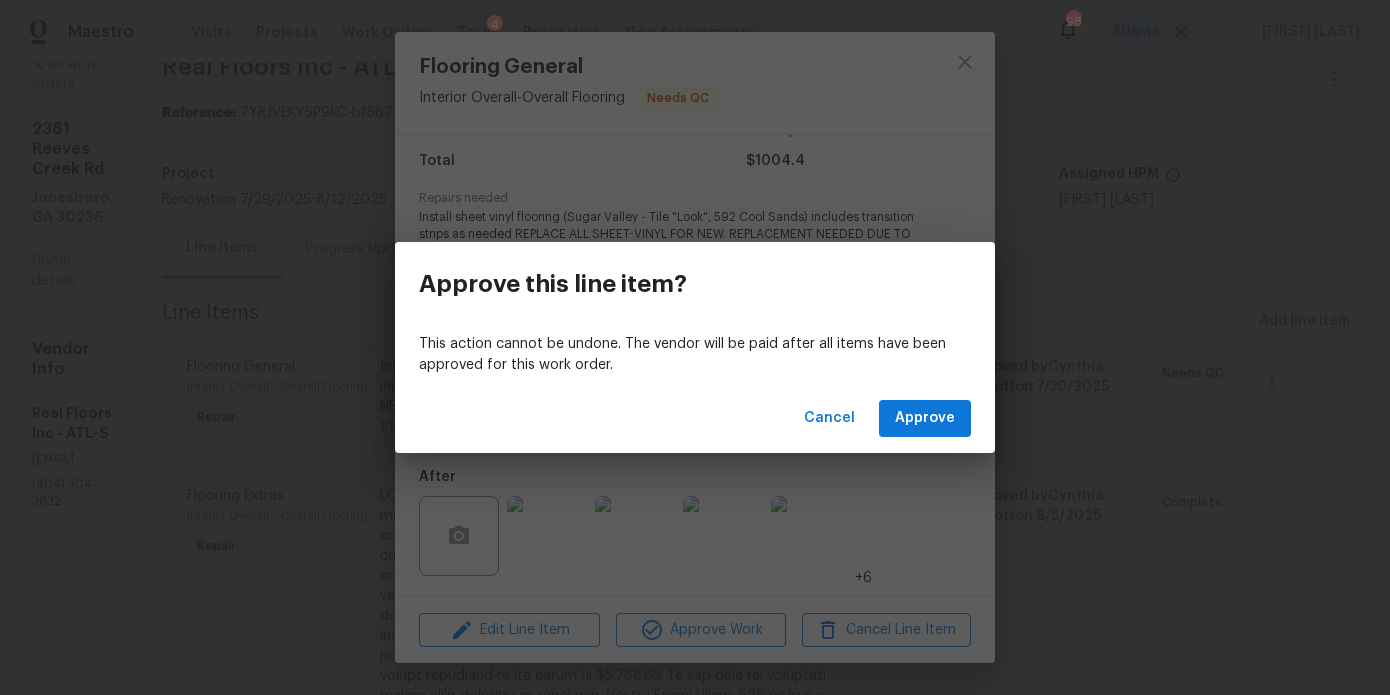 click on "Cancel Approve" at bounding box center (695, 418) 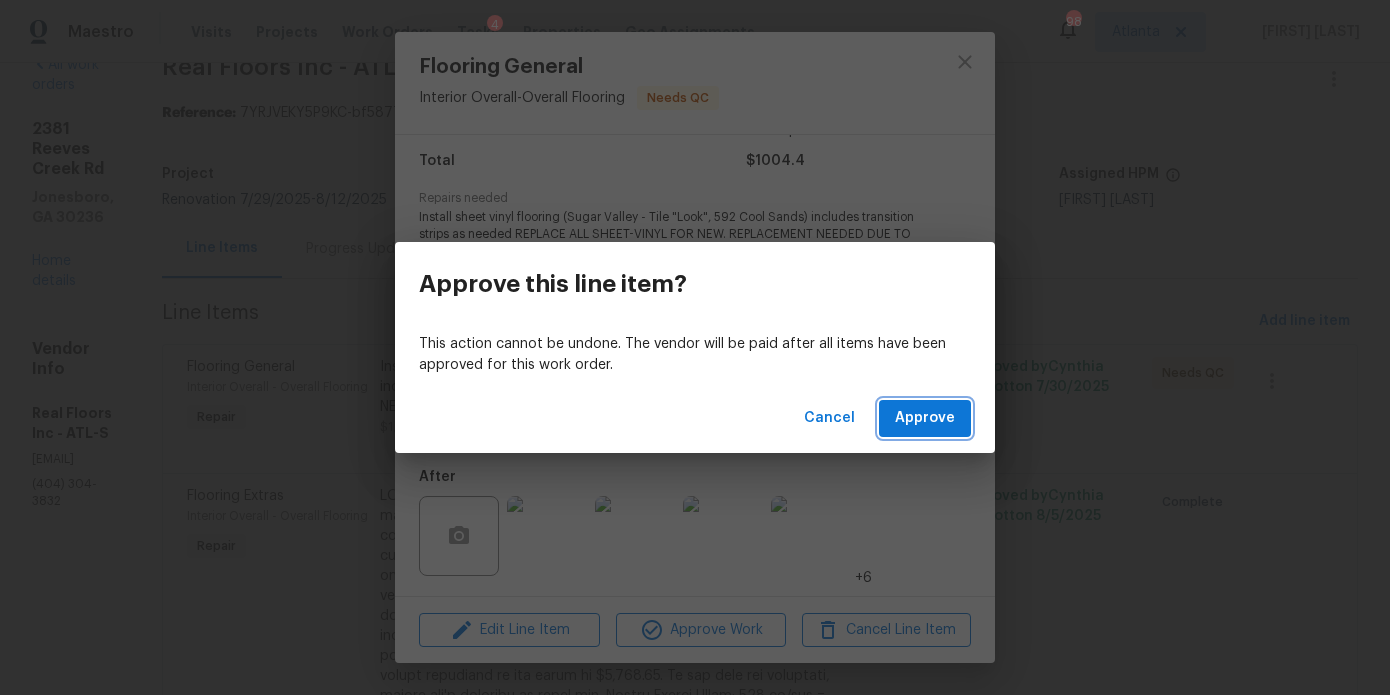 click on "Approve" at bounding box center [925, 418] 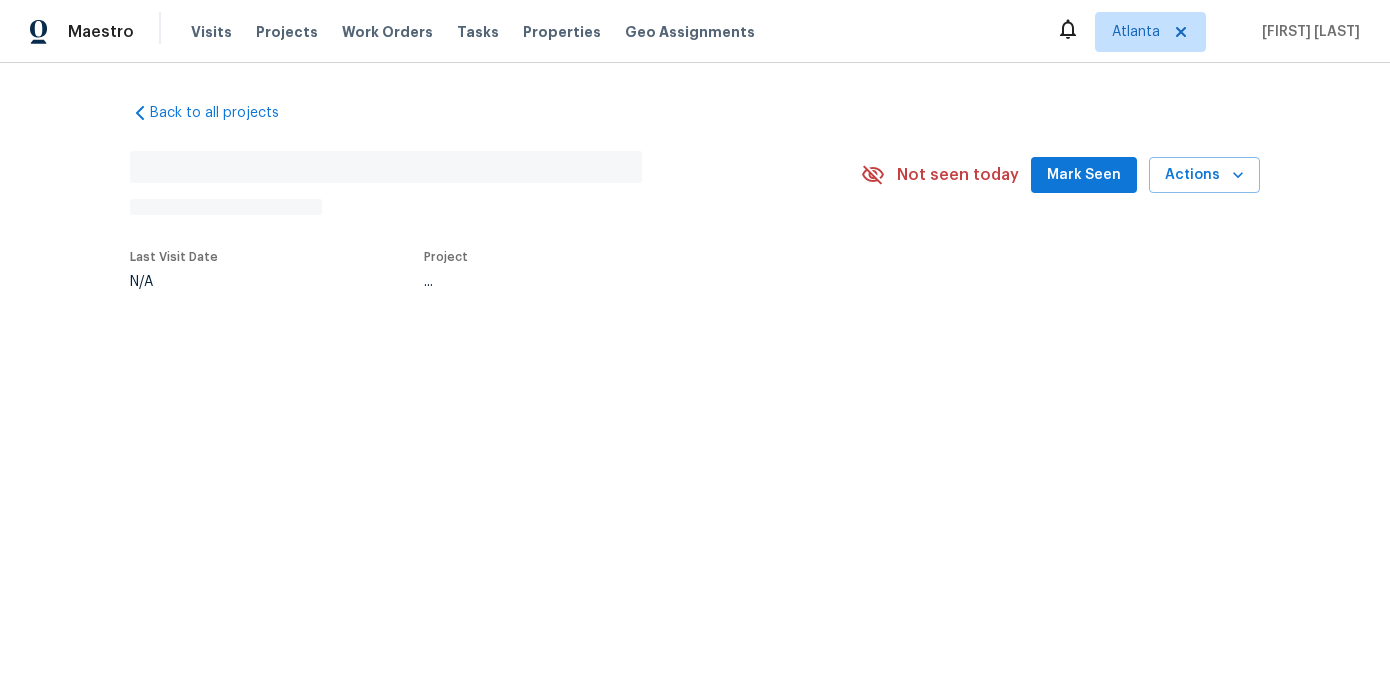 scroll, scrollTop: 0, scrollLeft: 0, axis: both 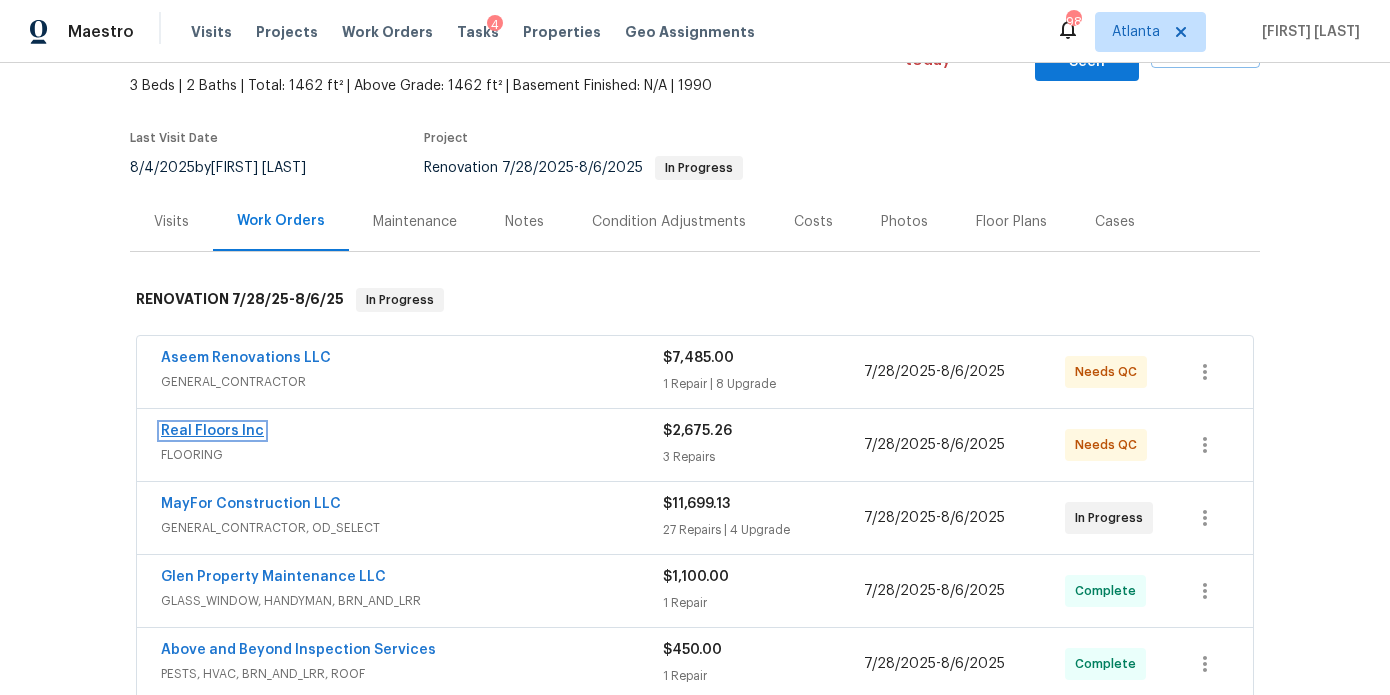 click on "Real Floors Inc" at bounding box center [212, 431] 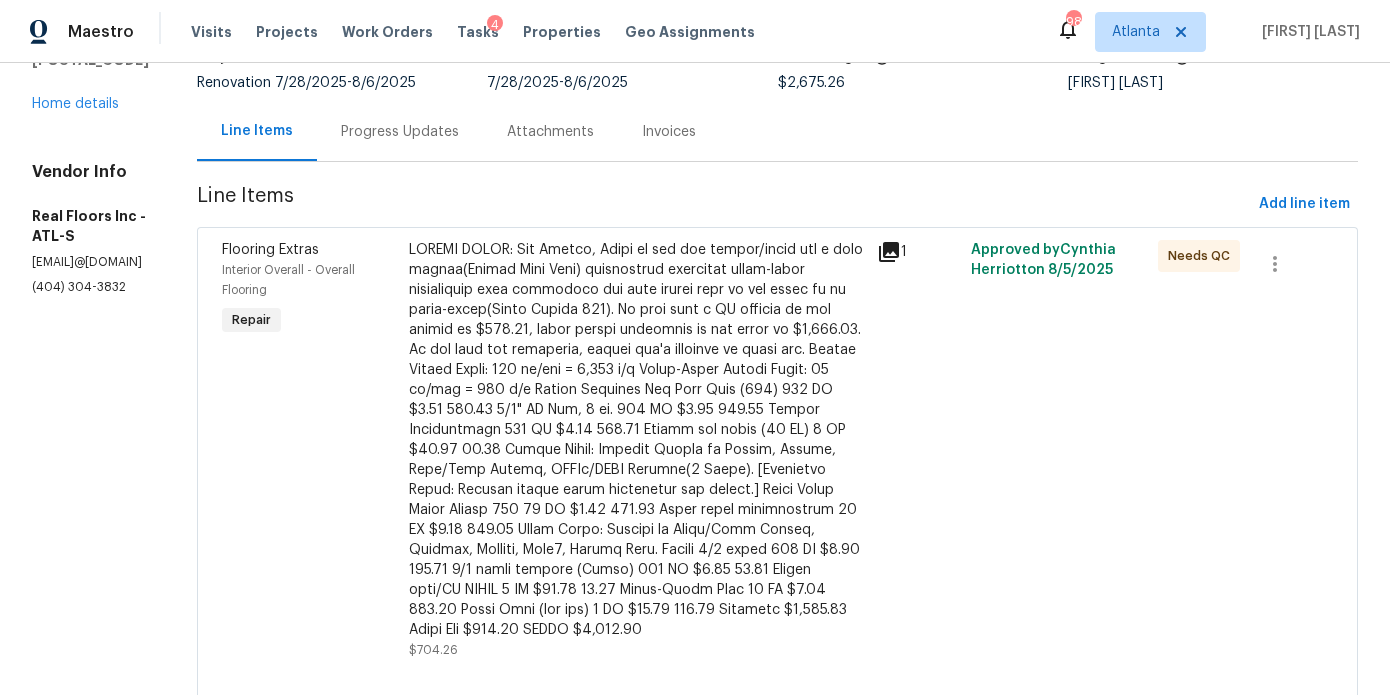 scroll, scrollTop: 208, scrollLeft: 0, axis: vertical 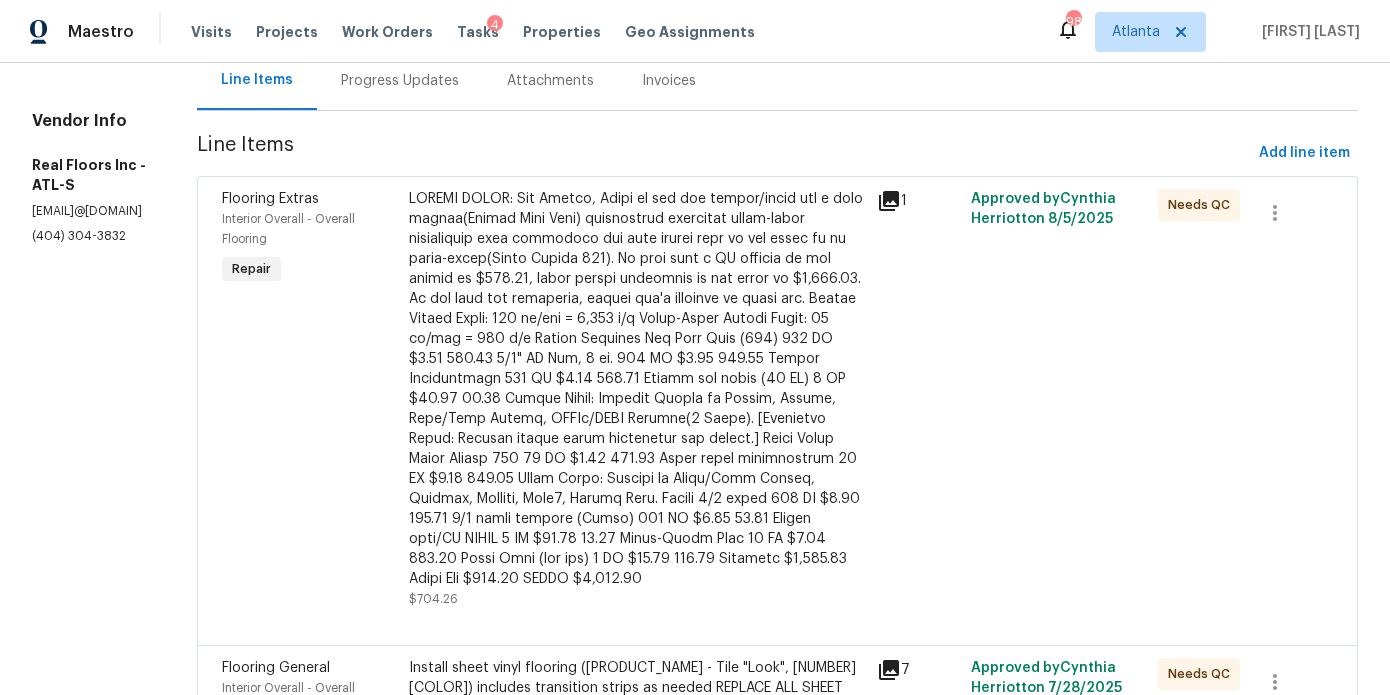 click at bounding box center [637, 389] 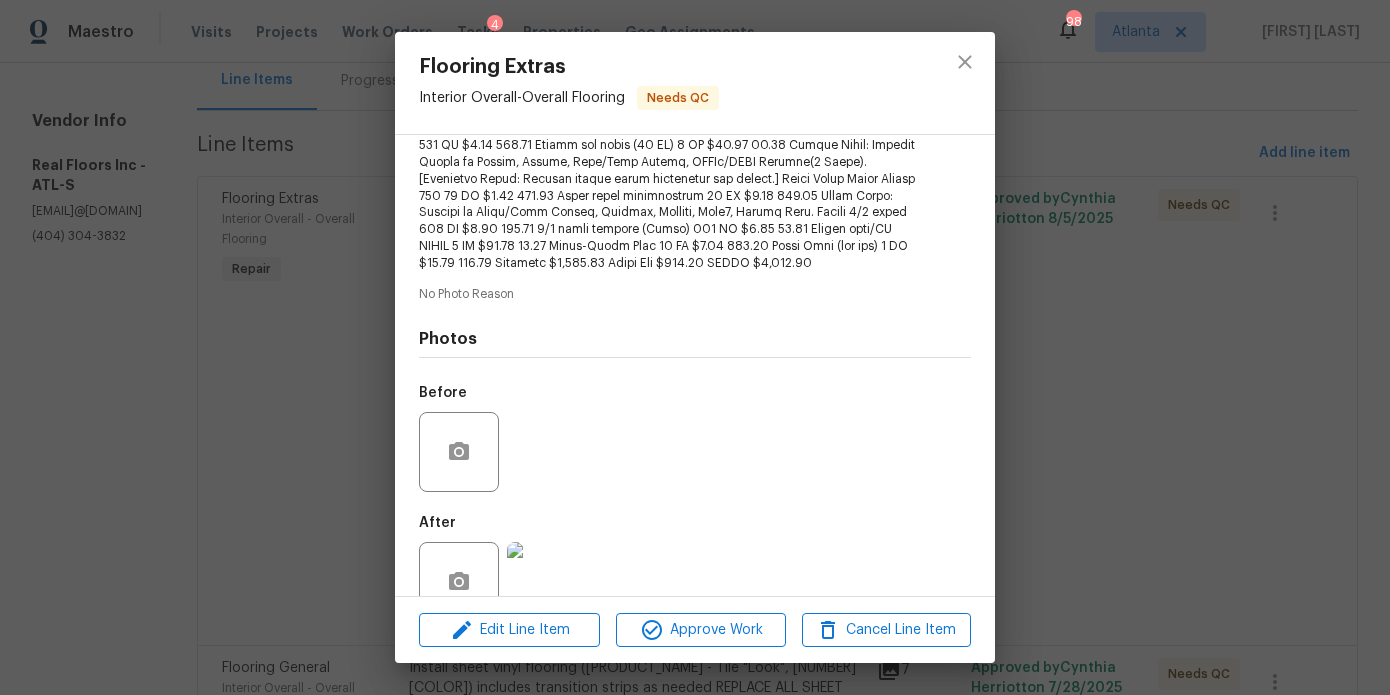scroll, scrollTop: 387, scrollLeft: 0, axis: vertical 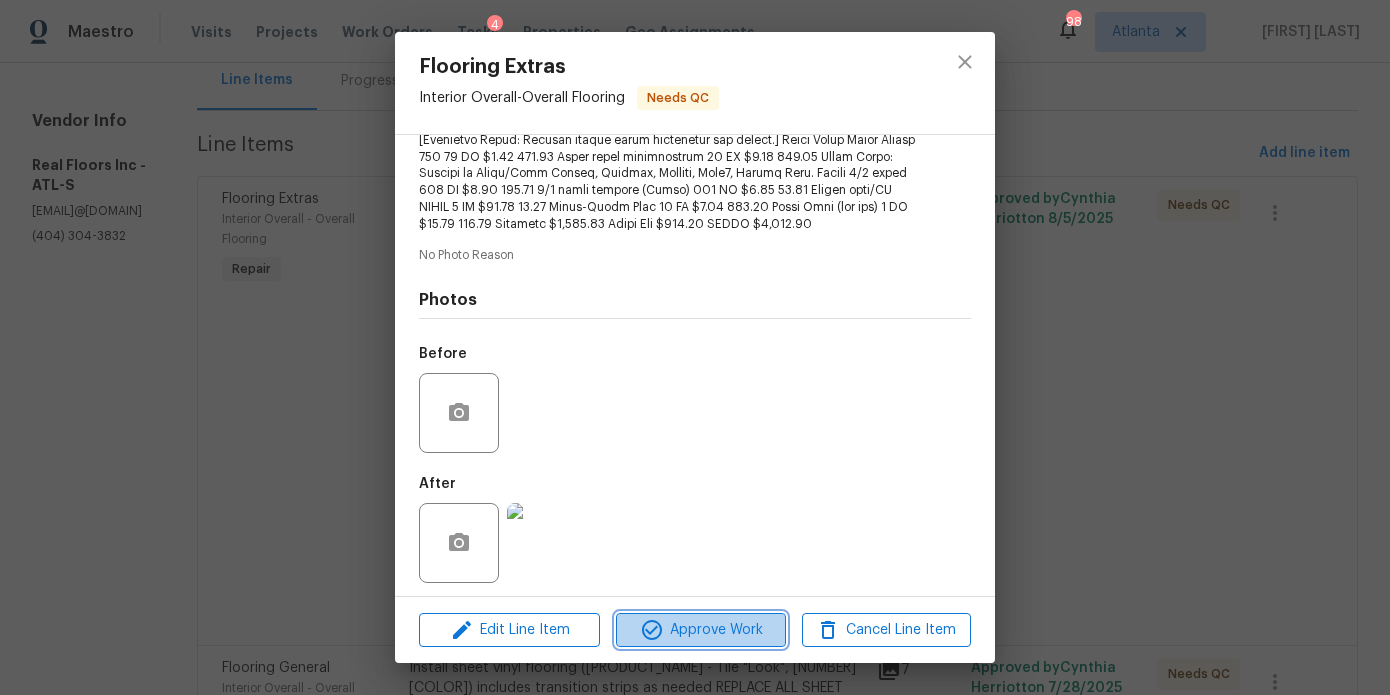 click on "Approve Work" at bounding box center [700, 630] 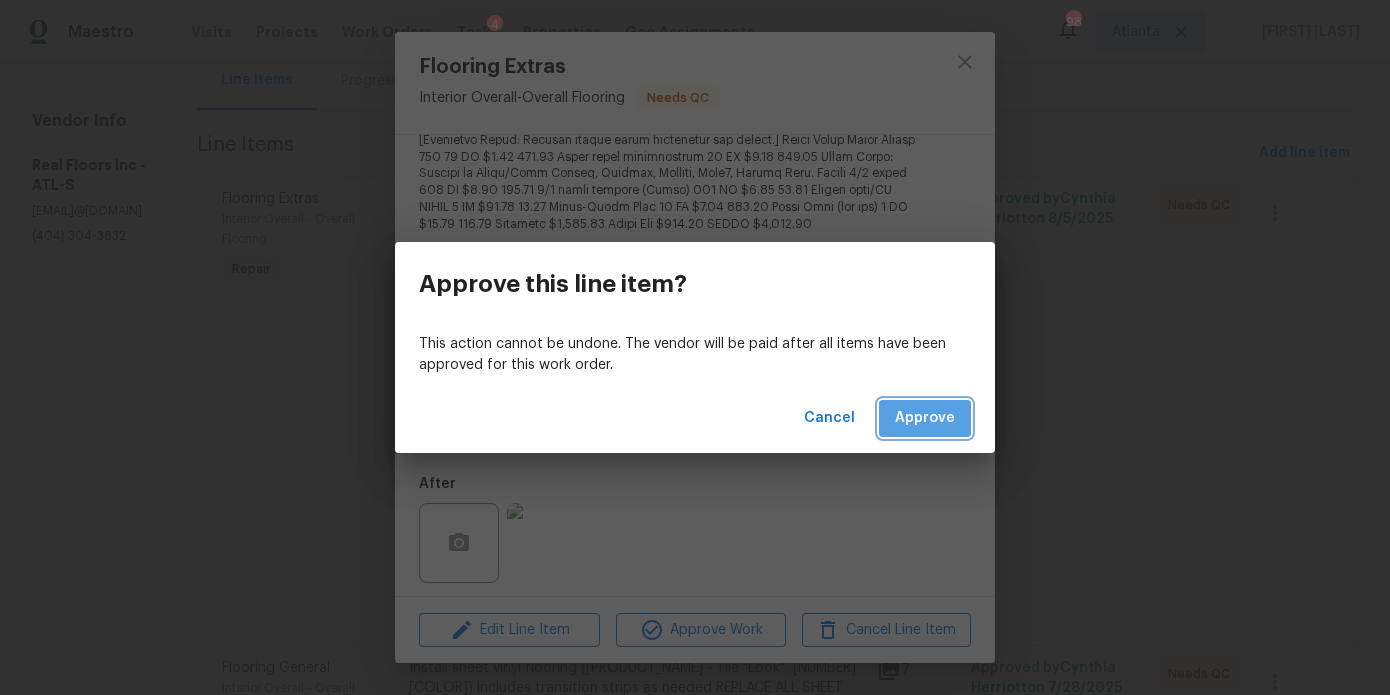click on "Approve" at bounding box center (925, 418) 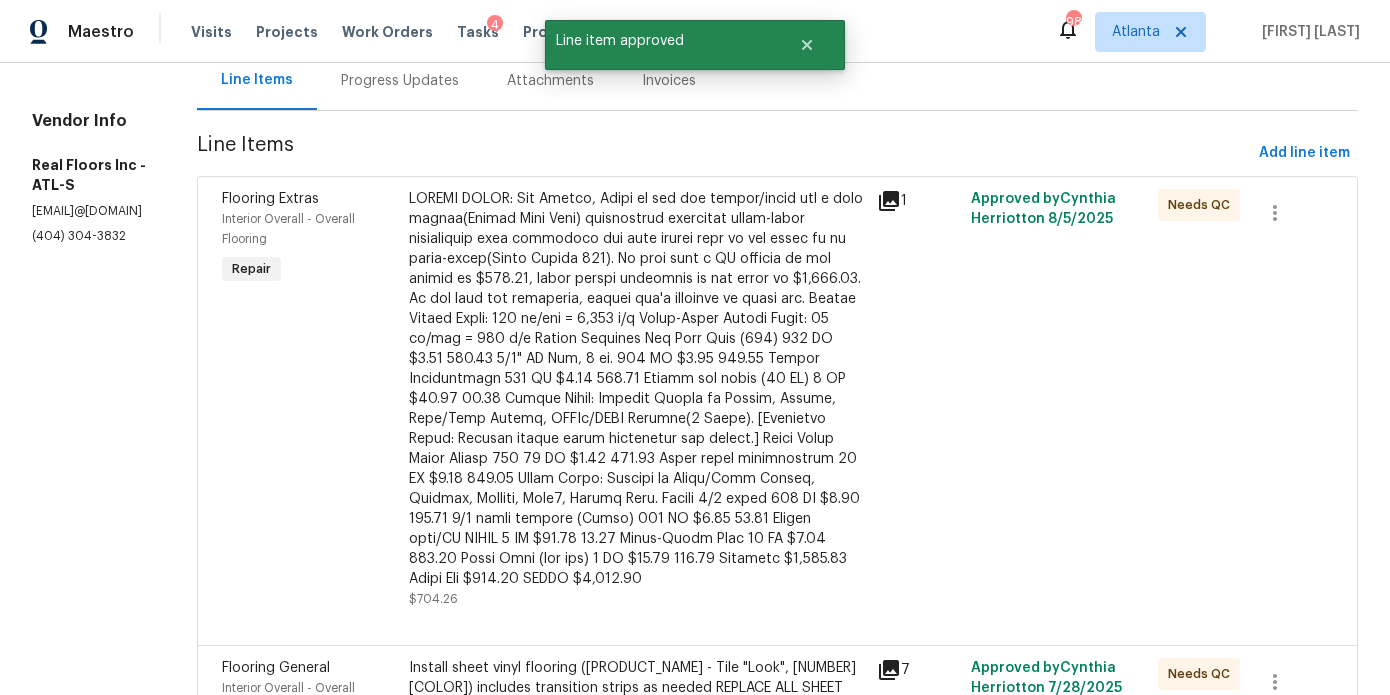scroll, scrollTop: 0, scrollLeft: 0, axis: both 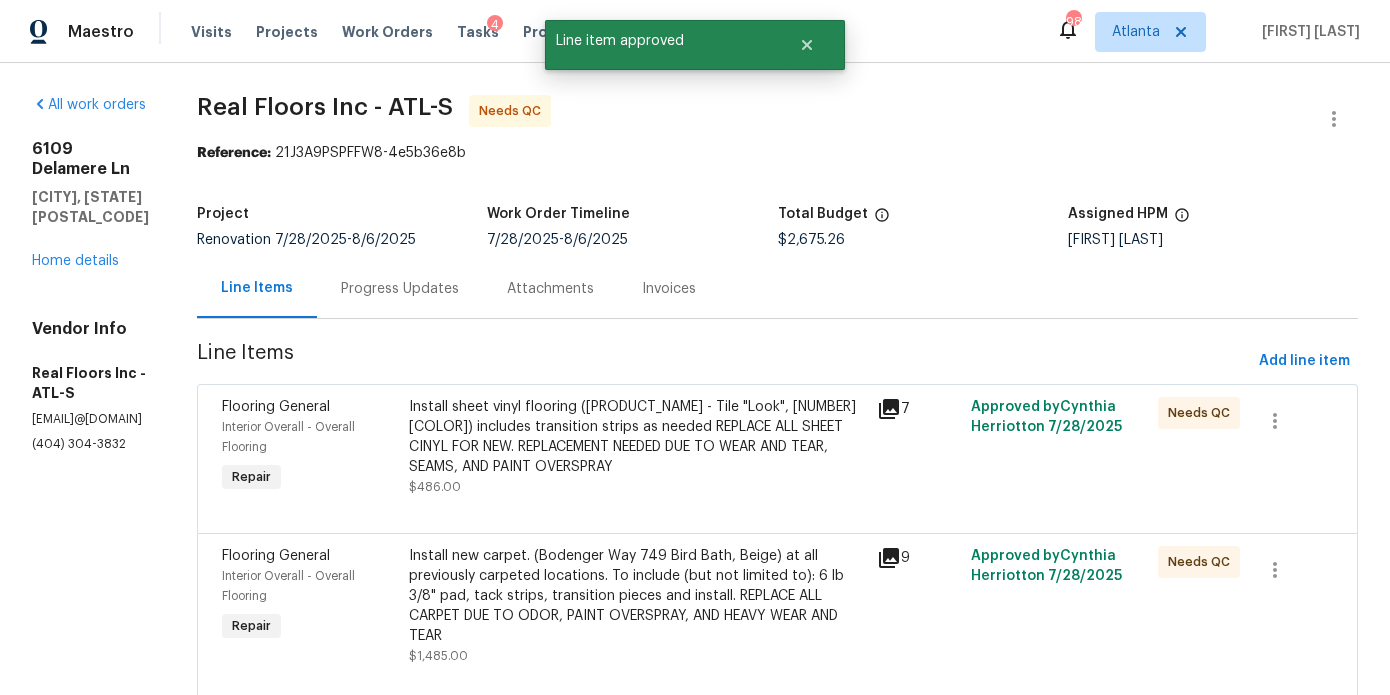 click on "Install sheet vinyl flooring ([PRODUCT_NAME] - Tile "Look", [NUMBER] [COLOR]) includes transition strips as needed REPLACE ALL SHEET CINYL FOR NEW. REPLACEMENT NEEDED DUE TO WEAR AND TEAR, SEAMS, AND PAINT OVERSPRAY" at bounding box center (637, 437) 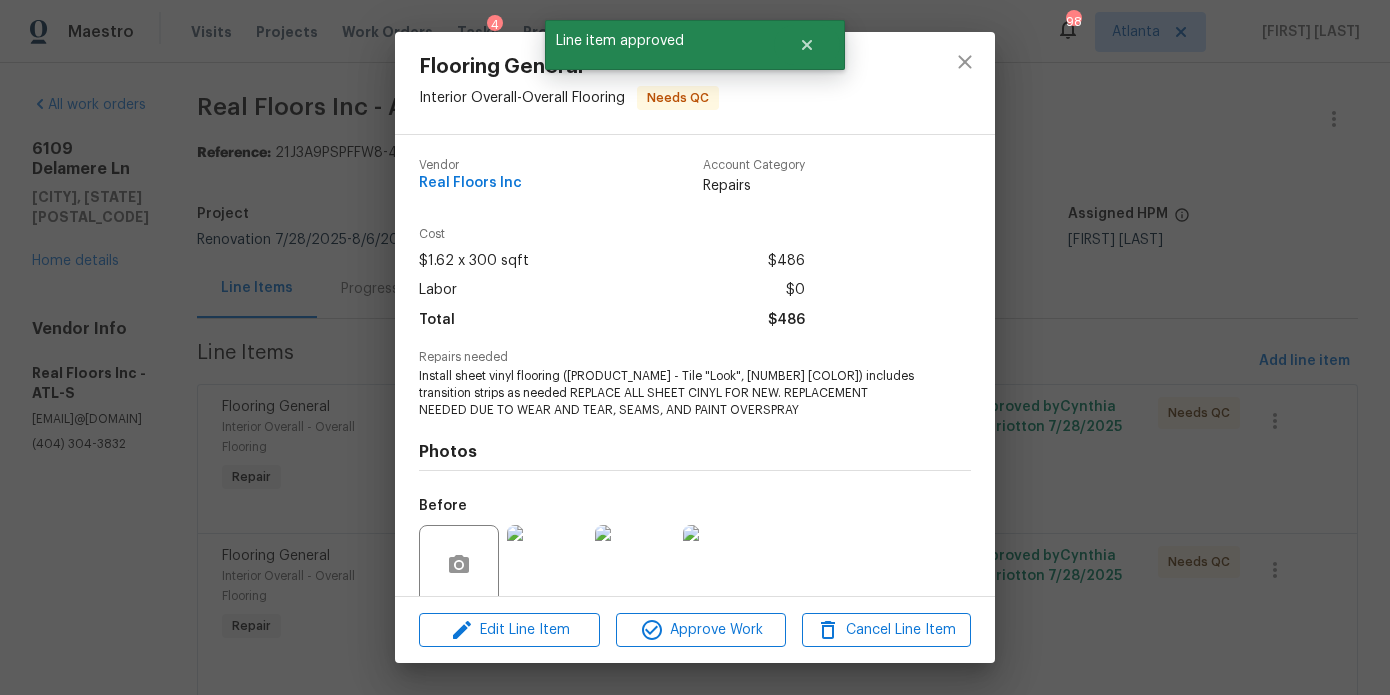 scroll, scrollTop: 159, scrollLeft: 0, axis: vertical 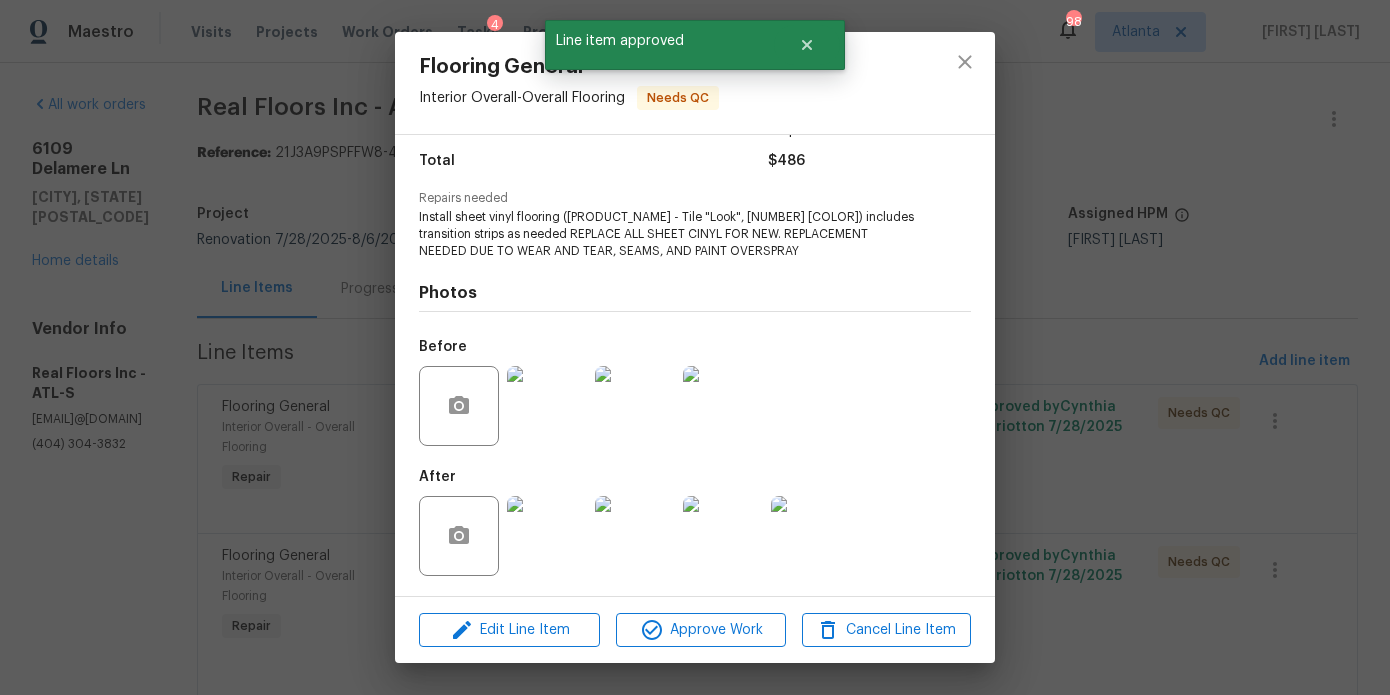 click at bounding box center (547, 536) 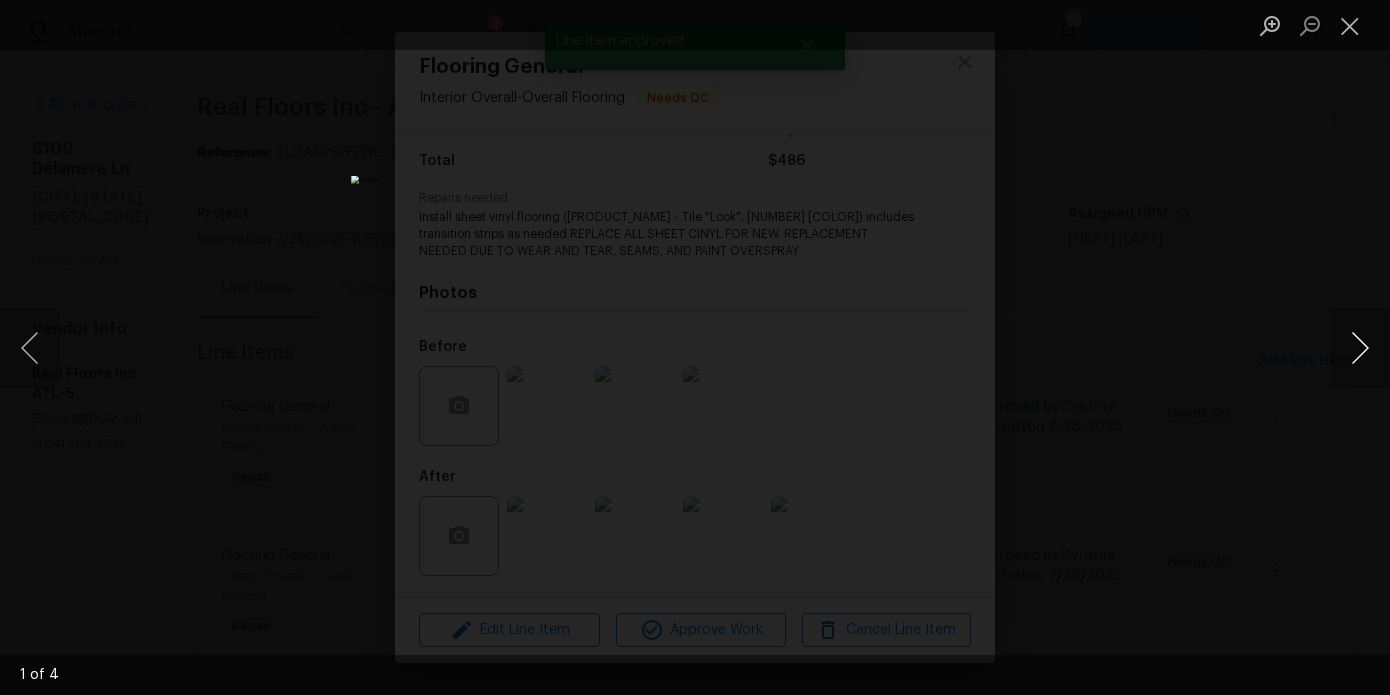 click at bounding box center [1360, 348] 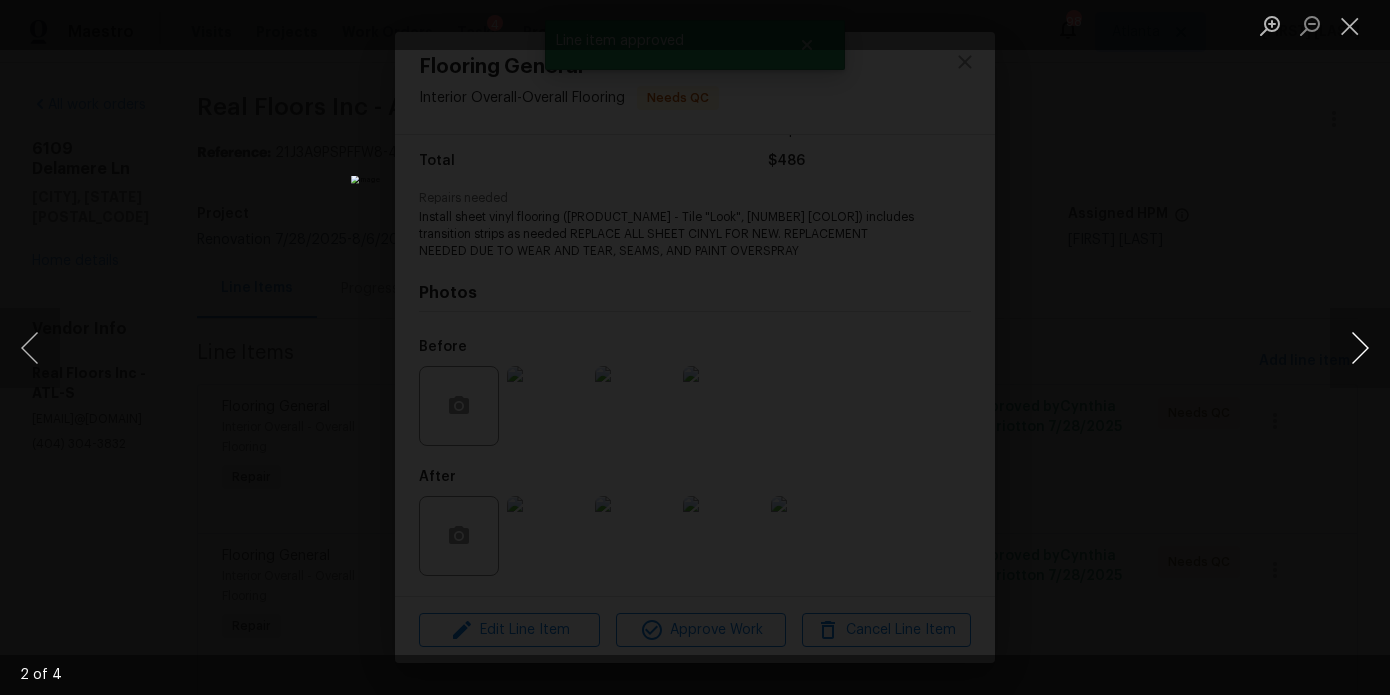click at bounding box center [1360, 348] 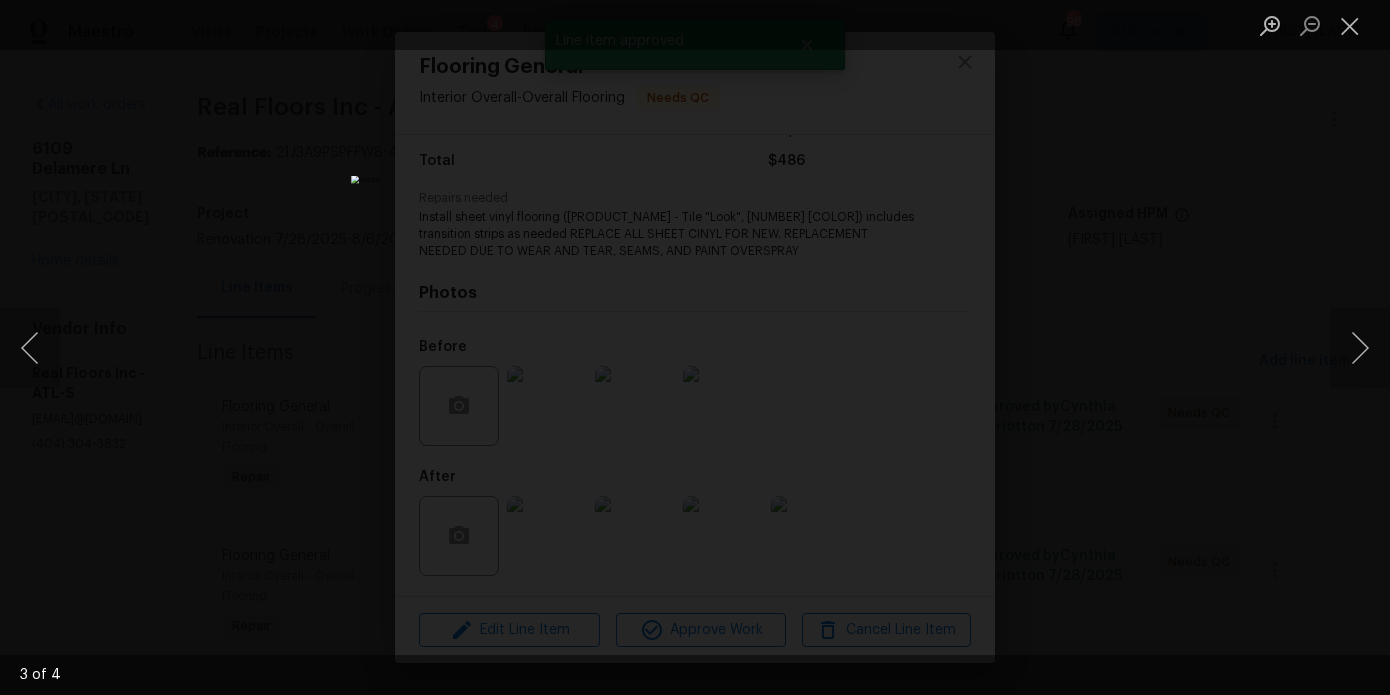 click at bounding box center [695, 347] 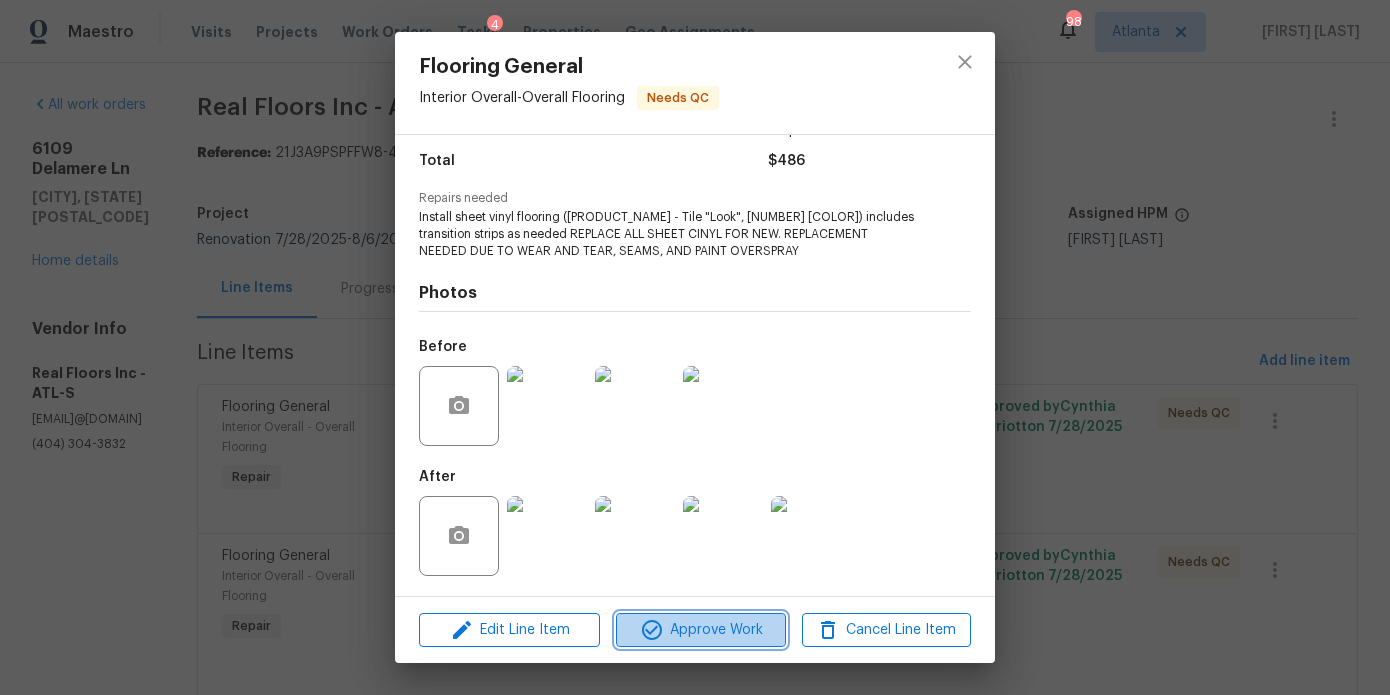 click on "Approve Work" at bounding box center [700, 630] 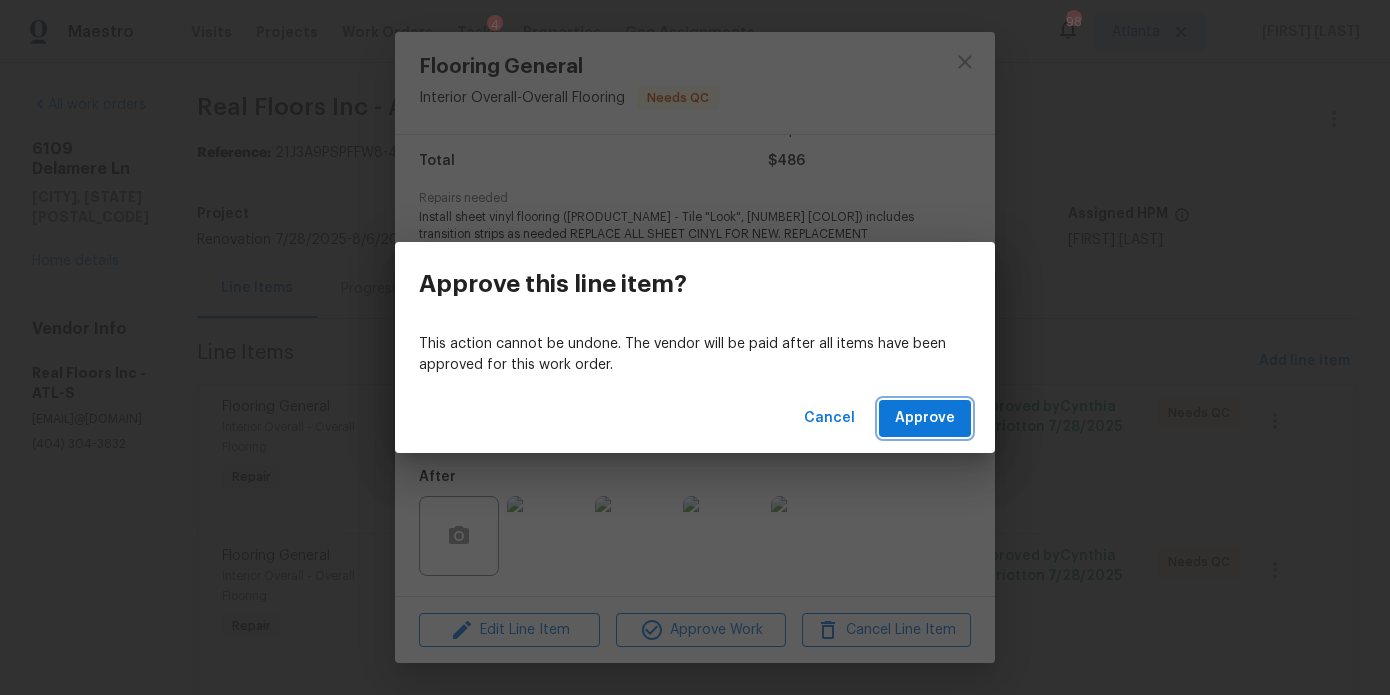 click on "Approve" at bounding box center [925, 418] 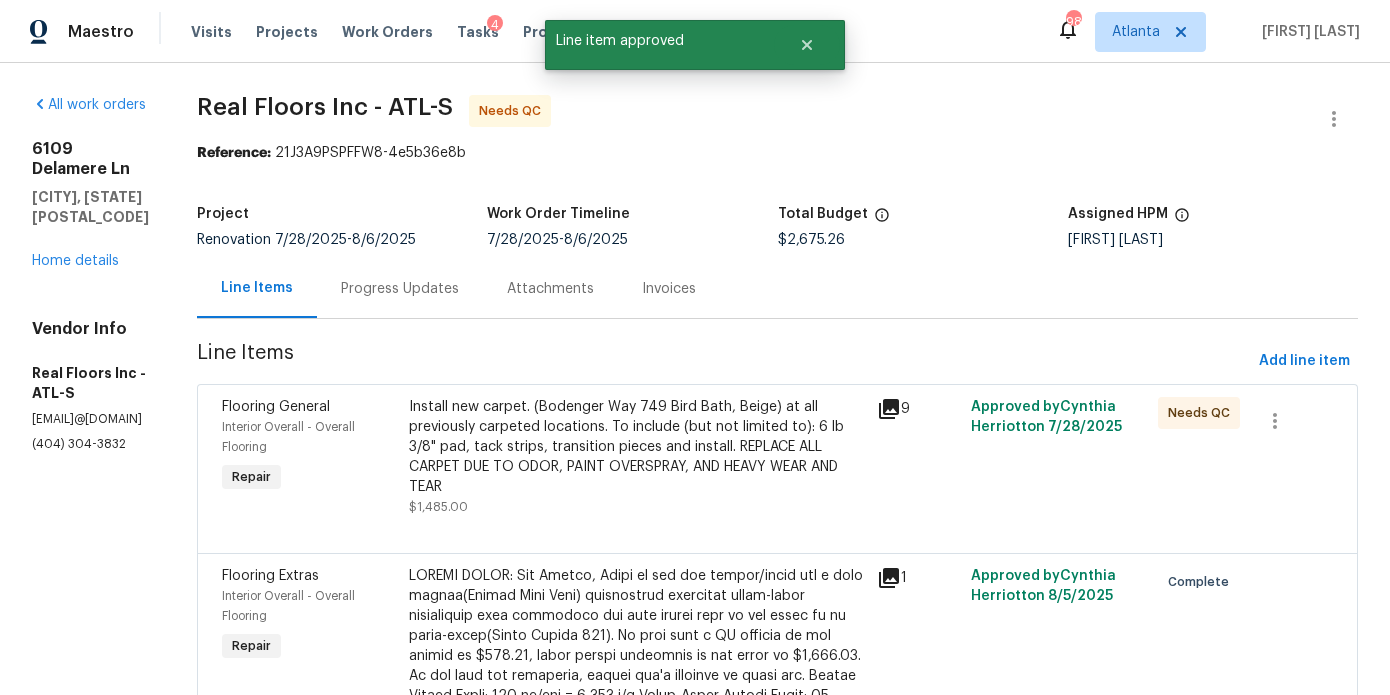 click on "Install new carpet. (Bodenger Way 749 Bird Bath, Beige) at all previously carpeted locations. To include (but not limited to): 6 lb 3/8" pad, tack strips, transition pieces and install. REPLACE ALL CARPET DUE TO ODOR, PAINT OVERSPRAY, AND HEAVY WEAR AND TEAR" at bounding box center [637, 447] 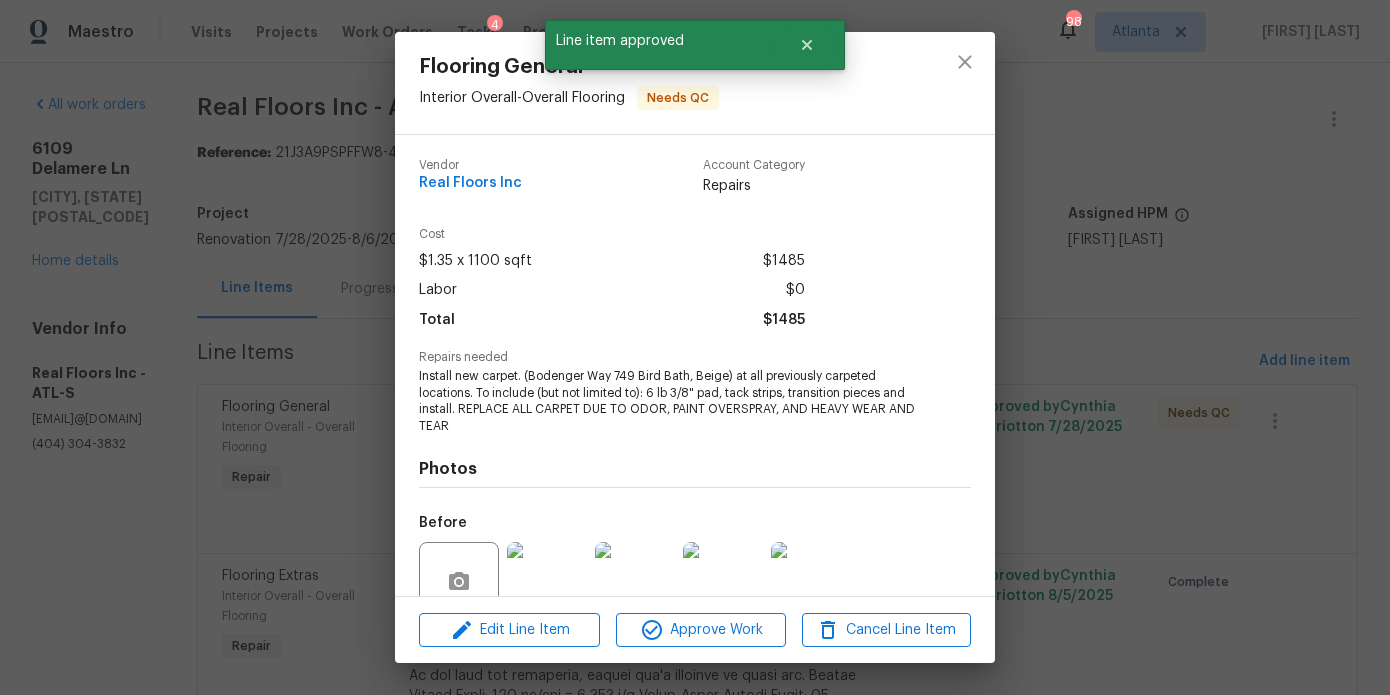 scroll, scrollTop: 176, scrollLeft: 0, axis: vertical 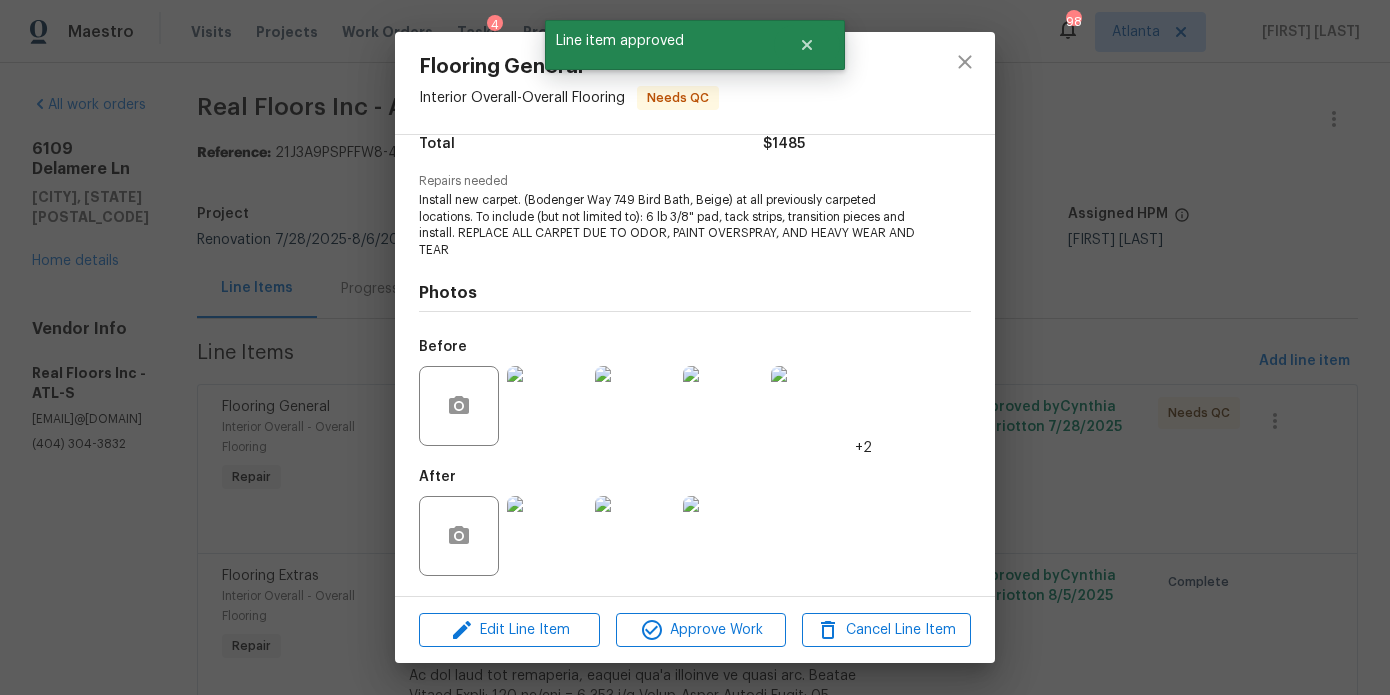 click at bounding box center [547, 536] 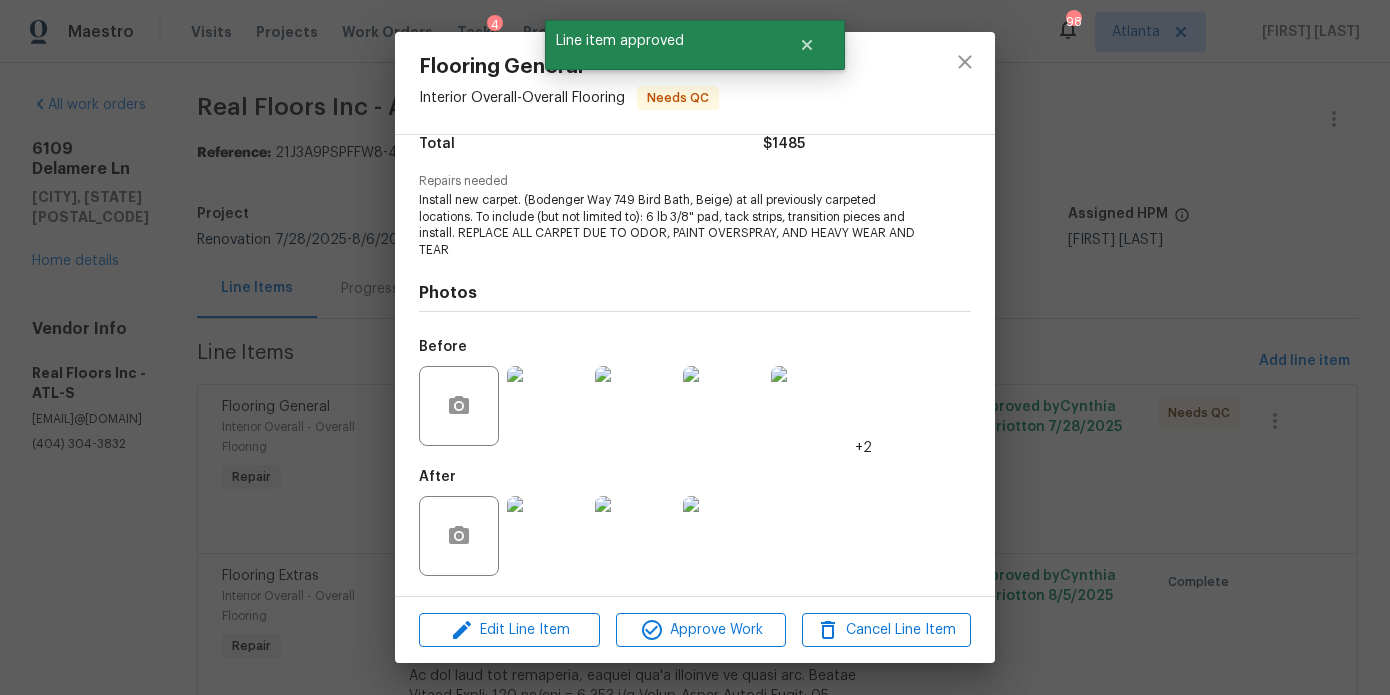 click at bounding box center [547, 536] 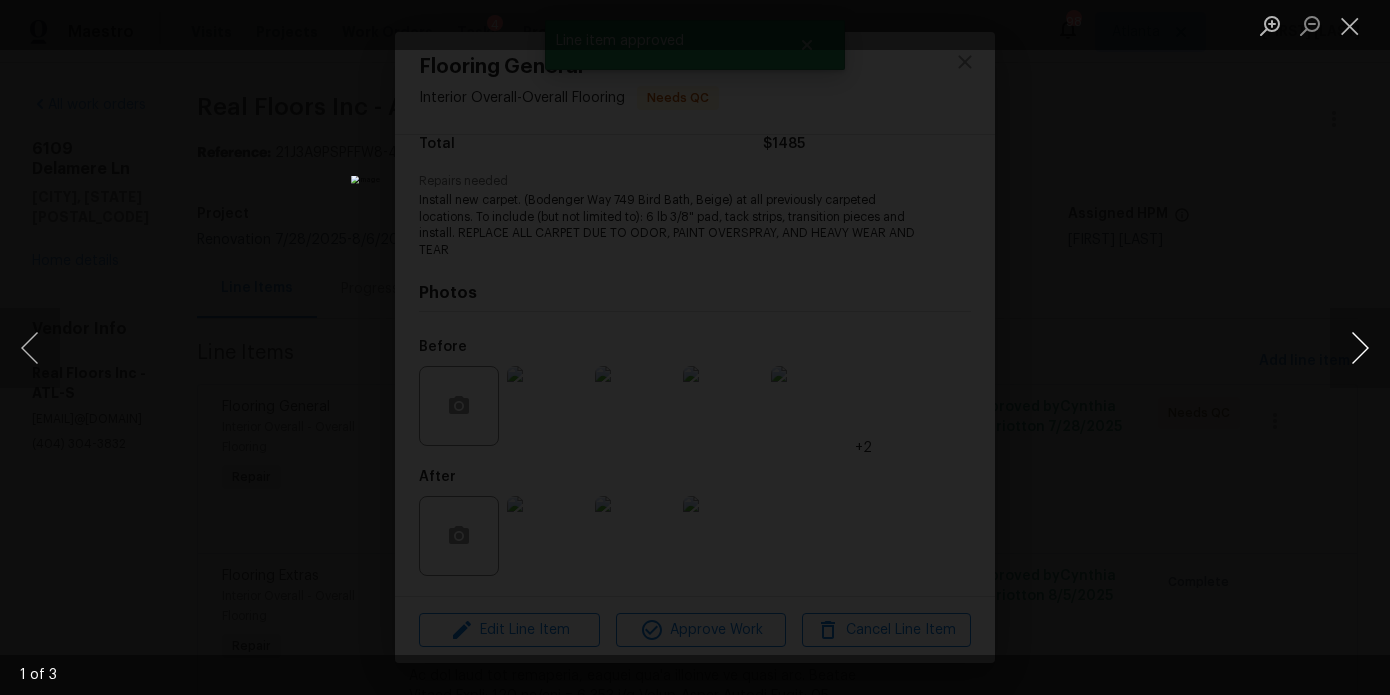 click at bounding box center (1360, 348) 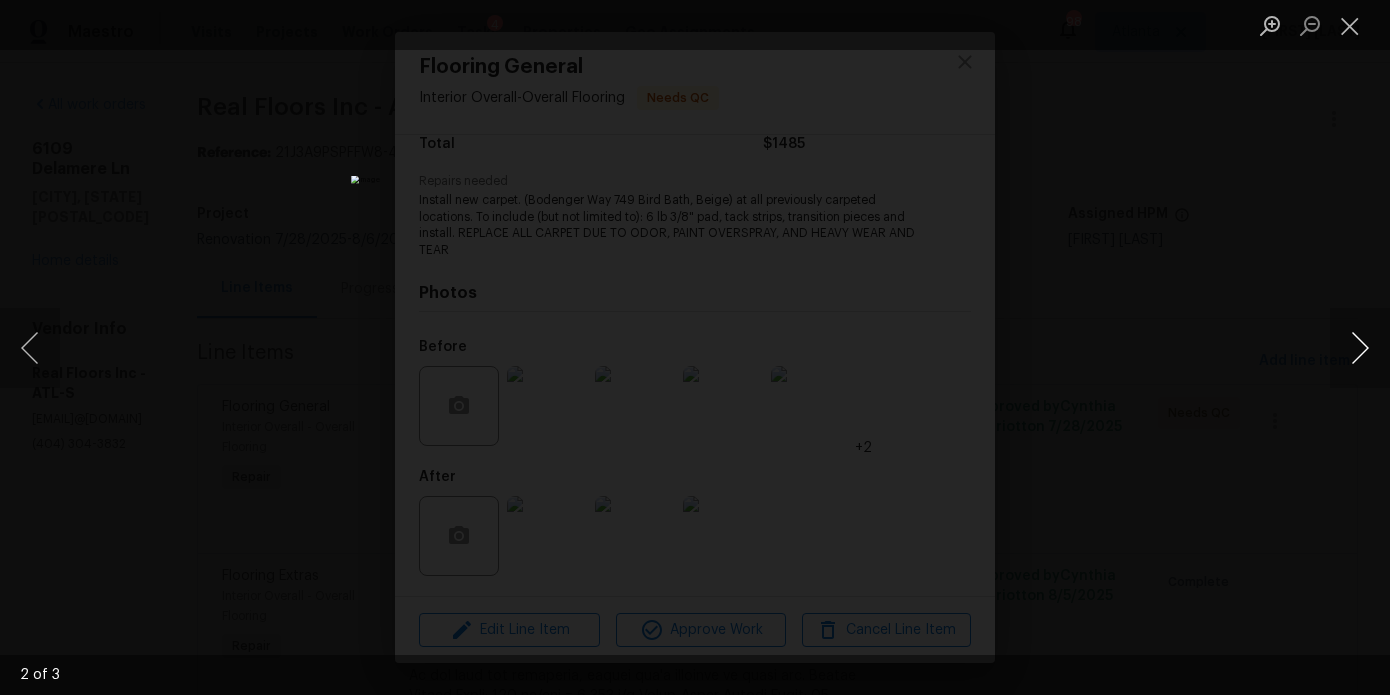click at bounding box center (1360, 348) 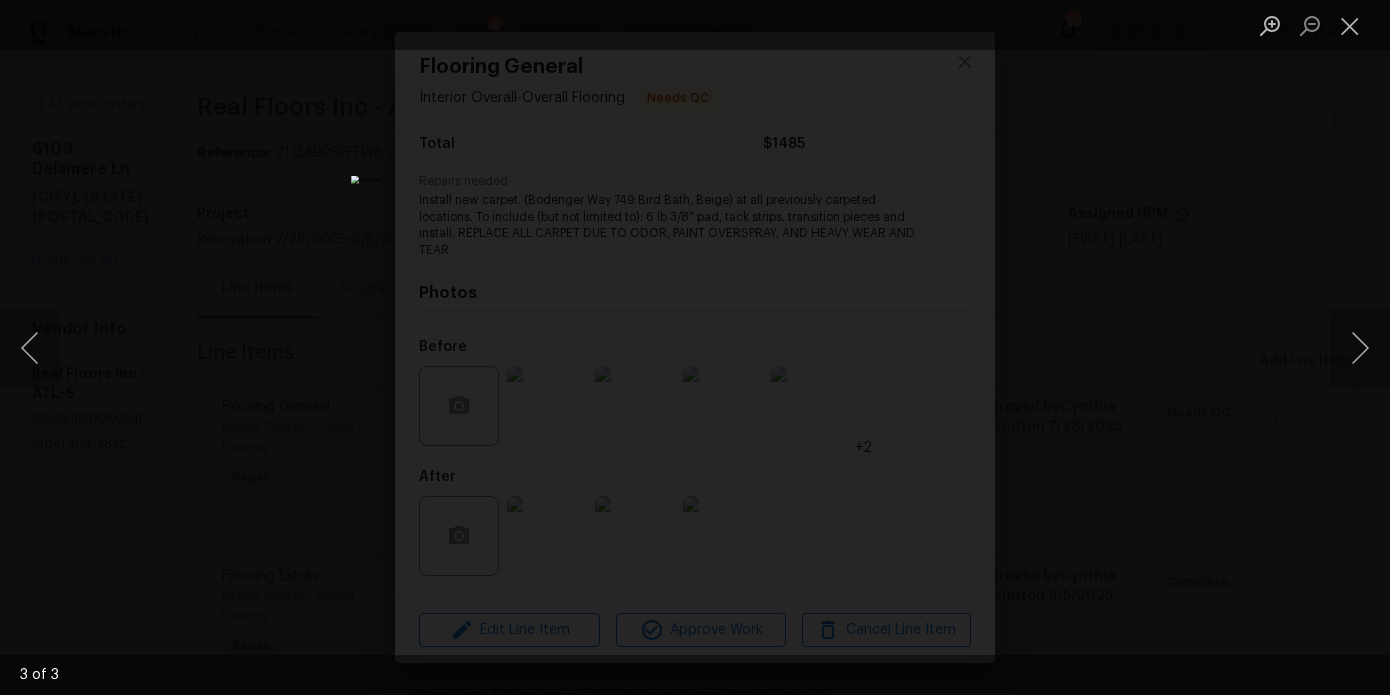 click at bounding box center (695, 347) 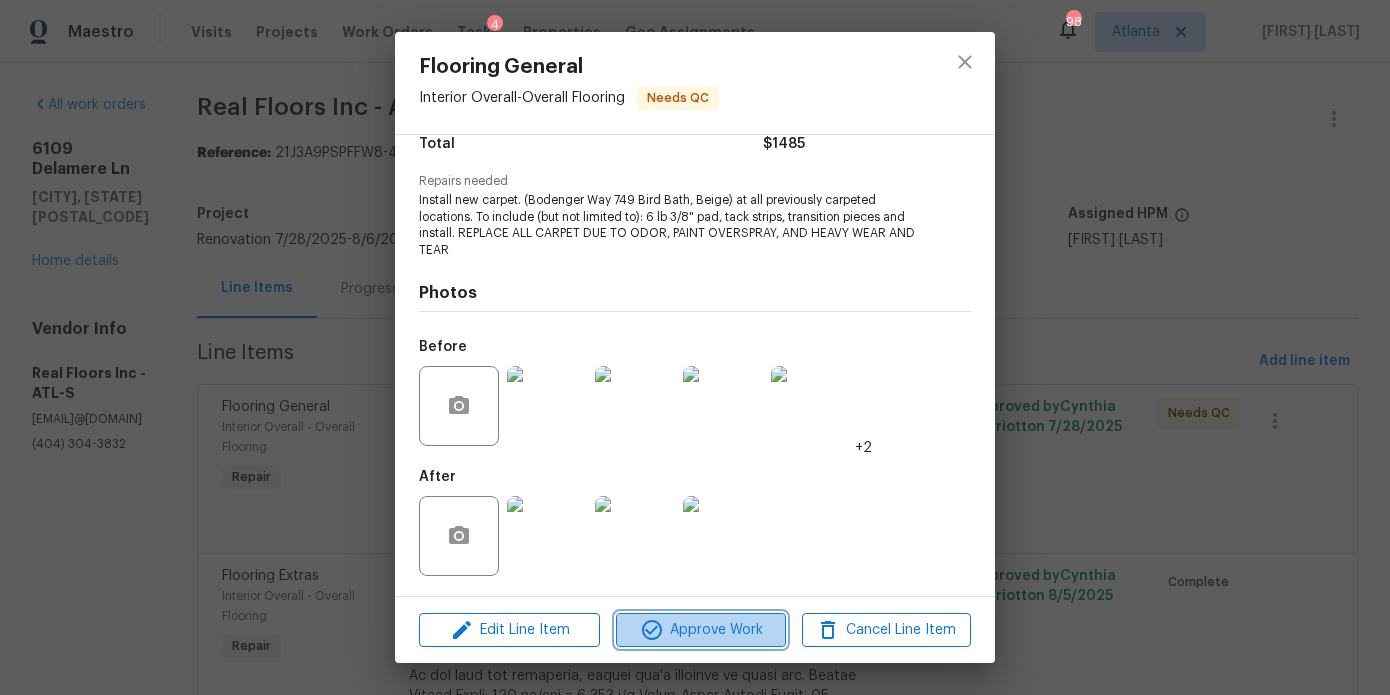 click on "Approve Work" at bounding box center (700, 630) 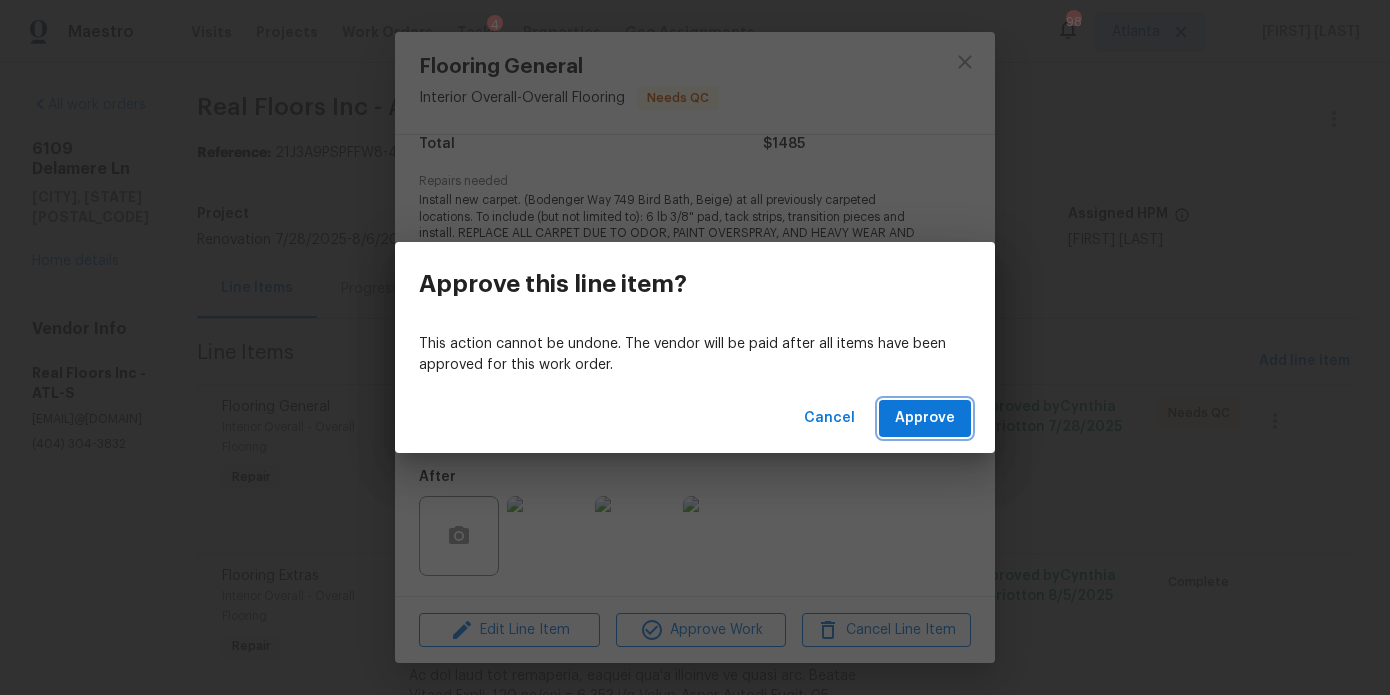 click on "Approve" at bounding box center (925, 418) 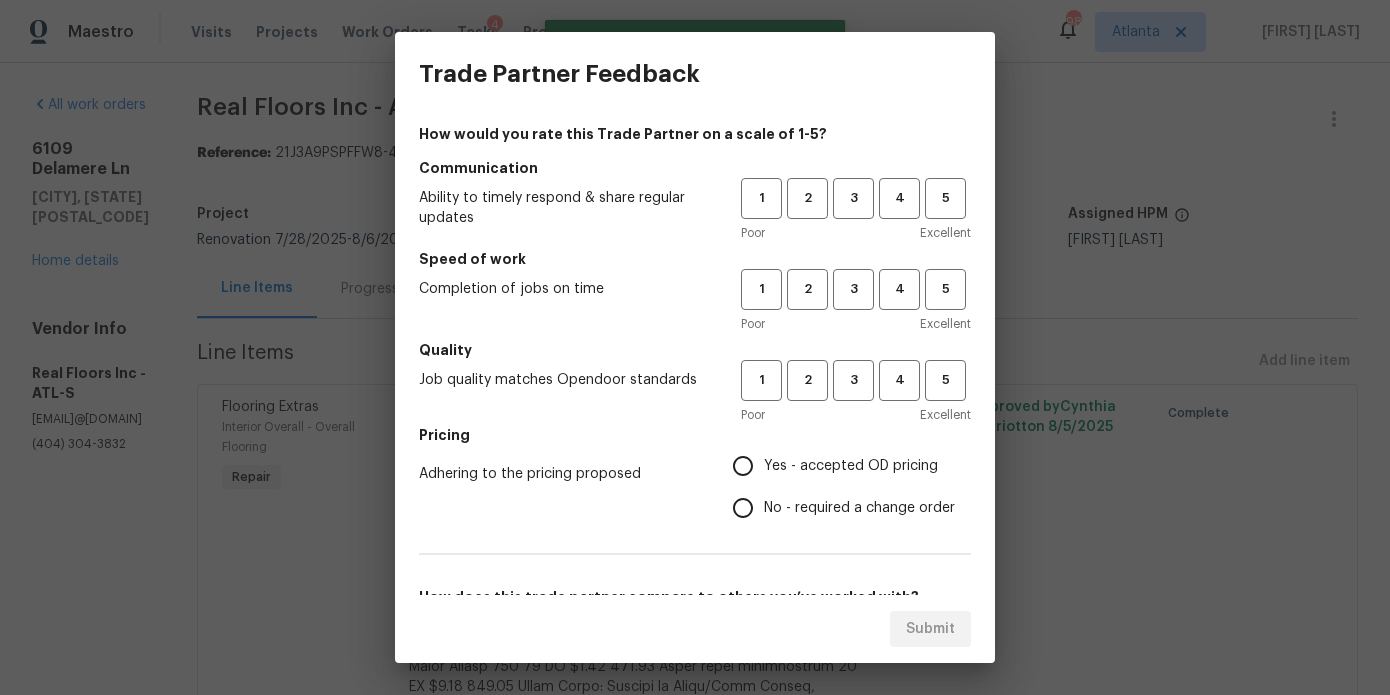 click on "Trade Partner Feedback How would you rate this Trade Partner on a scale of 1-5? Communication Ability to timely respond & share regular updates 1 2 3 4 5 Poor Excellent Speed of work Completion of jobs on time 1 2 3 4 5 Poor Excellent Quality Job quality matches Opendoor standards 1 2 3 4 5 Poor Excellent Pricing Adhering to the pricing proposed Yes - accepted OD pricing No - required a change order How does this trade partner compare to others you’ve worked with? This is my favorite trade partner This trade partner is better than most This trade partner is par for the course This trade partner is acceptable We shouldn't work with this trade partner Comments x ​ Submit" at bounding box center (695, 347) 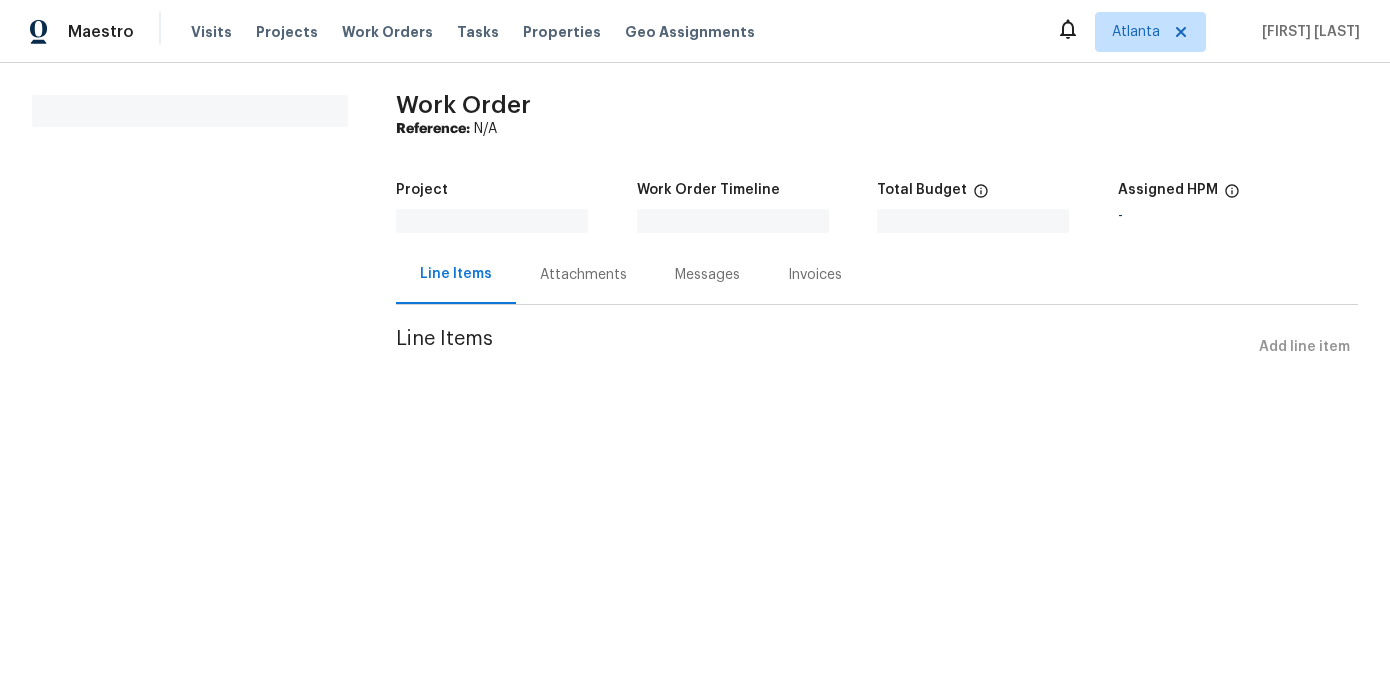 scroll, scrollTop: 0, scrollLeft: 0, axis: both 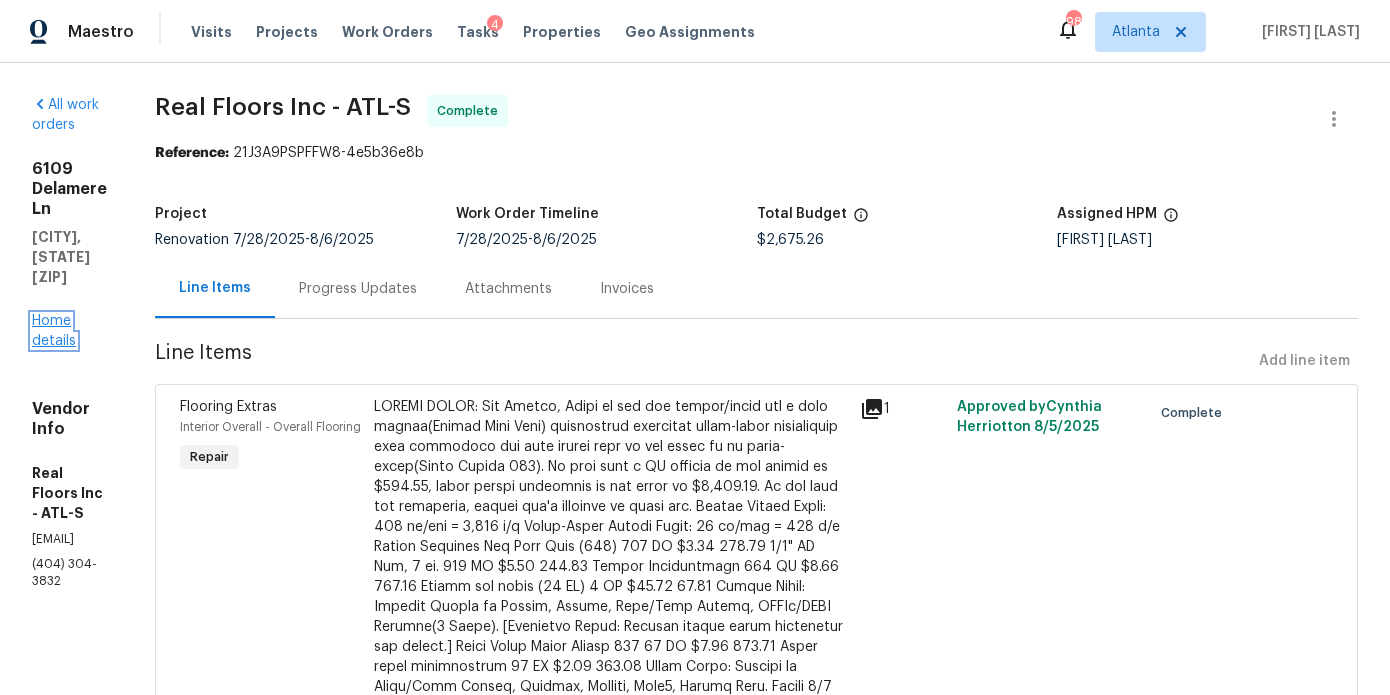 click on "Home details" at bounding box center (54, 331) 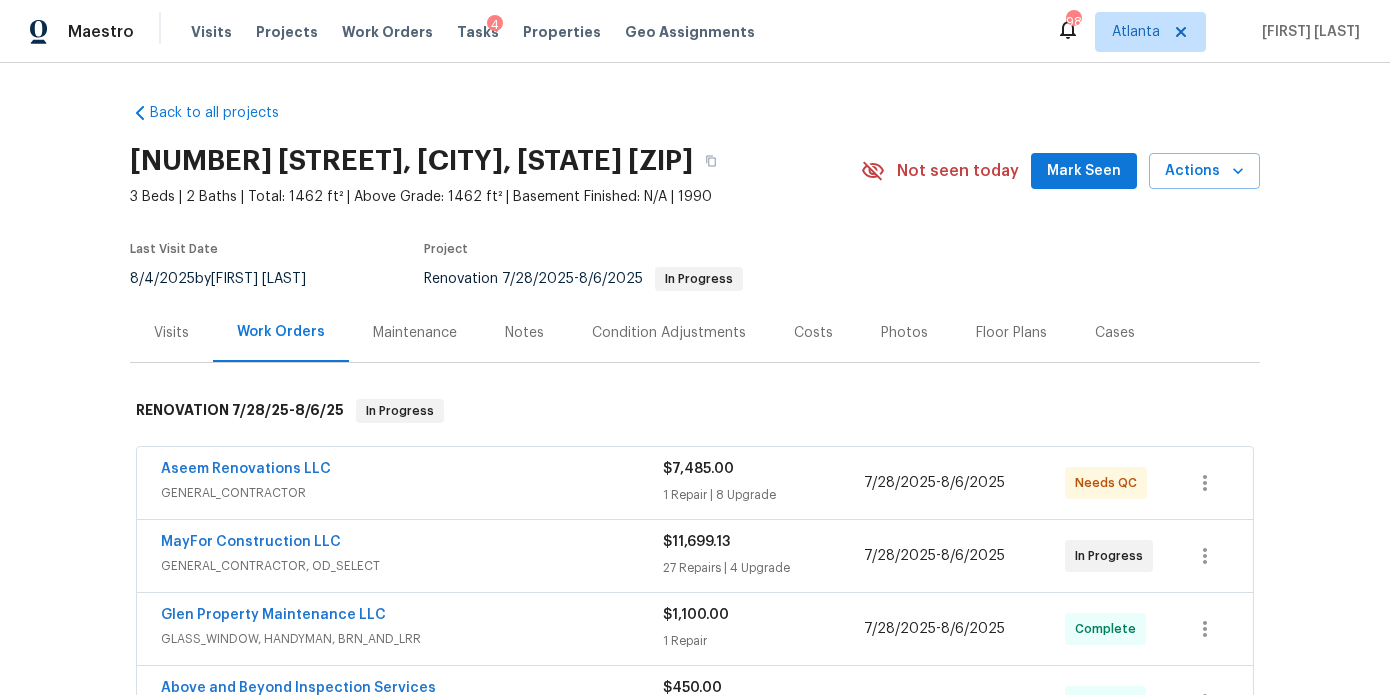 click on "Aseem Renovations LLC" at bounding box center [246, 469] 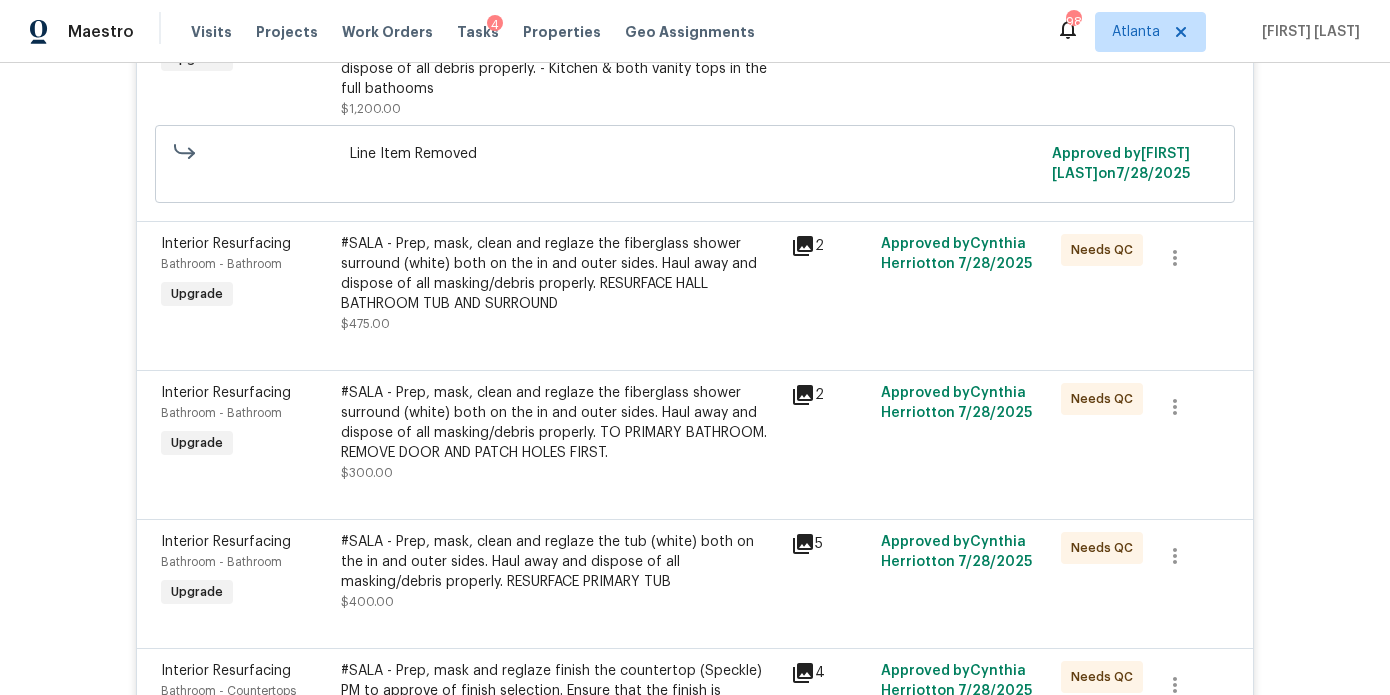 scroll, scrollTop: 986, scrollLeft: 0, axis: vertical 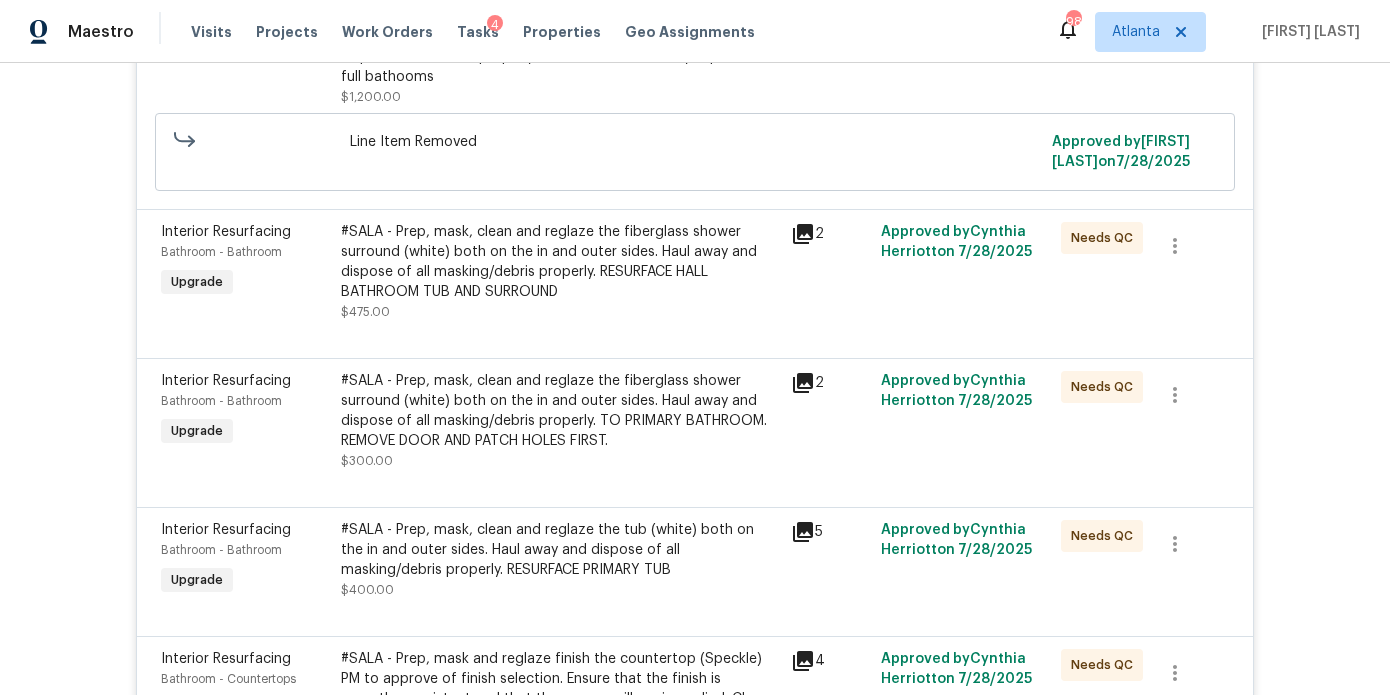 click on "#SALA - Prep, mask, clean and reglaze the fiberglass shower surround (white) both on the in and outer sides. Haul away and dispose of all masking/debris properly. RESURFACE HALL BATHROOM TUB AND SURROUND" at bounding box center (560, 262) 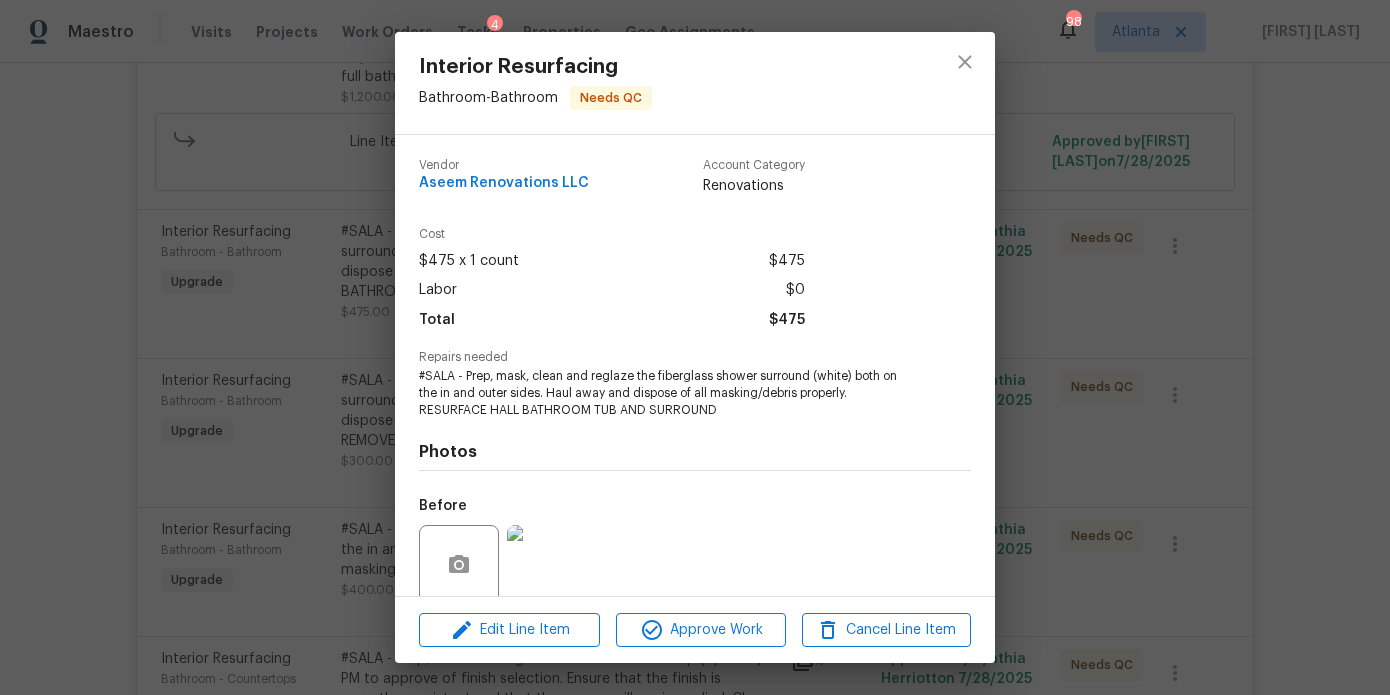 scroll, scrollTop: 159, scrollLeft: 0, axis: vertical 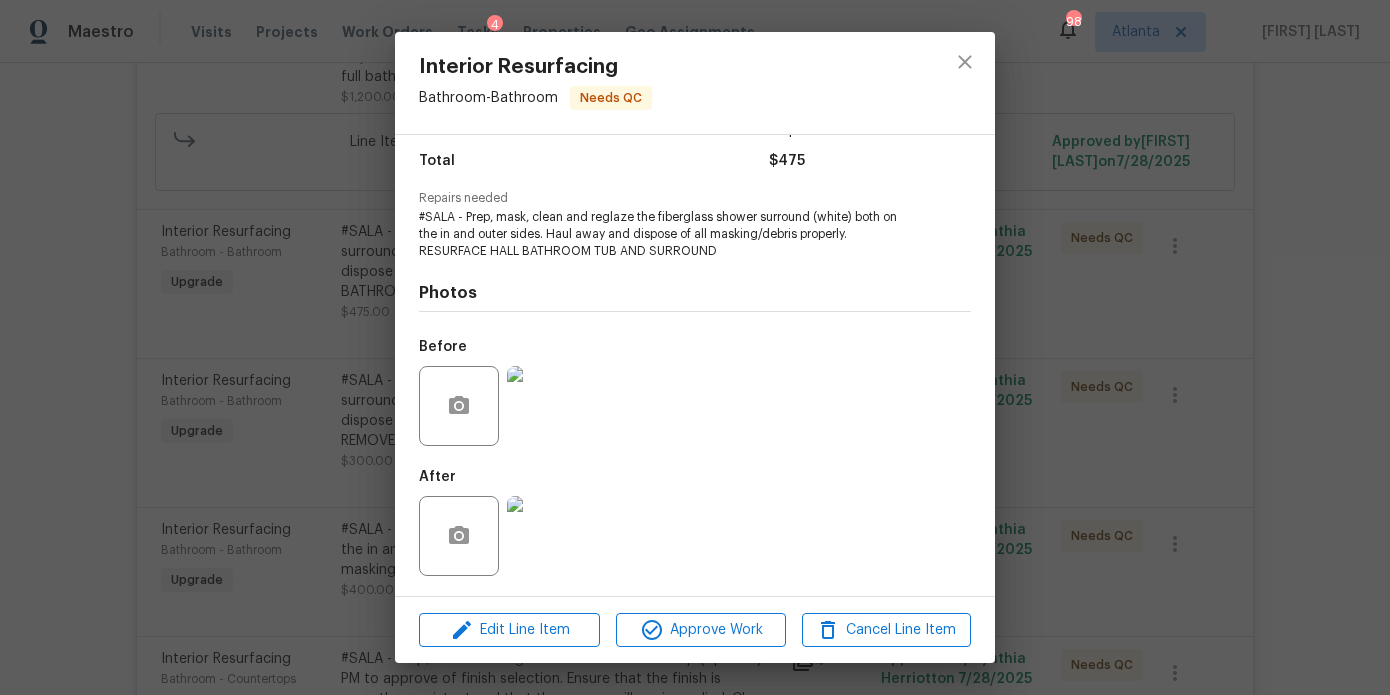 click at bounding box center [547, 536] 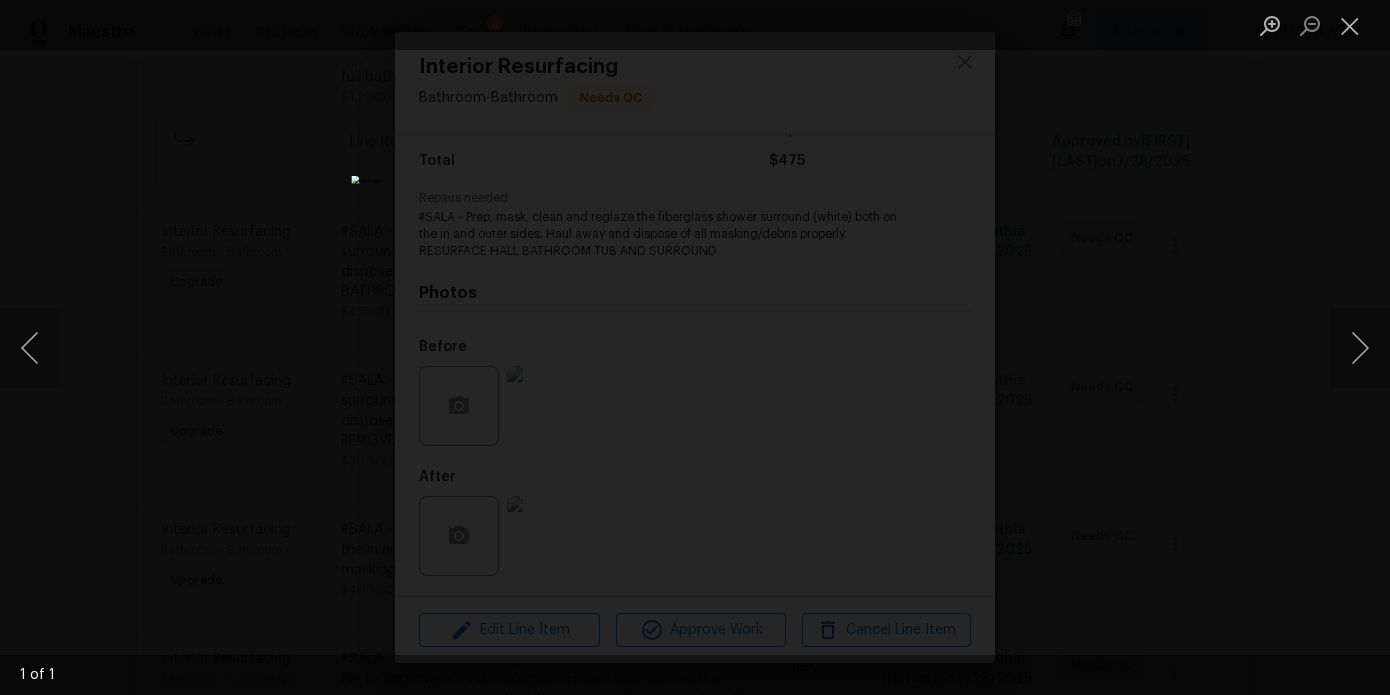 click at bounding box center (695, 347) 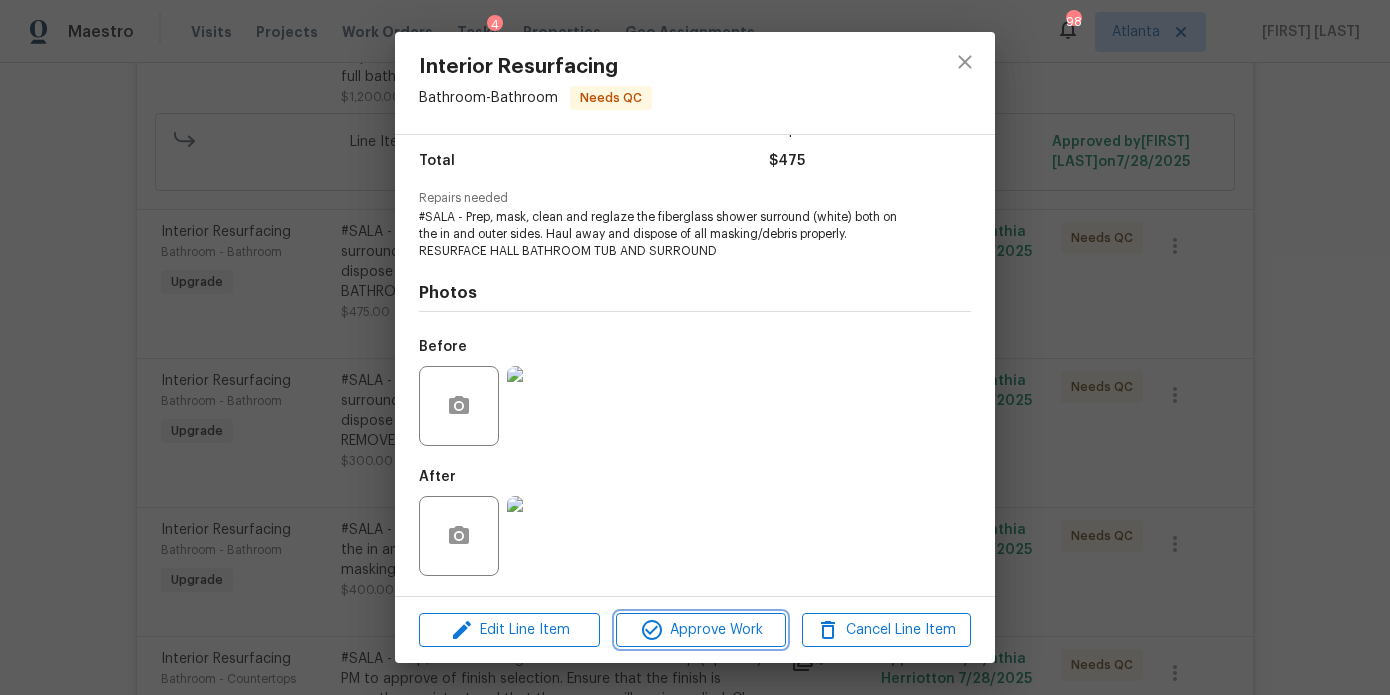 click on "Approve Work" at bounding box center [700, 630] 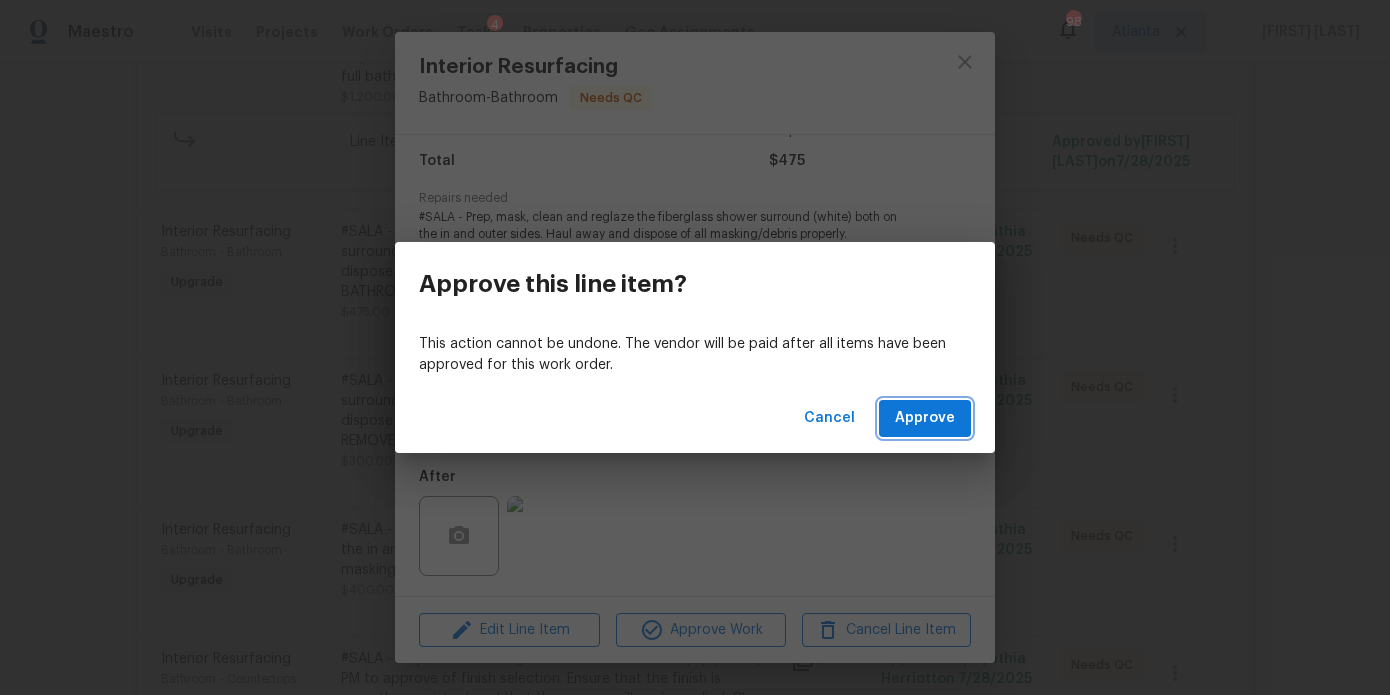 click on "Approve" at bounding box center (925, 418) 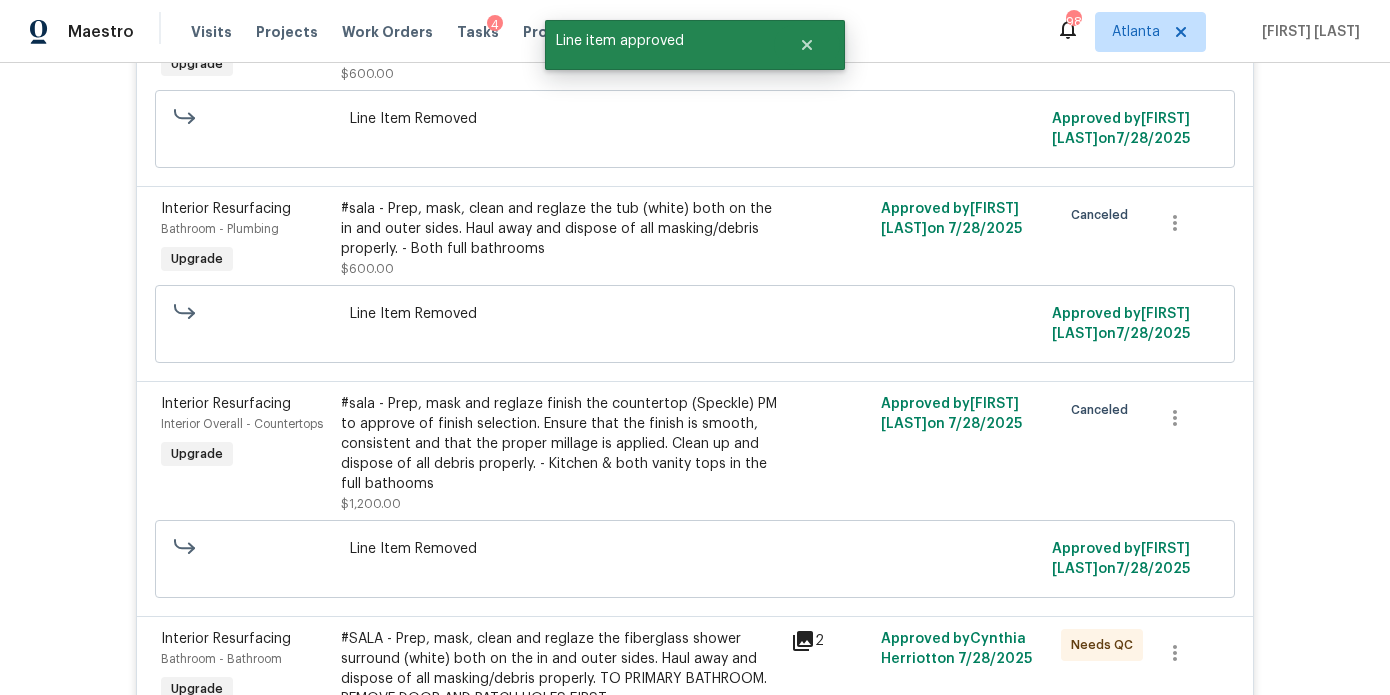 scroll, scrollTop: 986, scrollLeft: 0, axis: vertical 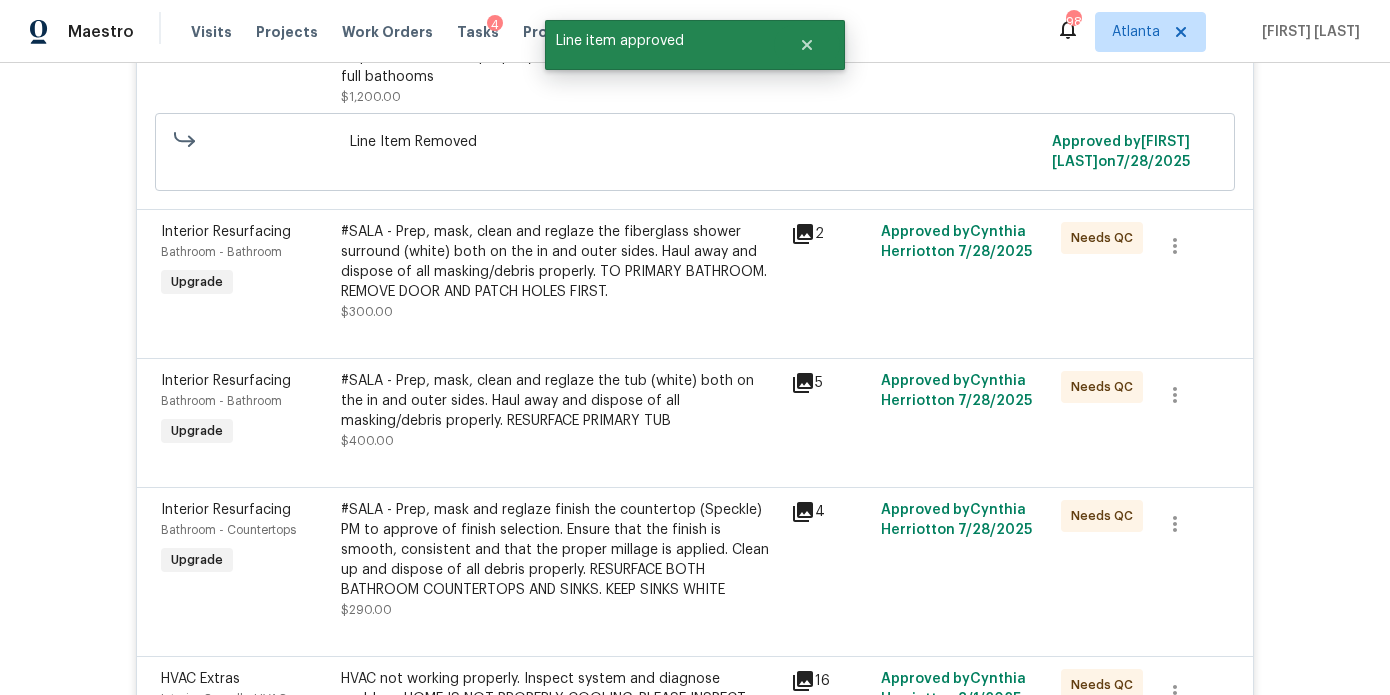 click on "#SALA - Prep, mask, clean and reglaze the tub (white) both on the in and outer sides. Haul away and dispose of all masking/debris properly. RESURFACE PRIMARY TUB" at bounding box center [560, 401] 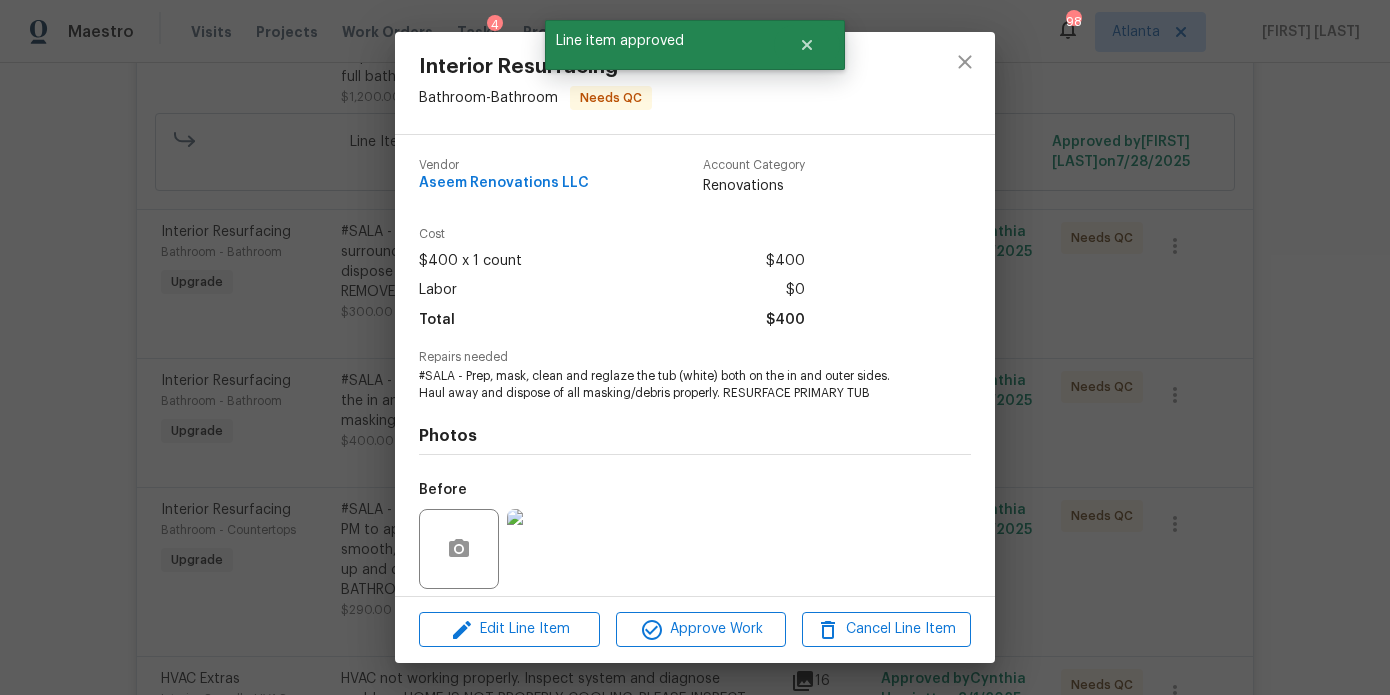 click on "Edit Line Item  Approve Work  Cancel Line Item" at bounding box center (695, 629) 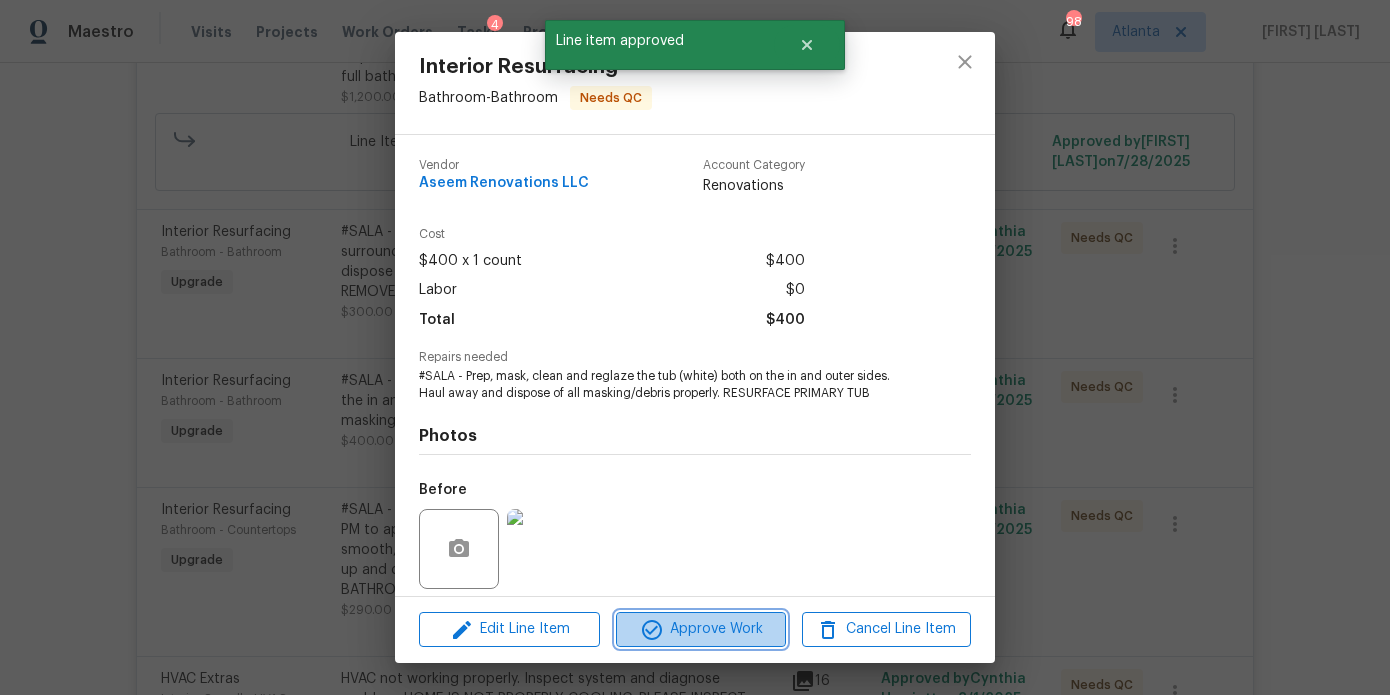 click on "Approve Work" at bounding box center (700, 629) 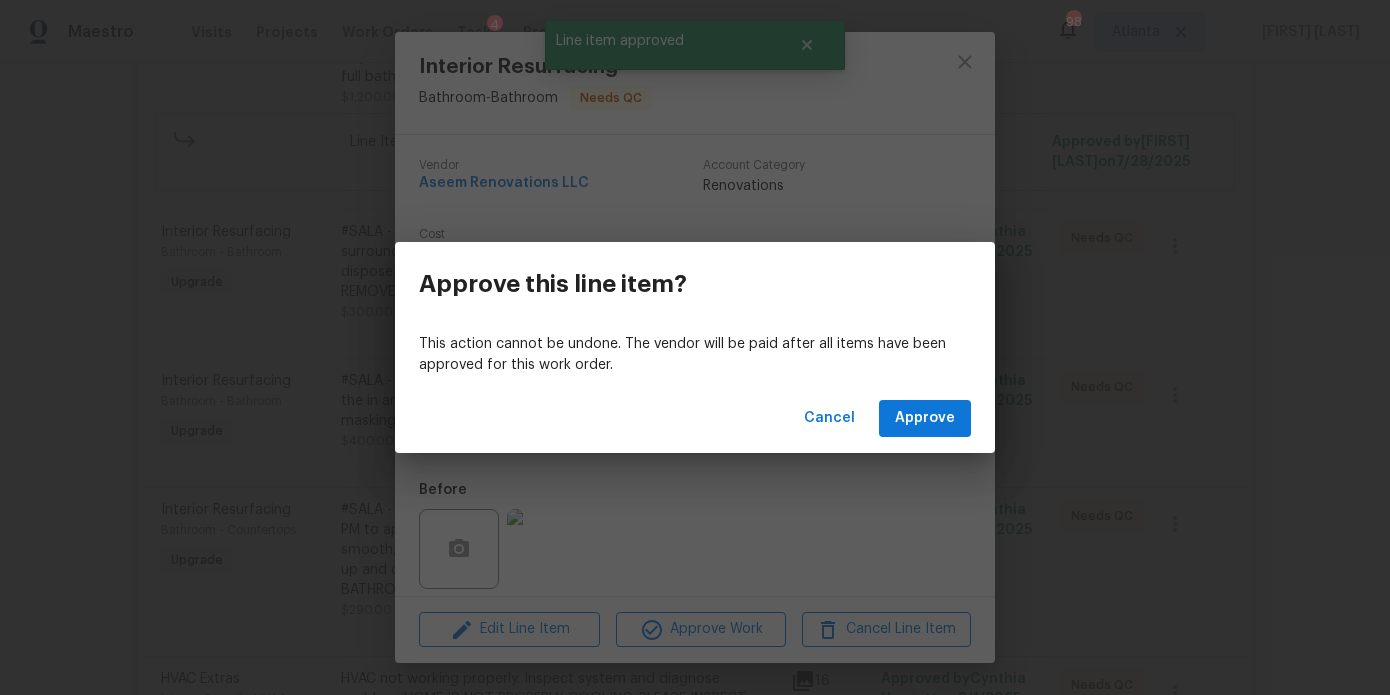 click on "Cancel Approve" at bounding box center [695, 418] 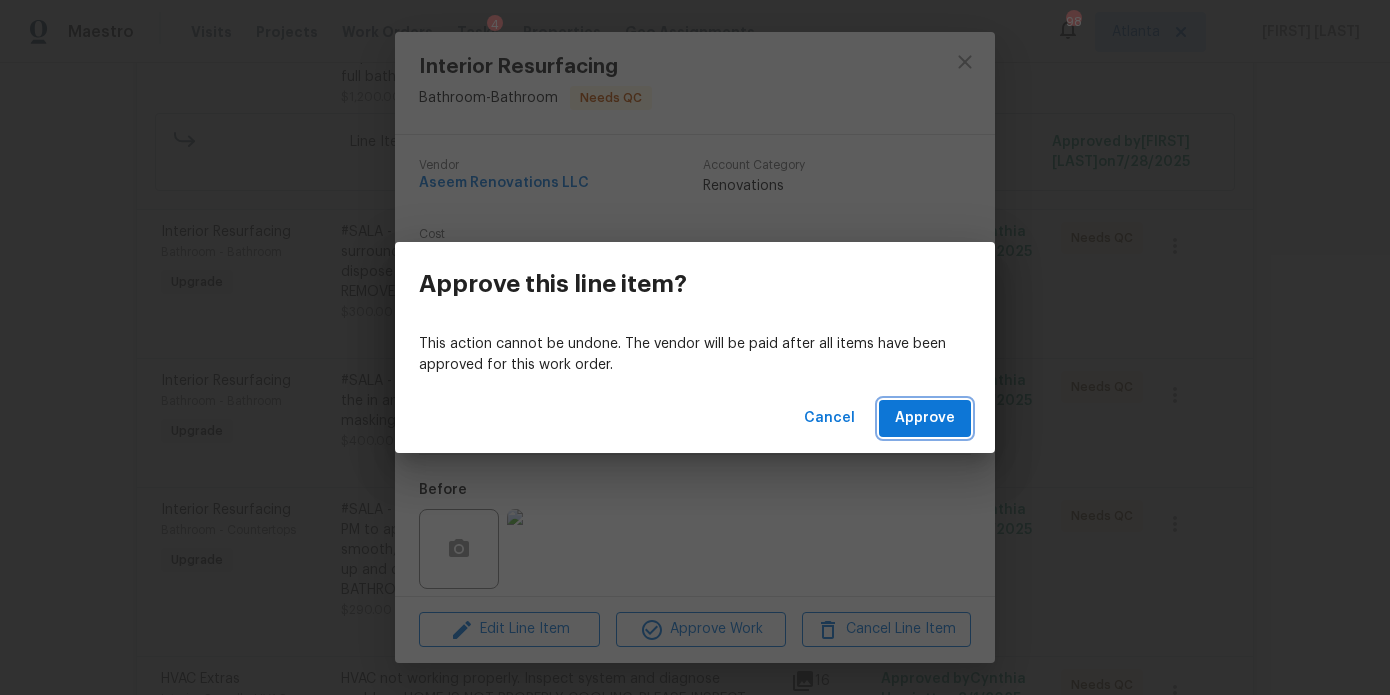 click on "Approve" at bounding box center [925, 418] 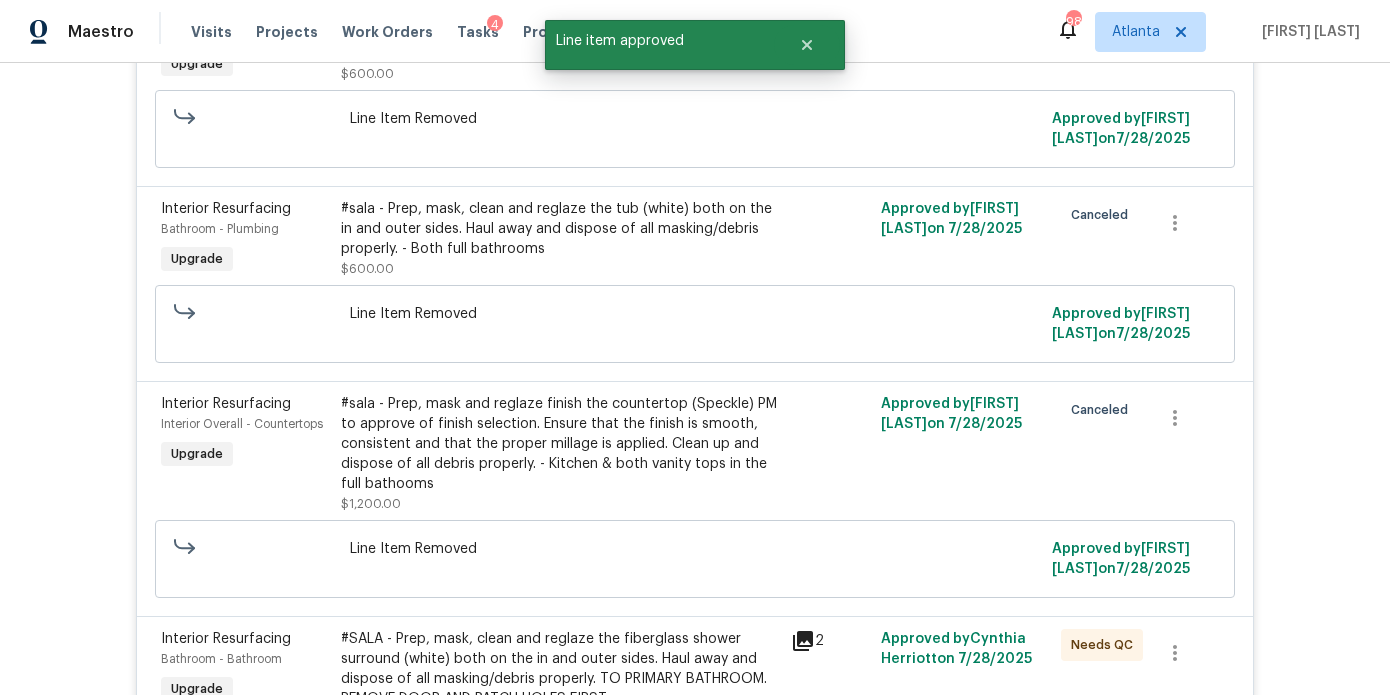 scroll, scrollTop: 986, scrollLeft: 0, axis: vertical 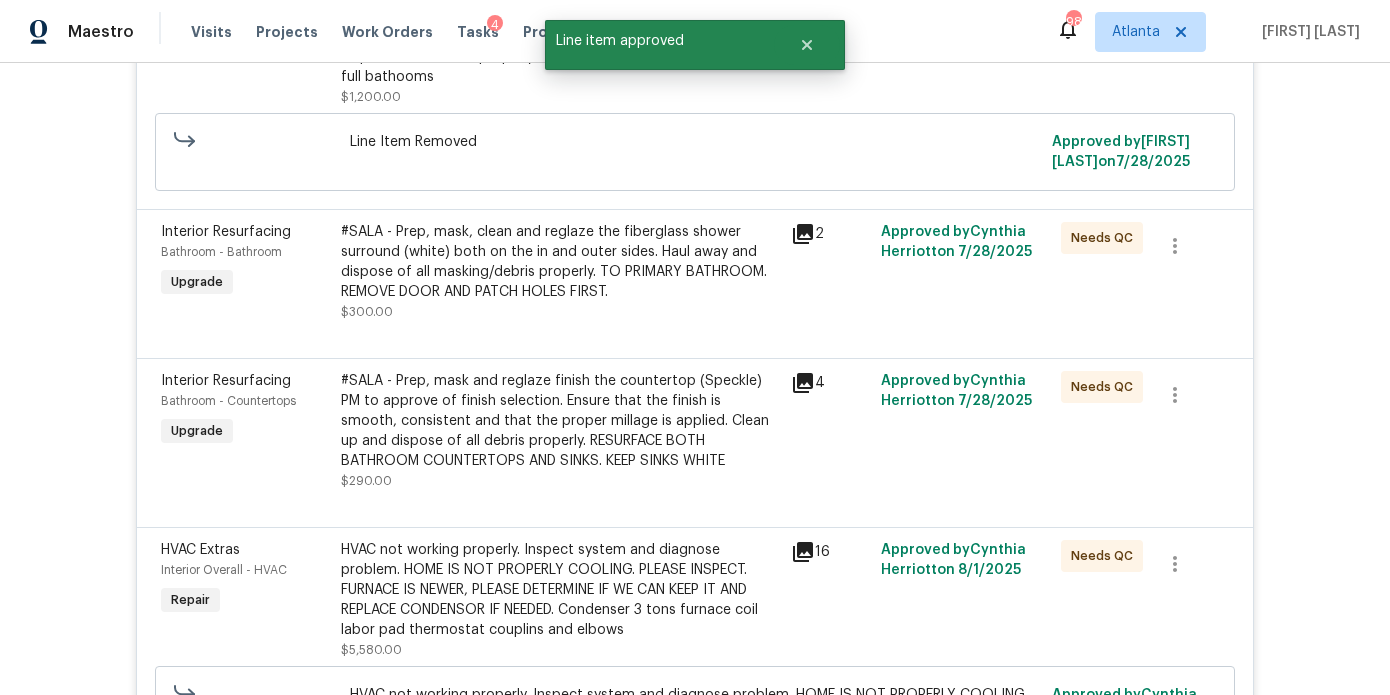 click on "#SALA - Prep, mask, clean and reglaze the fiberglass shower surround (white) both on the in and outer sides. Haul away and dispose of all masking/debris properly. TO PRIMARY BATHROOM. REMOVE DOOR AND PATCH HOLES FIRST." at bounding box center (560, 262) 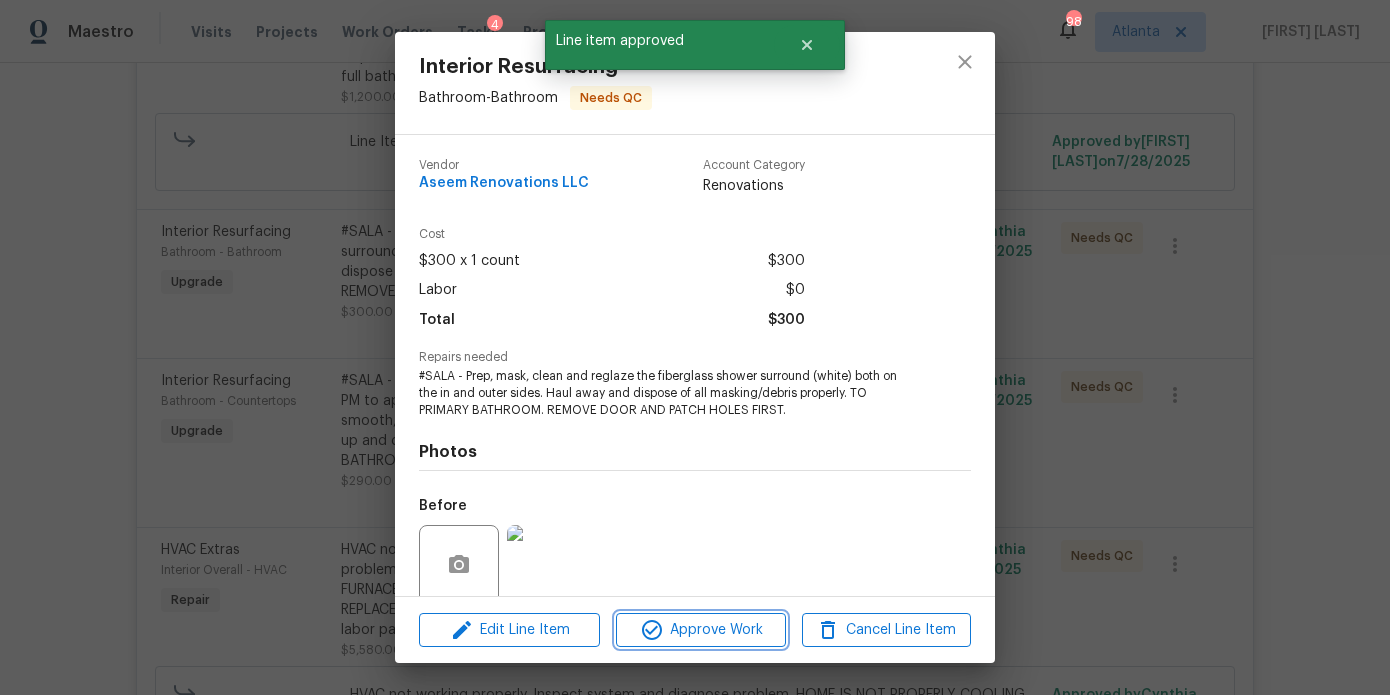 click on "Approve Work" at bounding box center [700, 630] 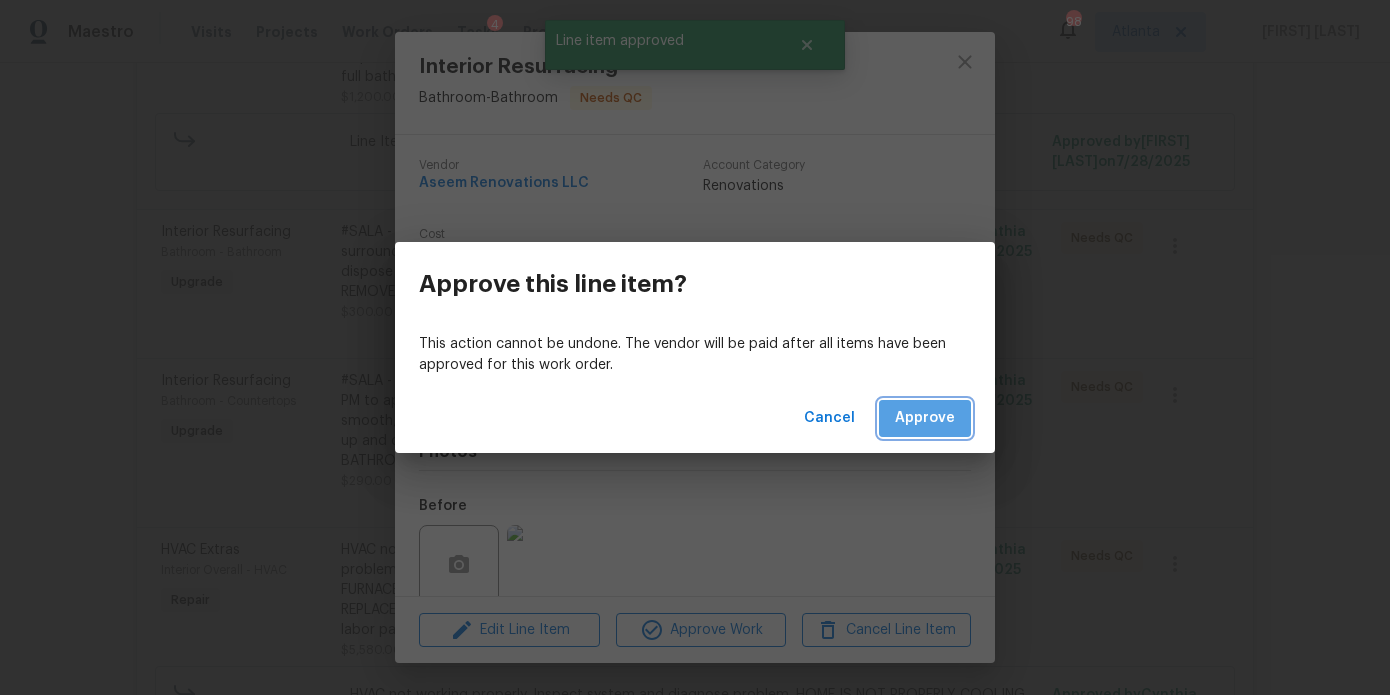 click on "Approve" at bounding box center (925, 418) 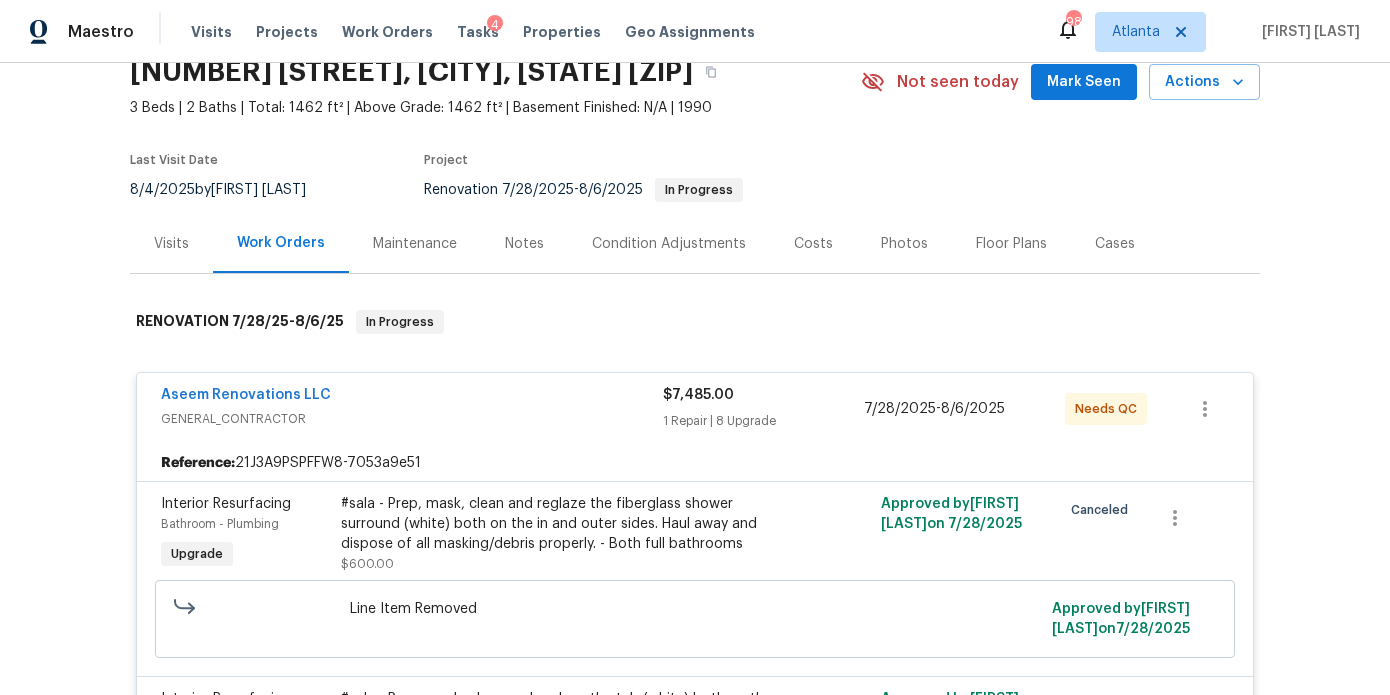 scroll, scrollTop: 74, scrollLeft: 0, axis: vertical 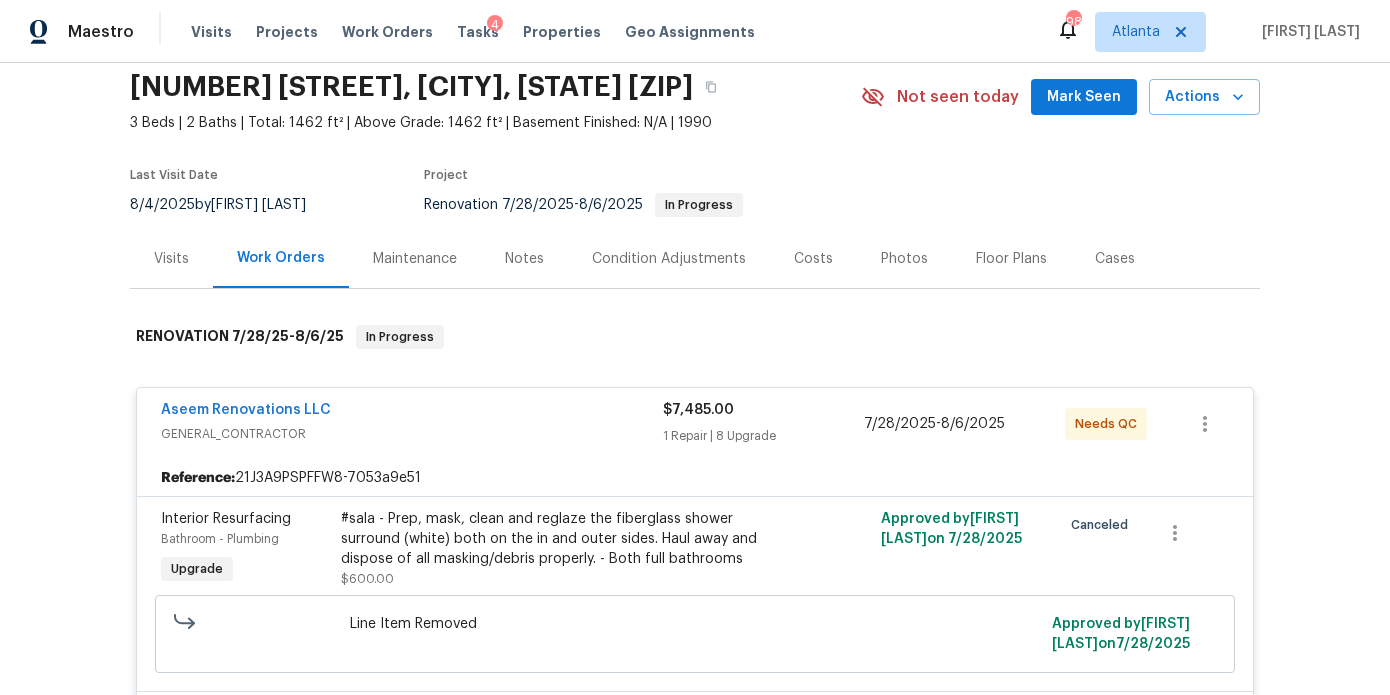 click on "Aseem Renovations LLC" at bounding box center (246, 410) 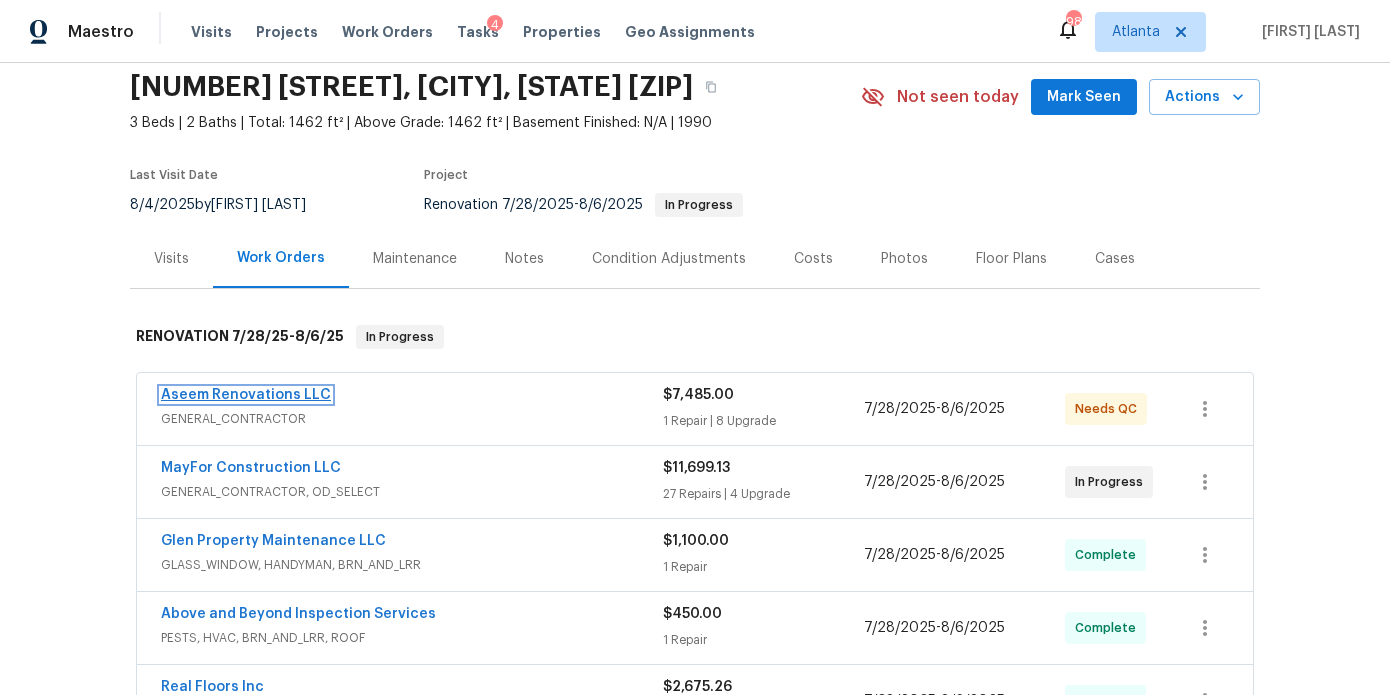 click on "Aseem Renovations LLC" at bounding box center [246, 395] 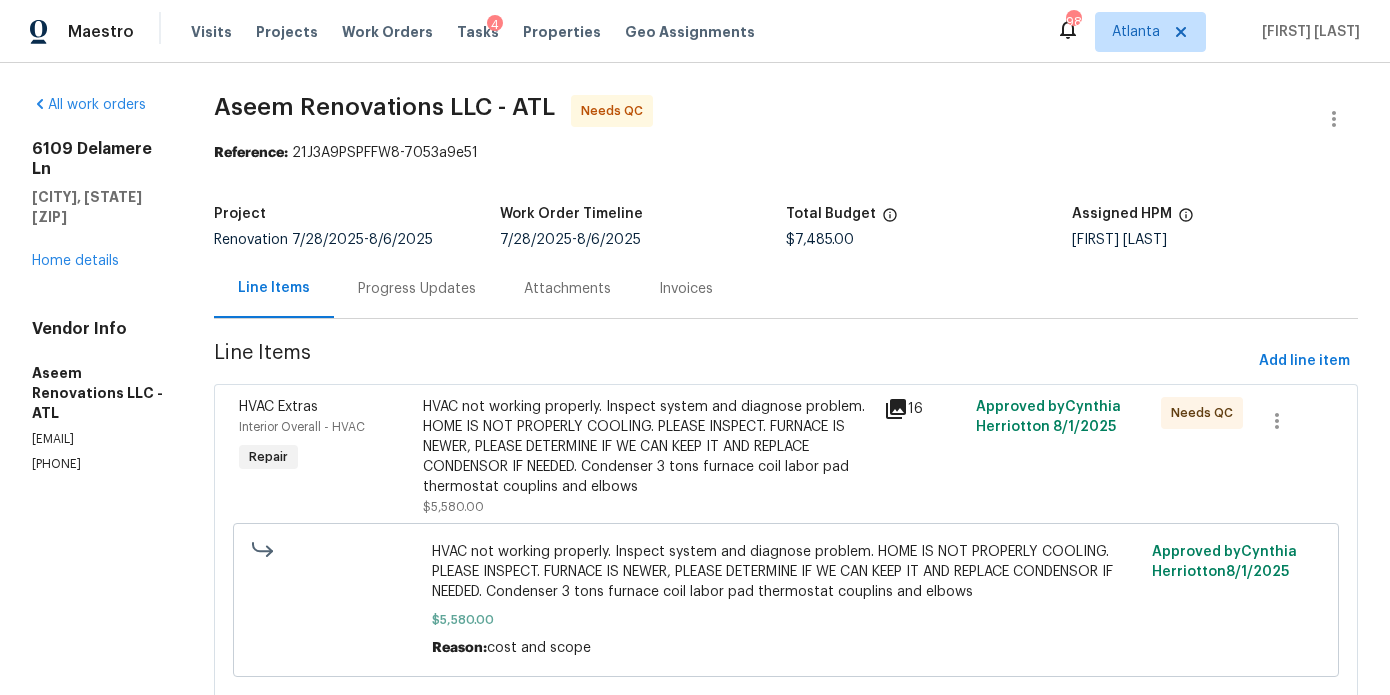 click on "Progress Updates" at bounding box center (417, 289) 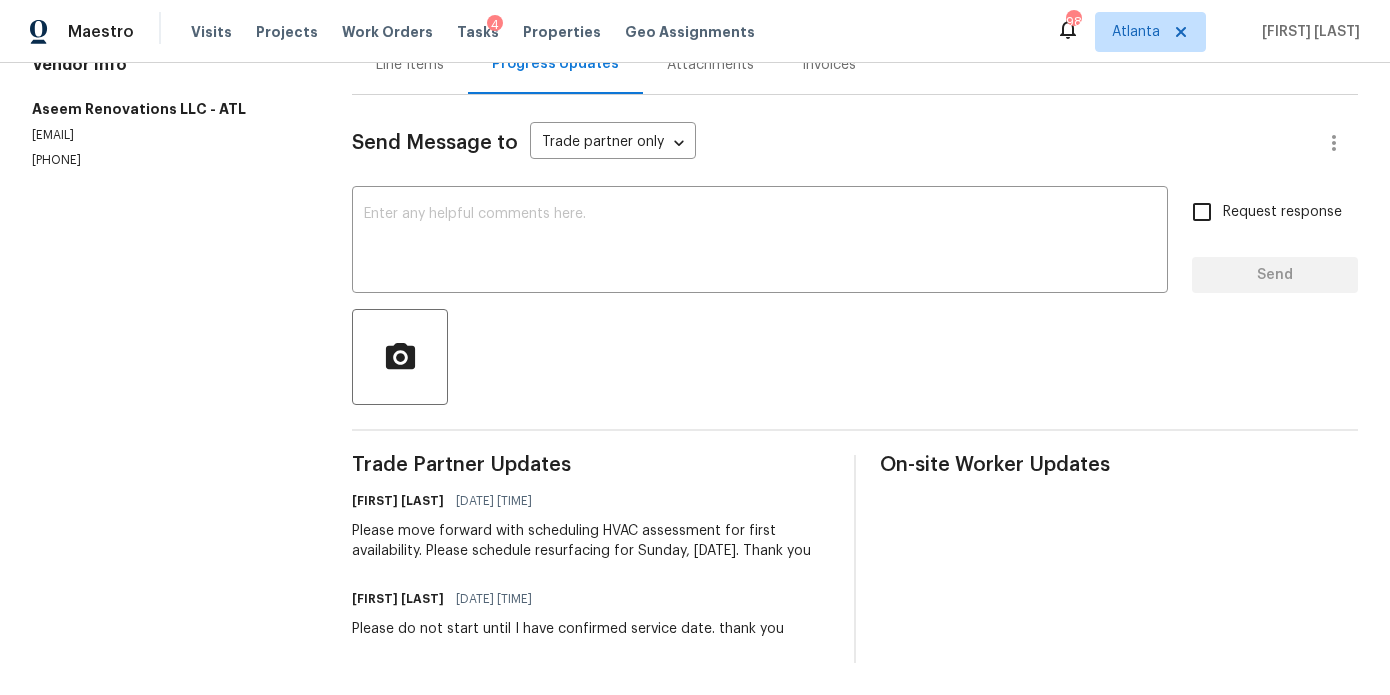 scroll, scrollTop: 0, scrollLeft: 0, axis: both 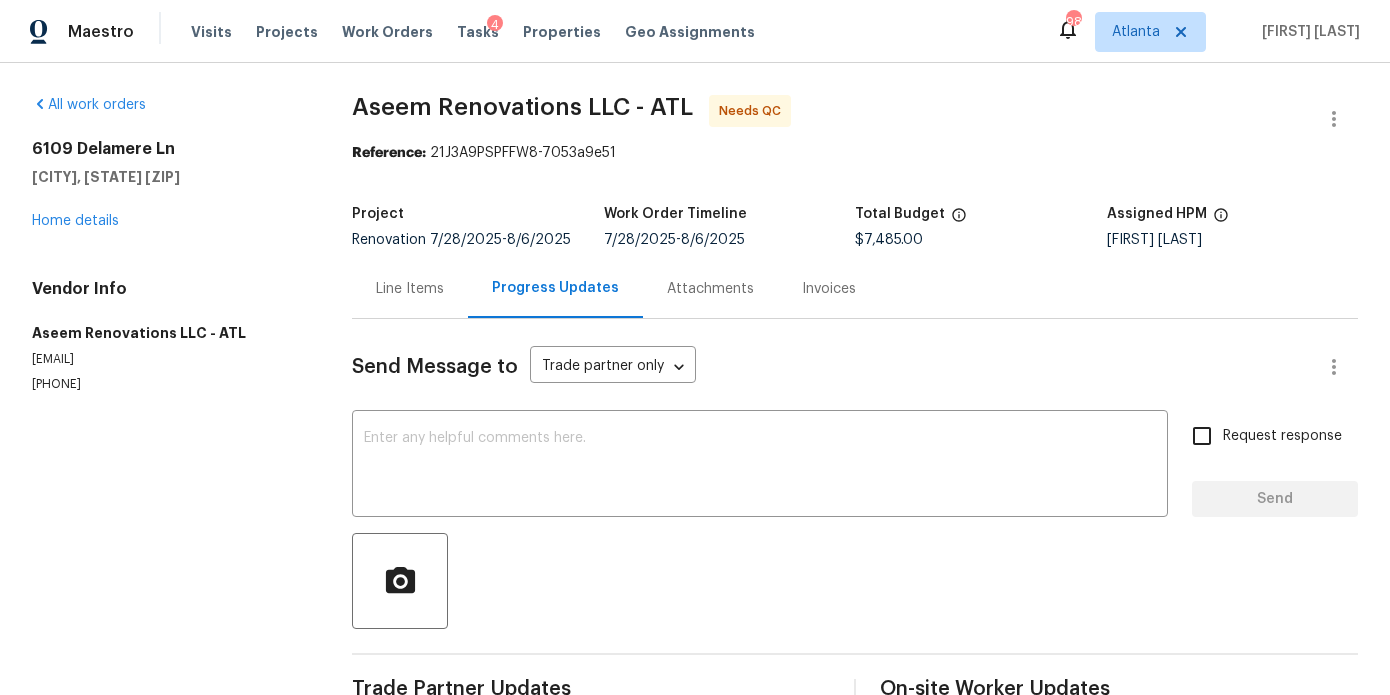 click on "Line Items" at bounding box center [410, 289] 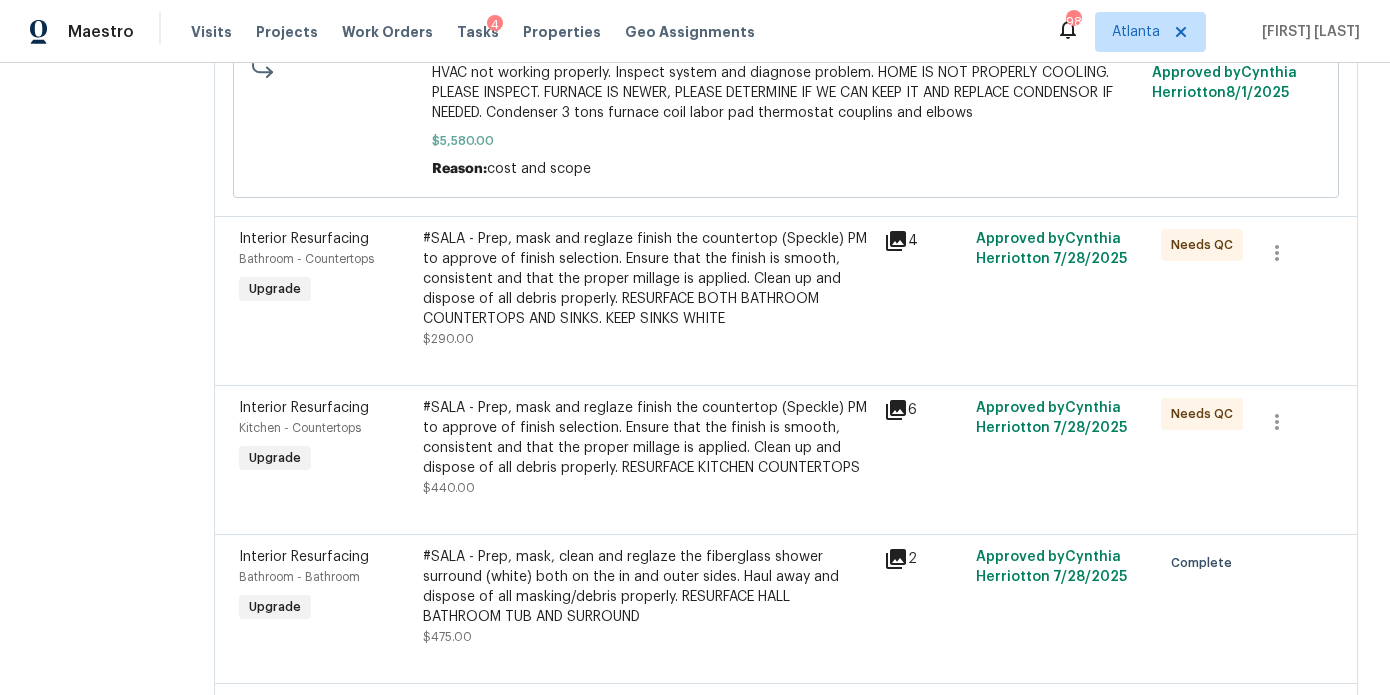 scroll, scrollTop: 532, scrollLeft: 0, axis: vertical 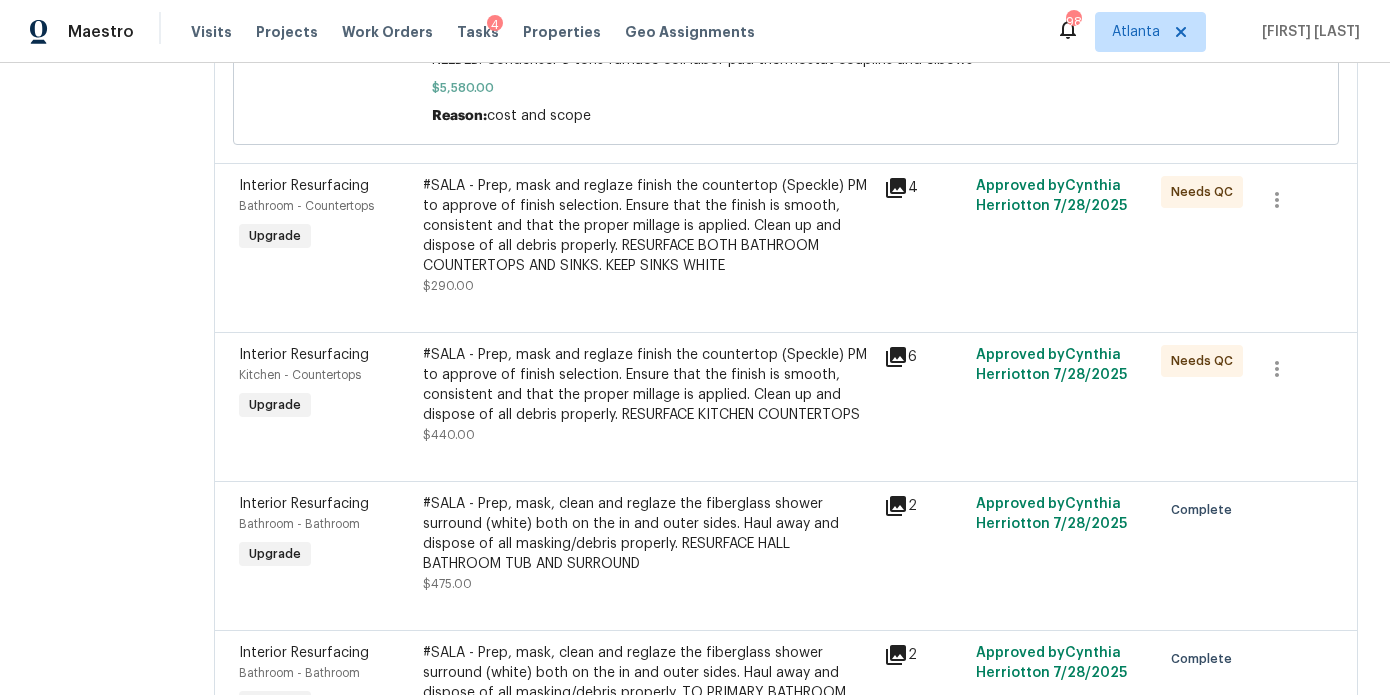 click on "#SALA - Prep, mask and reglaze finish the countertop (Speckle) PM to approve of finish selection. Ensure that the finish is smooth, consistent and that the proper millage is applied. Clean up and dispose of all debris properly. RESURFACE BOTH BATHROOM COUNTERTOPS AND SINKS. KEEP SINKS WHITE" at bounding box center [647, 226] 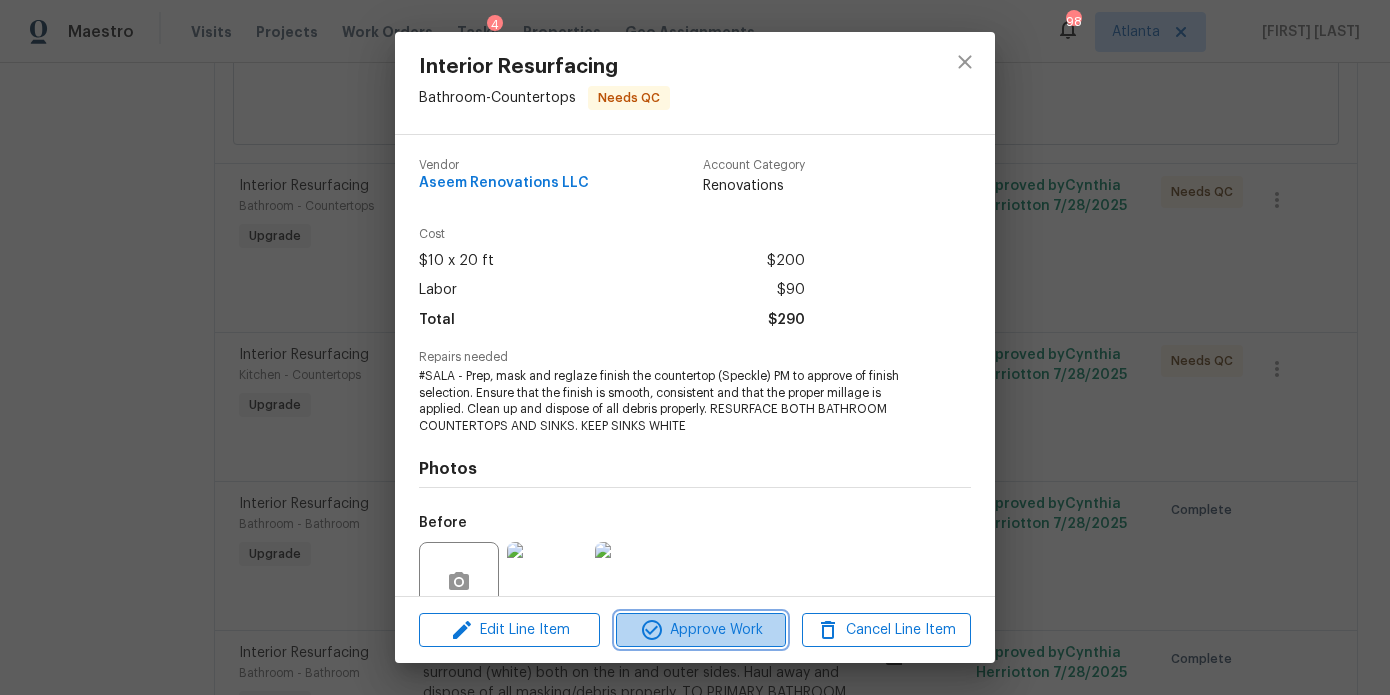 click on "Approve Work" at bounding box center [700, 630] 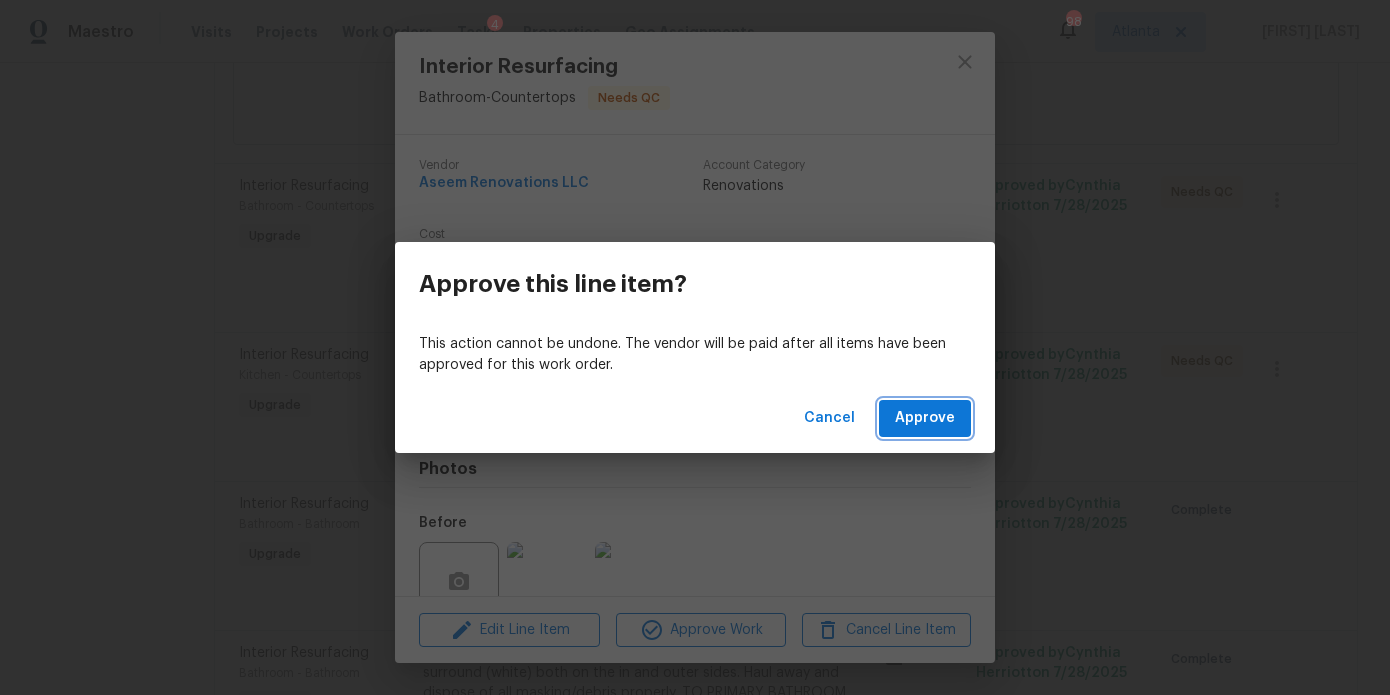 click on "Approve" at bounding box center [925, 418] 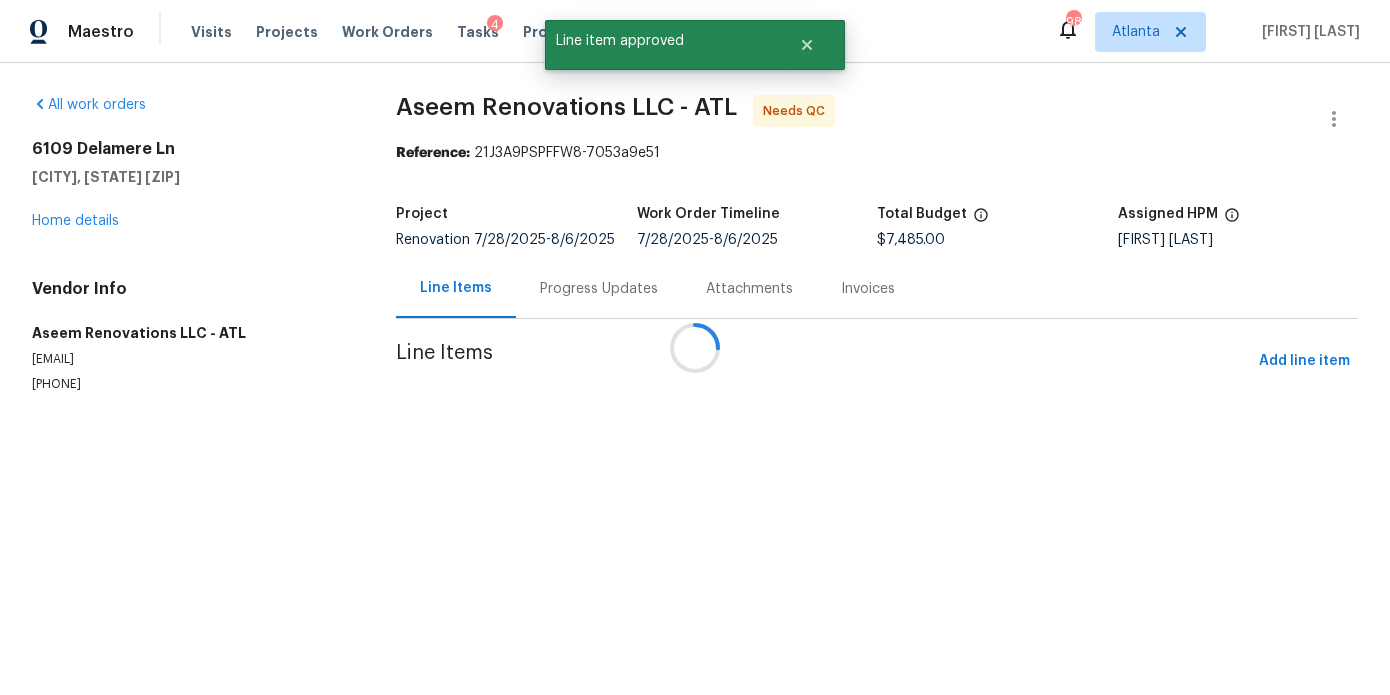 scroll, scrollTop: 0, scrollLeft: 0, axis: both 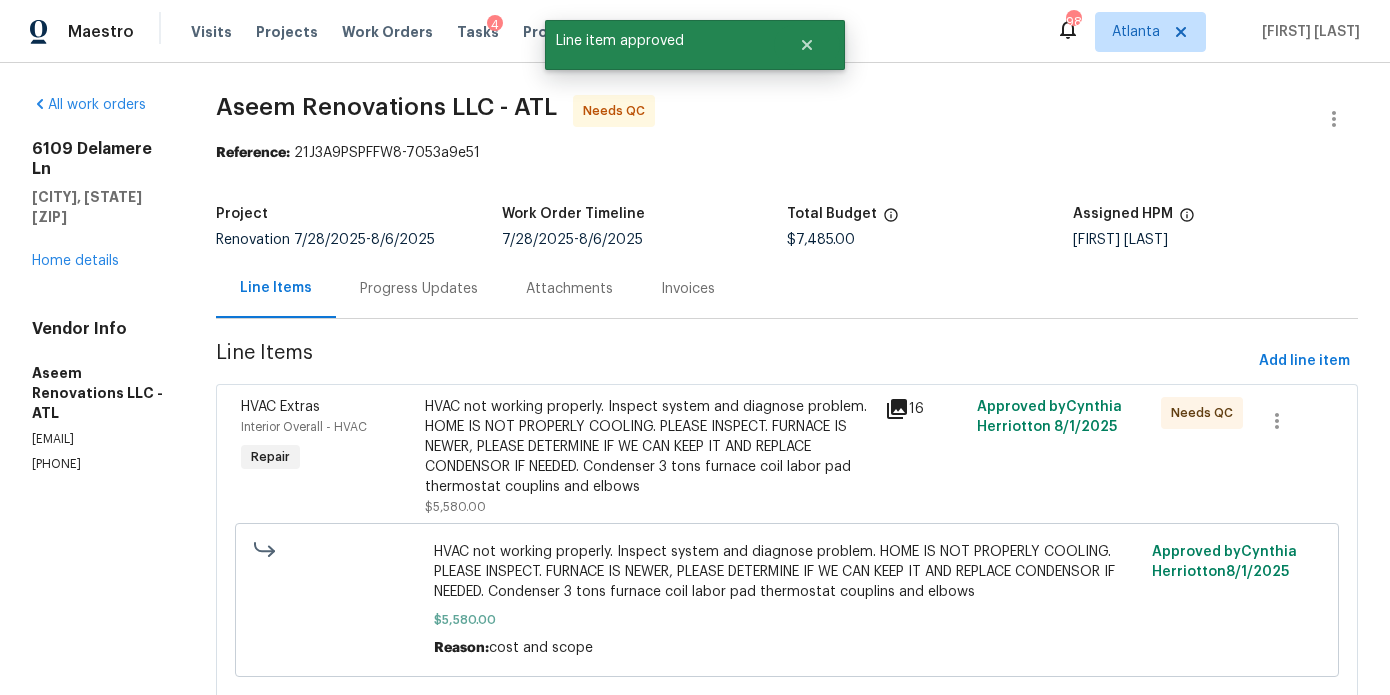 click on "HVAC not working properly. Inspect system and diagnose problem.  HOME IS NOT PROPERLY COOLING. PLEASE INSPECT. FURNACE IS NEWER, PLEASE DETERMINE IF WE CAN KEEP IT AND REPLACE CONDENSOR IF NEEDED.
Condenser 3 tons
furnace
coil
labor
pad
thermostat
couplins and elbows" at bounding box center (649, 447) 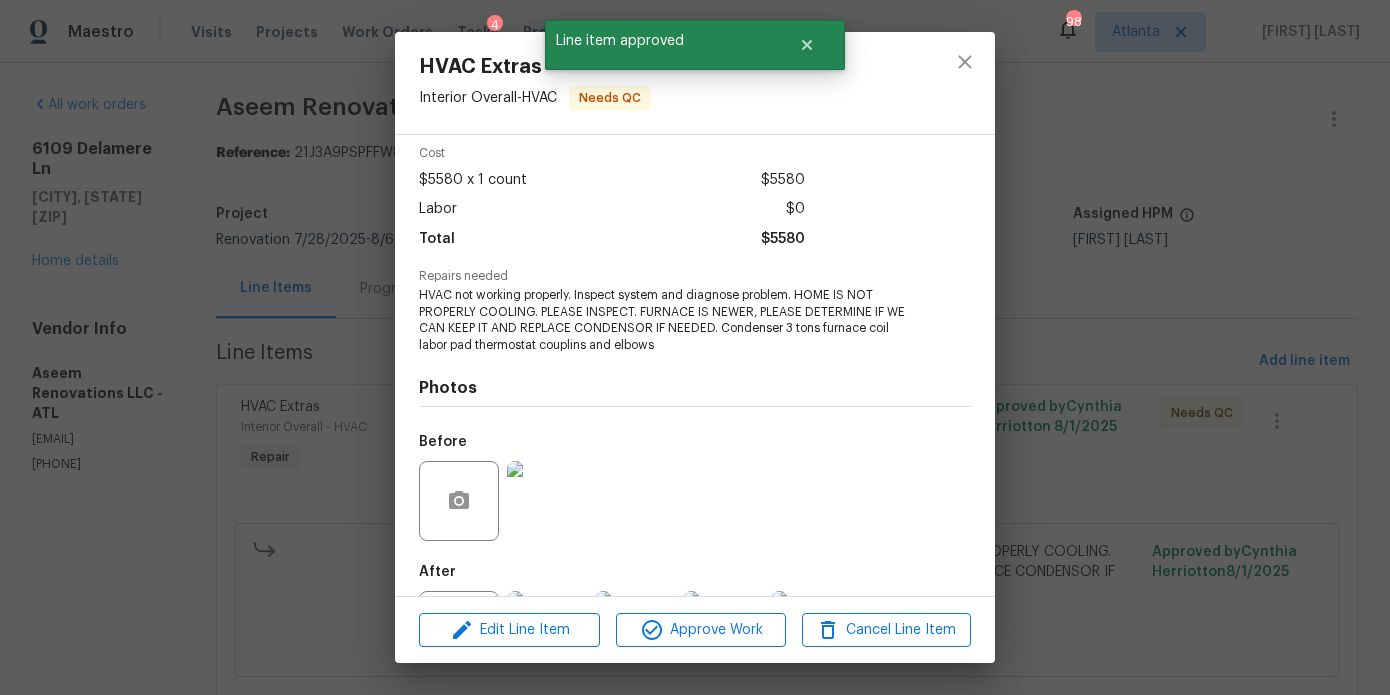 scroll, scrollTop: 176, scrollLeft: 0, axis: vertical 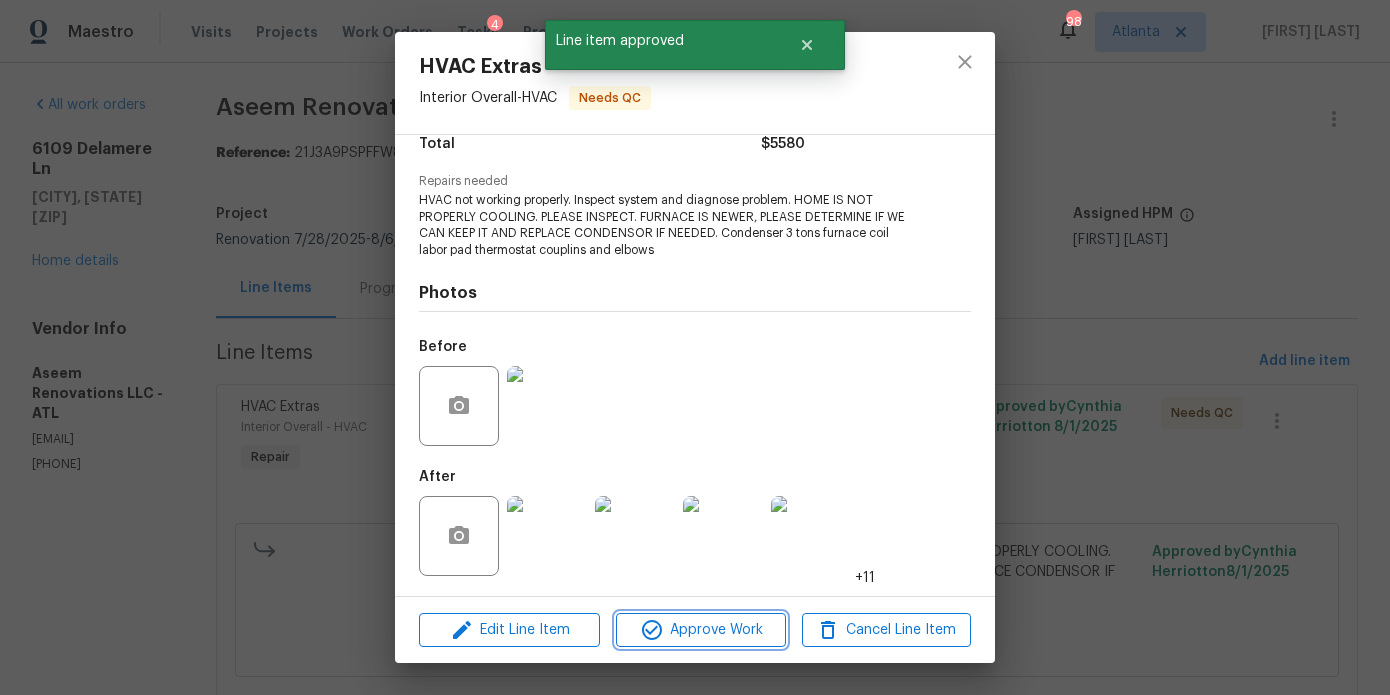 click on "Approve Work" at bounding box center (700, 630) 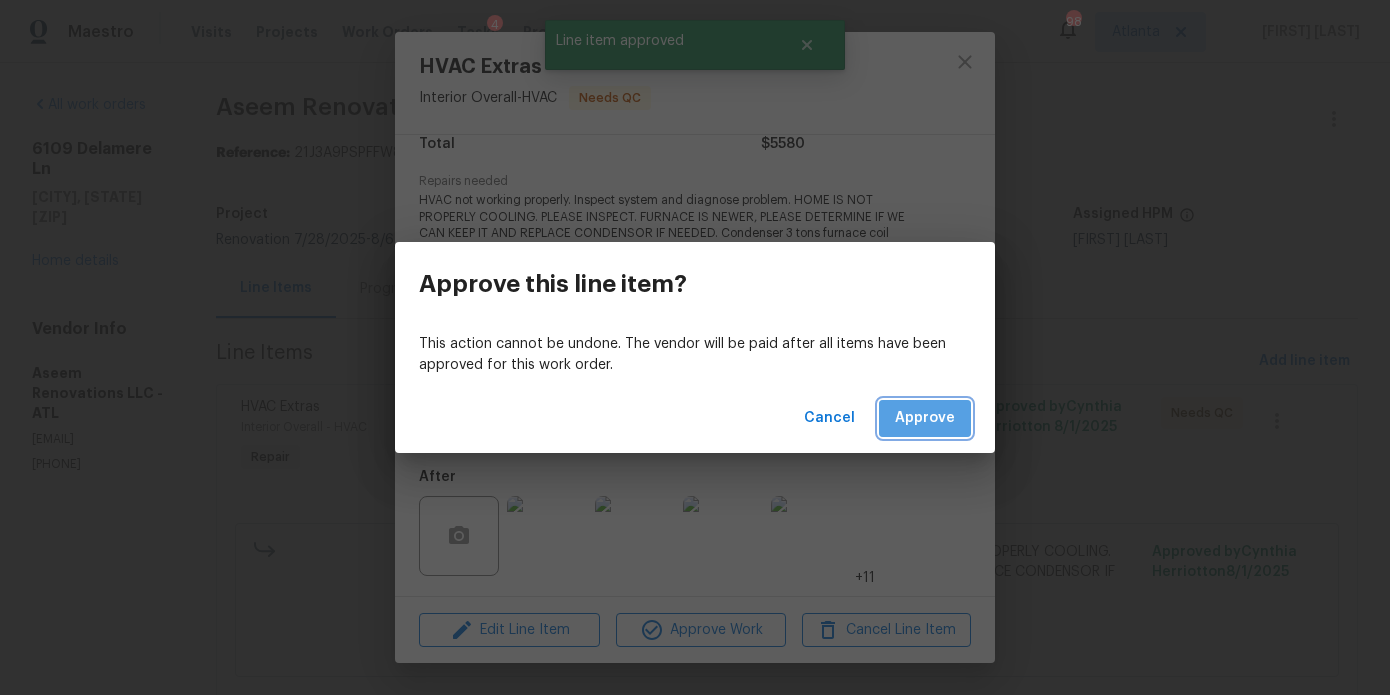 click on "Approve" at bounding box center (925, 418) 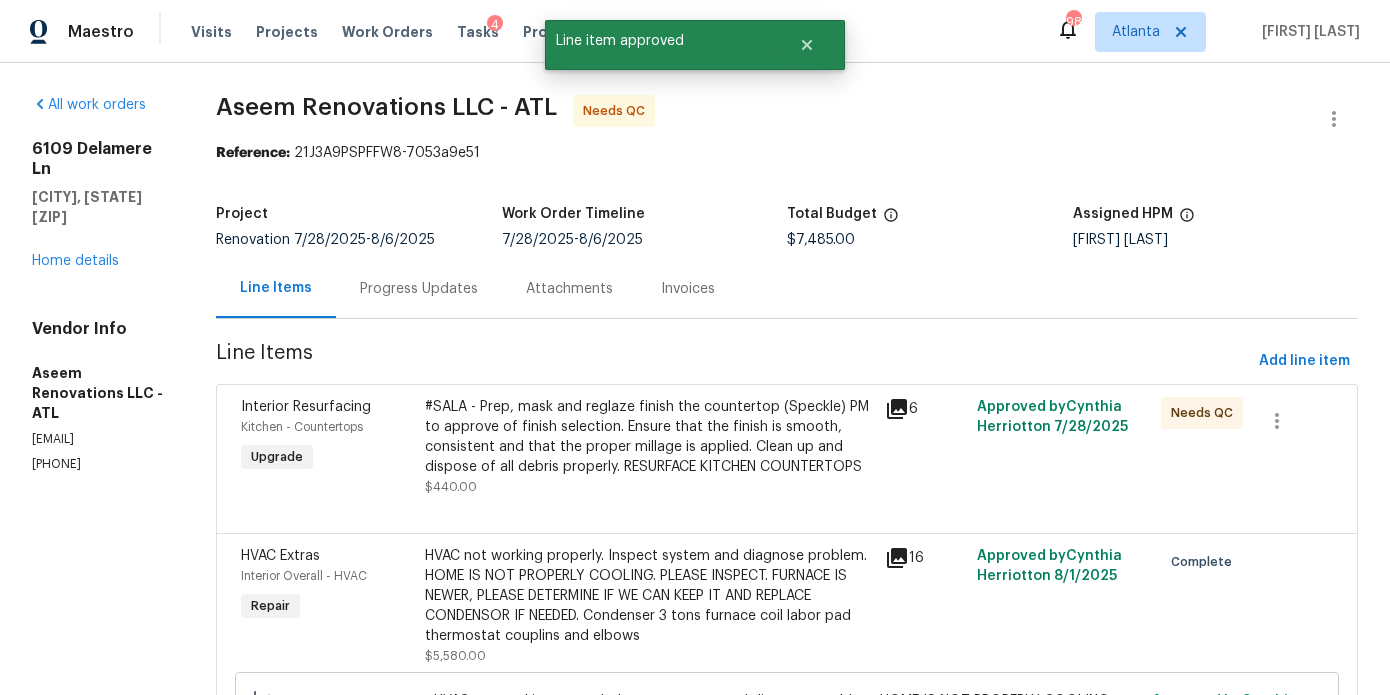 click on "#SALA - Prep, mask and reglaze finish the countertop (Speckle) PM to approve of finish selection. Ensure that the finish is smooth, consistent and that the proper millage is applied. Clean up and dispose of all debris properly. RESURFACE KITCHEN COUNTERTOPS" at bounding box center [649, 437] 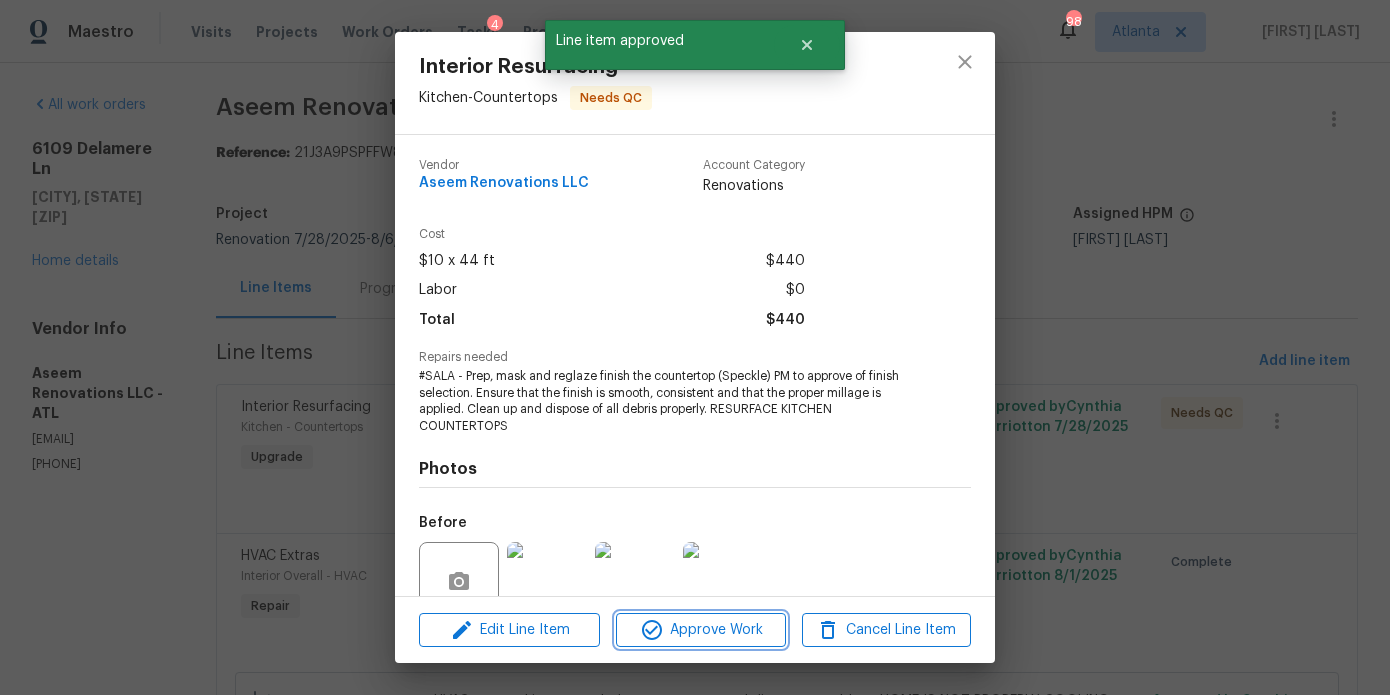 click on "Approve Work" at bounding box center [700, 630] 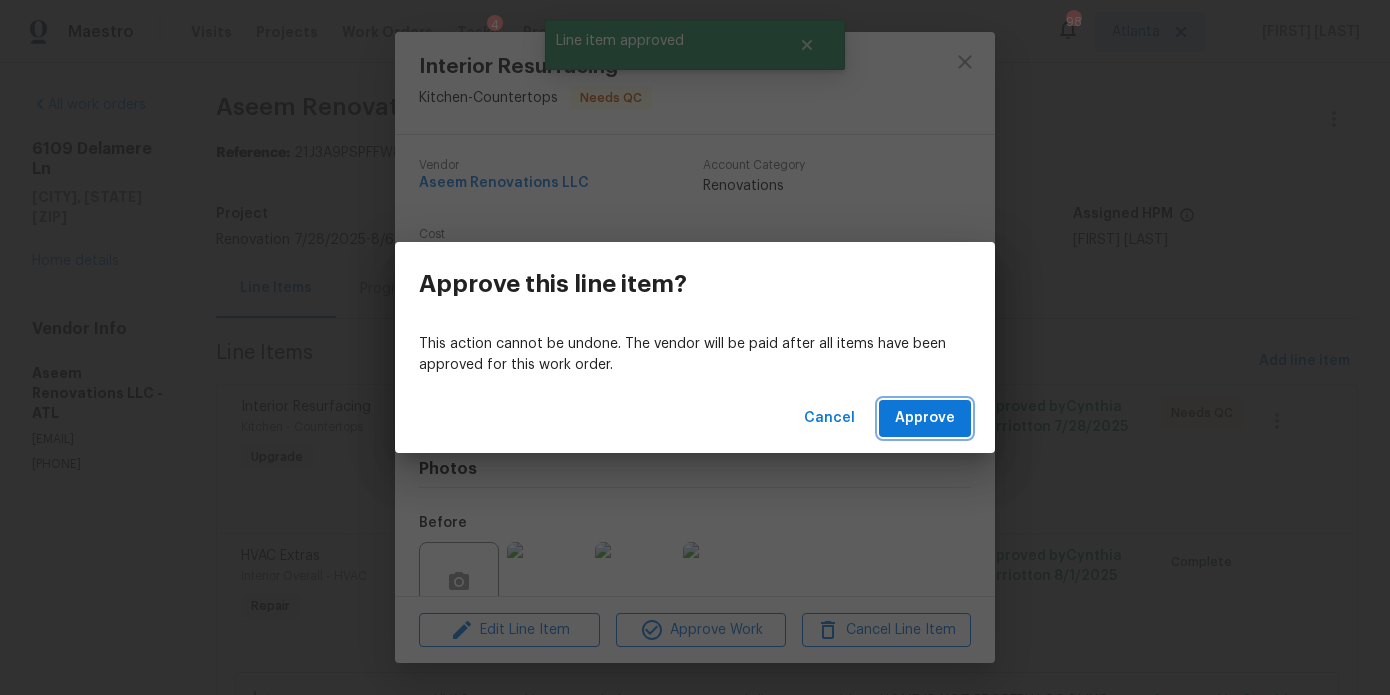 click on "Approve" at bounding box center (925, 418) 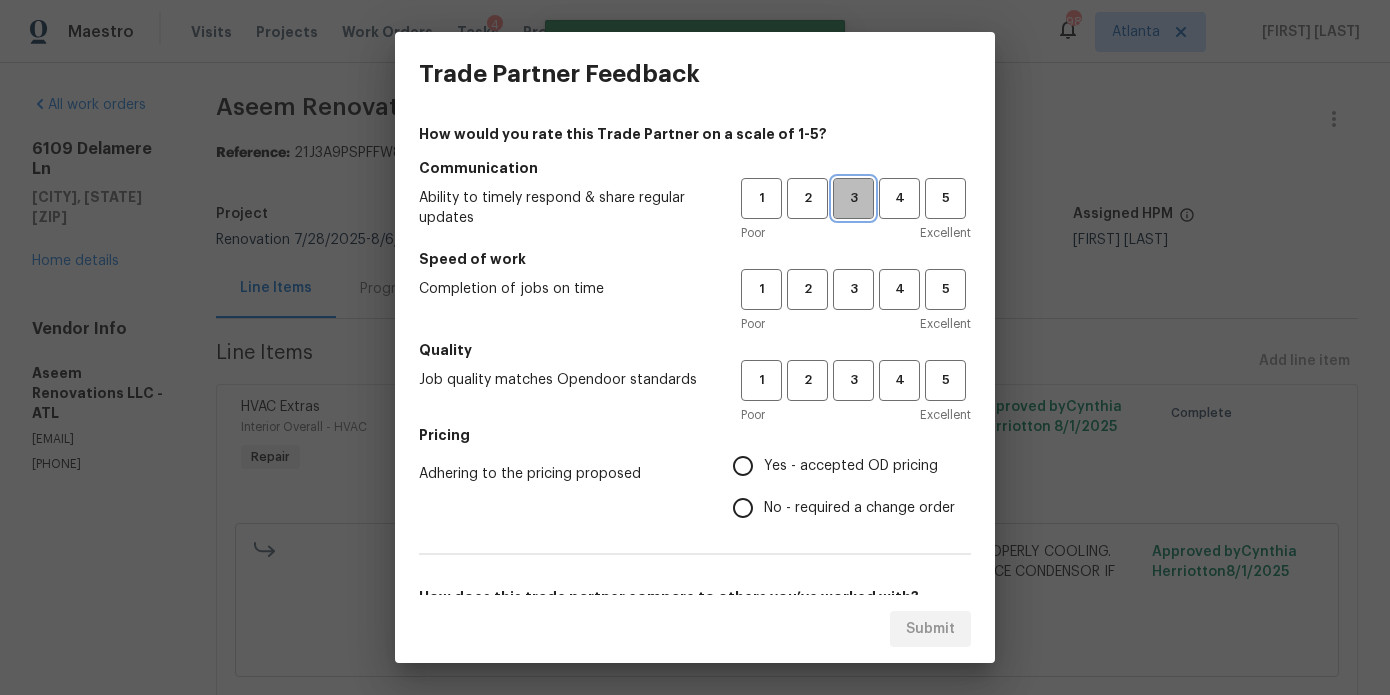 click on "3" at bounding box center [853, 198] 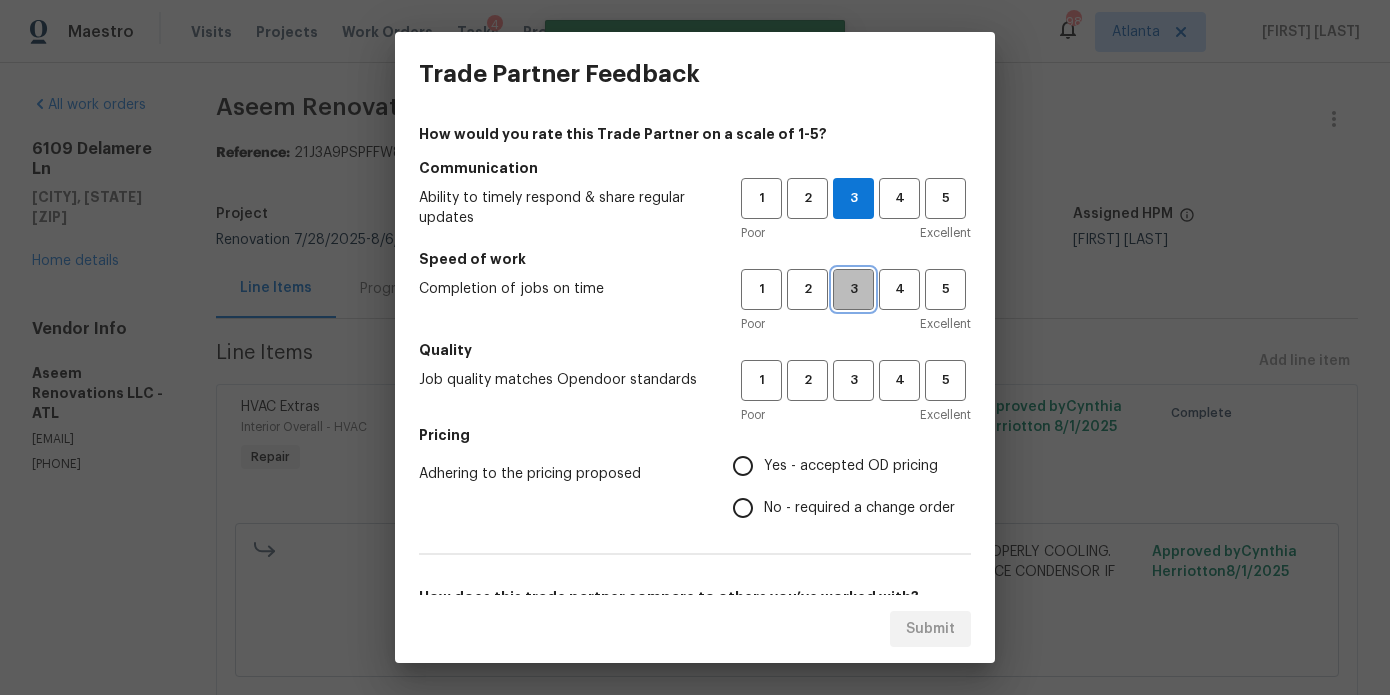 click on "3" at bounding box center [853, 289] 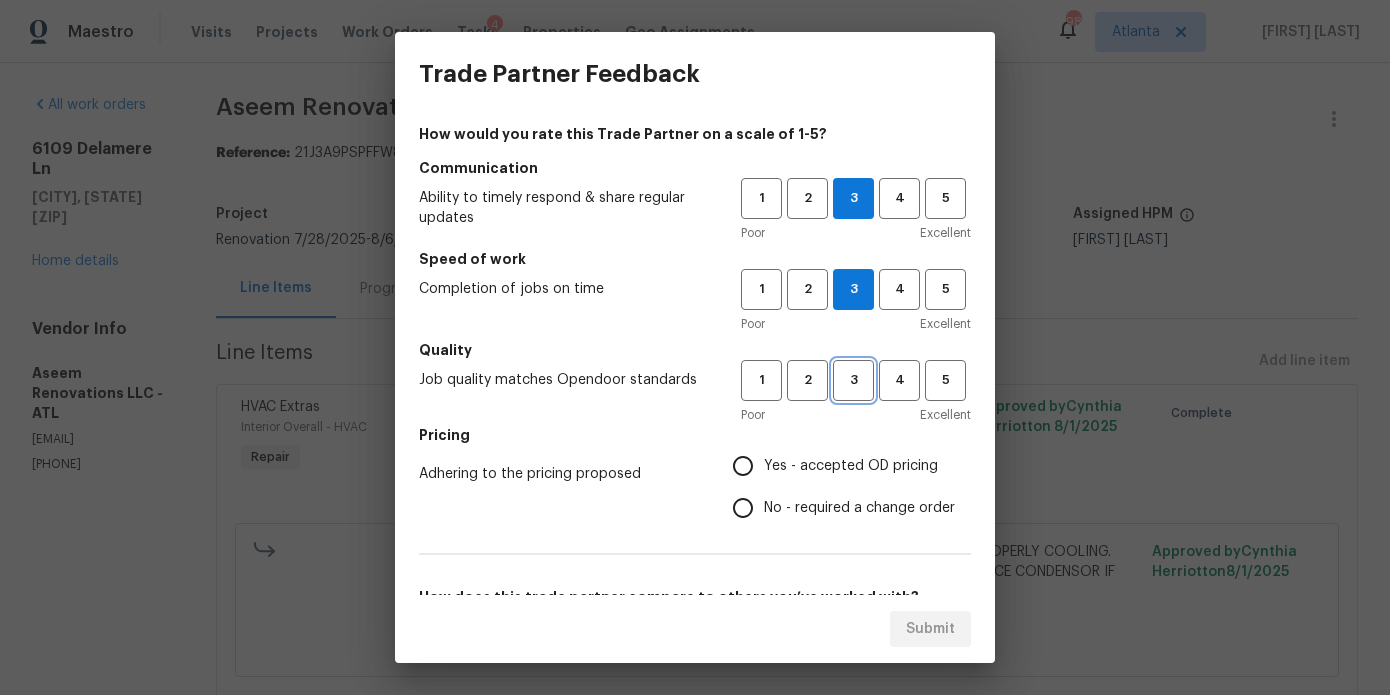 click on "3" at bounding box center (853, 380) 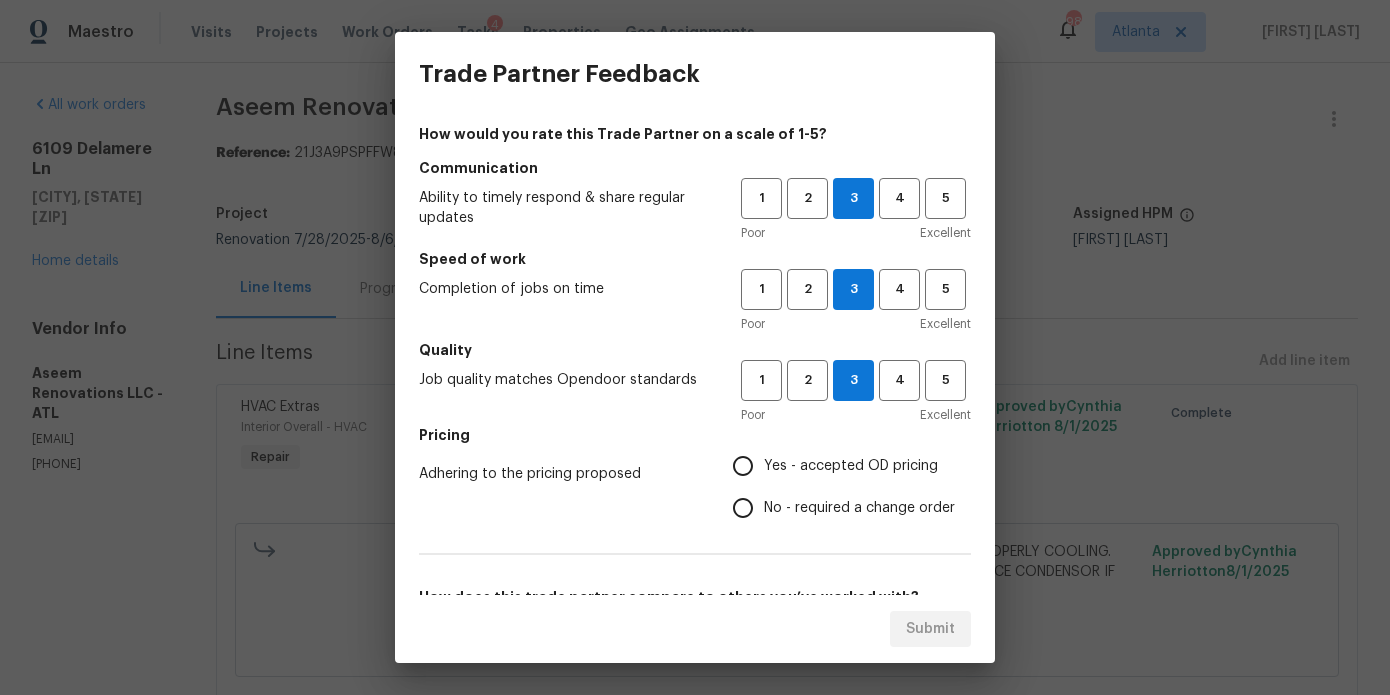 click on "Yes - accepted OD pricing" at bounding box center (851, 466) 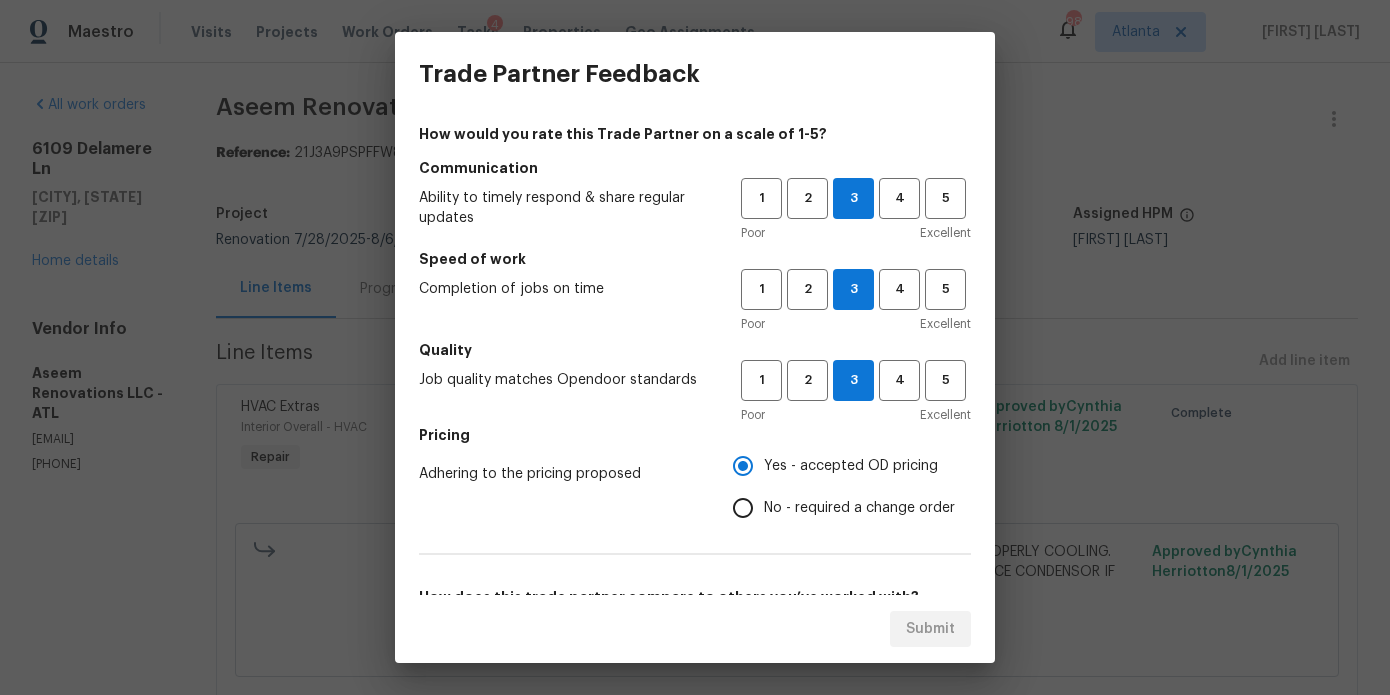 scroll, scrollTop: 264, scrollLeft: 0, axis: vertical 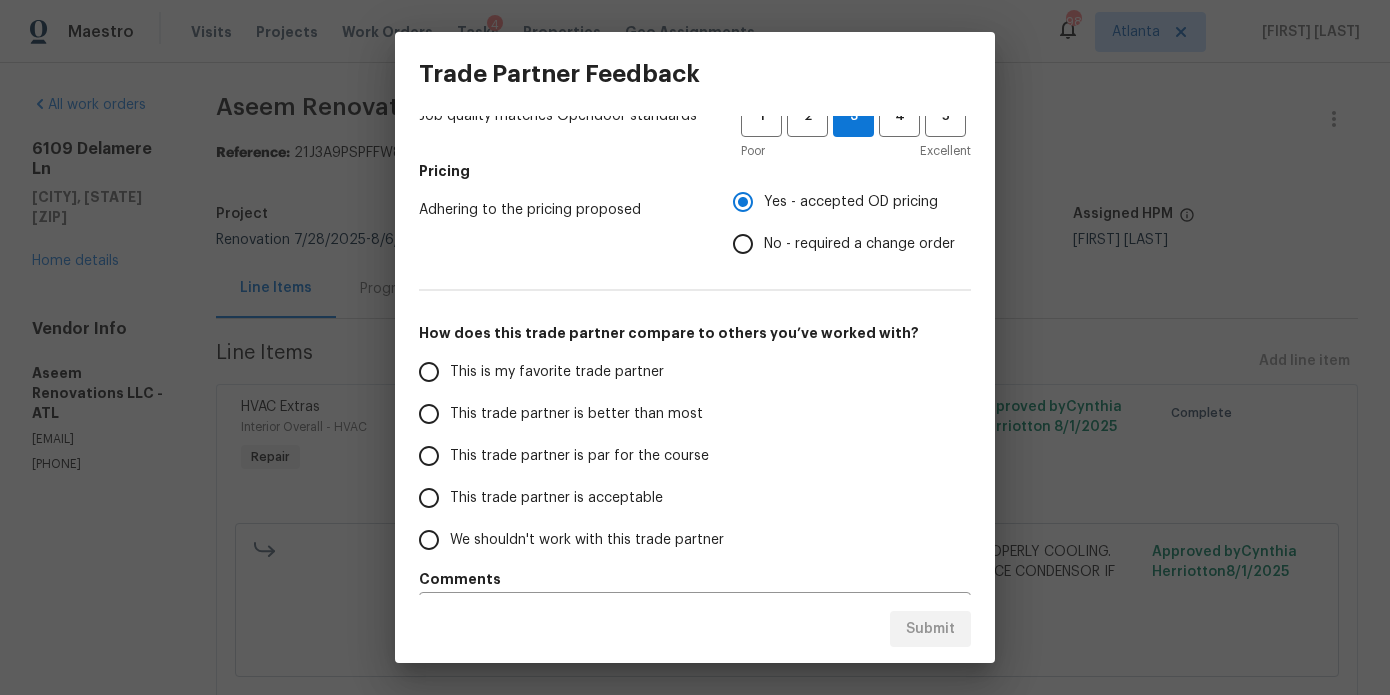click on "This trade partner is better than most" at bounding box center [576, 414] 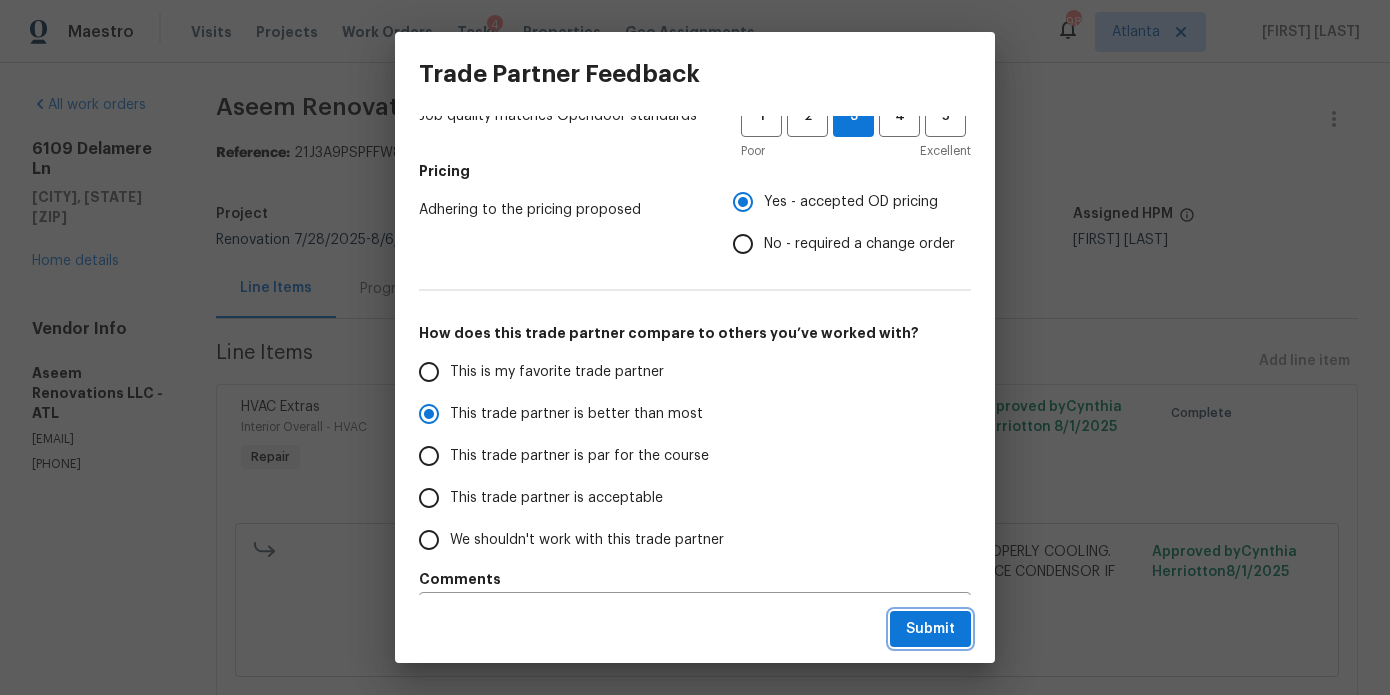 click on "Submit" at bounding box center (930, 629) 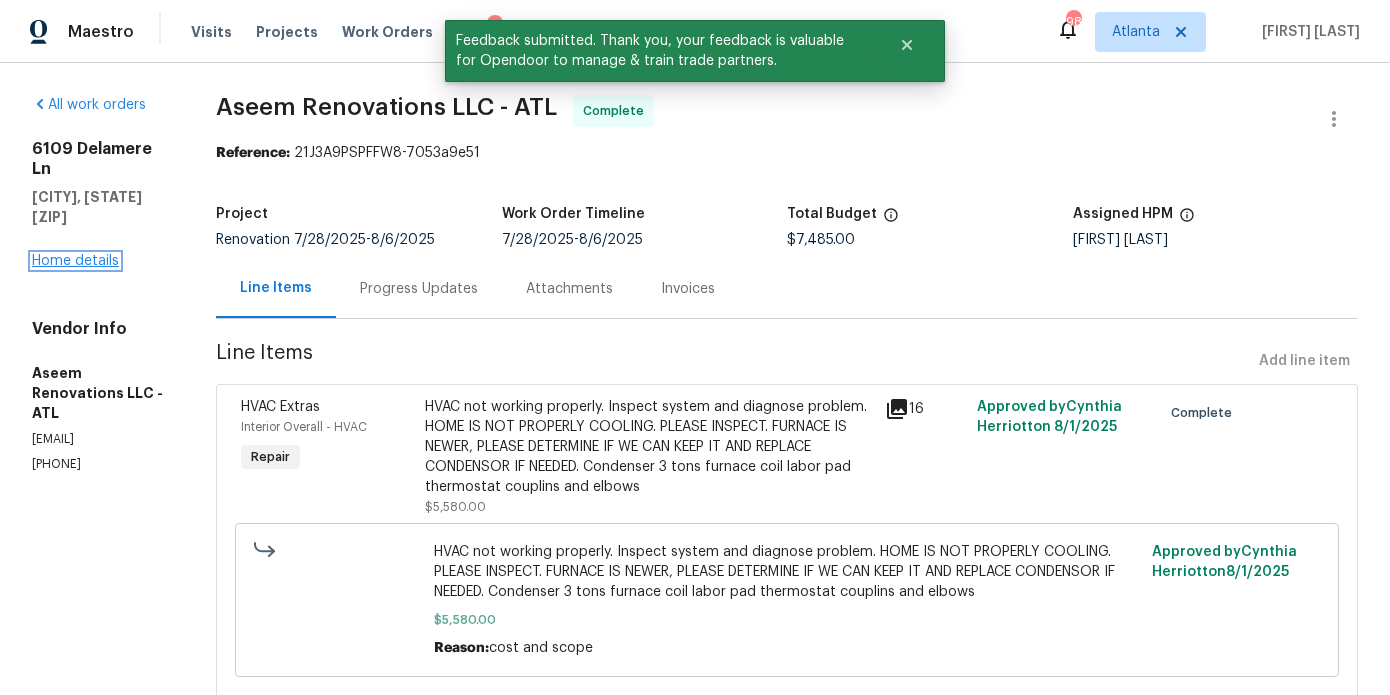 click on "Home details" at bounding box center [75, 261] 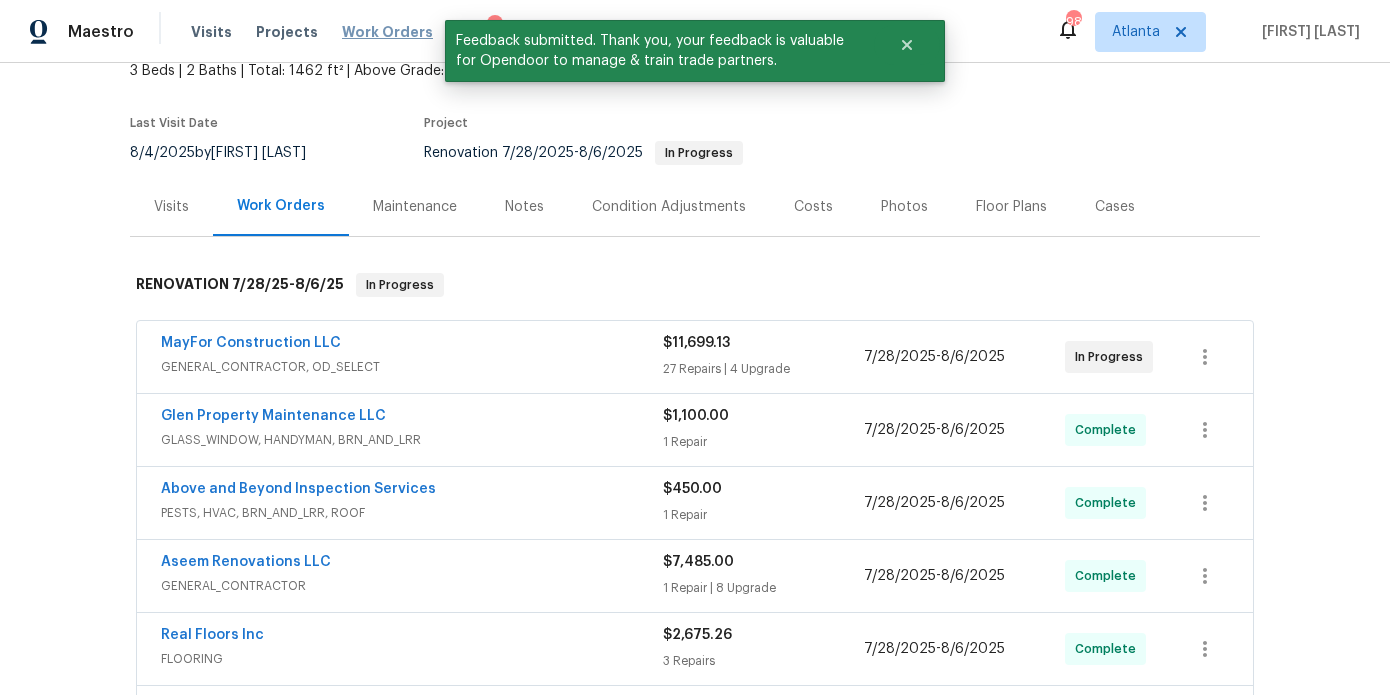 scroll, scrollTop: 134, scrollLeft: 0, axis: vertical 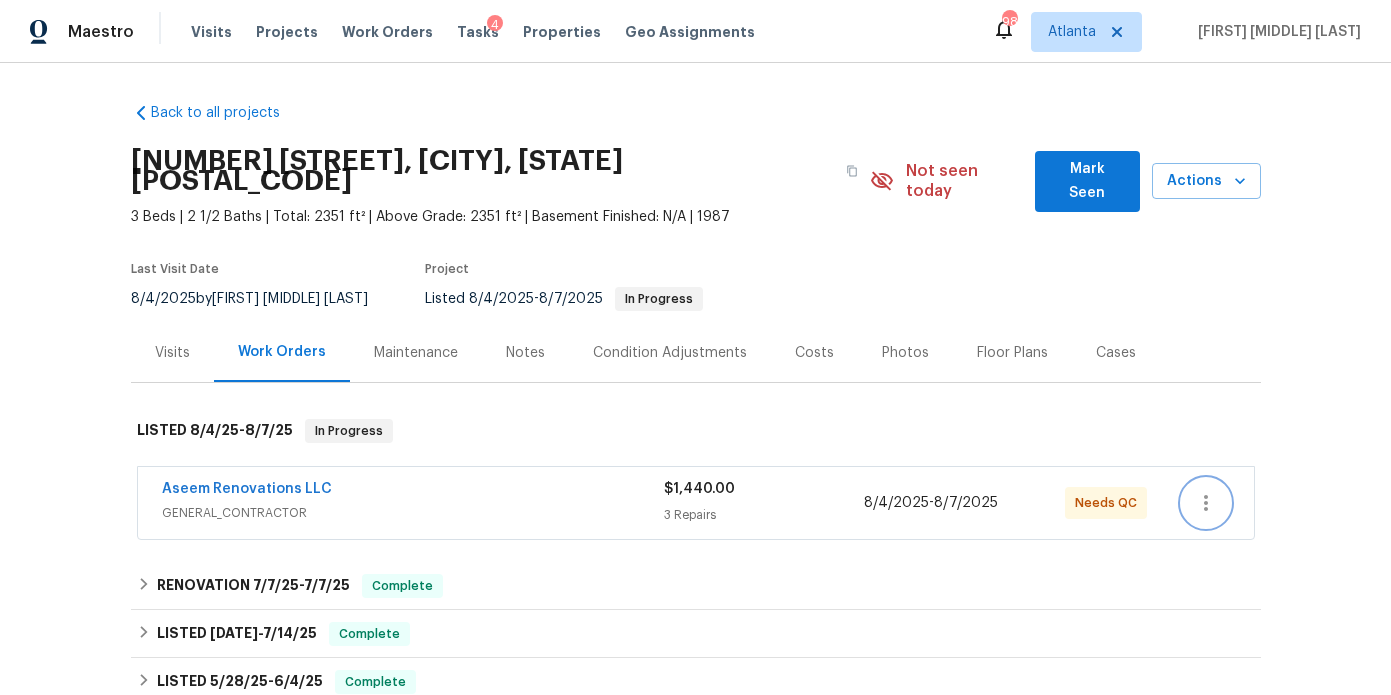 click 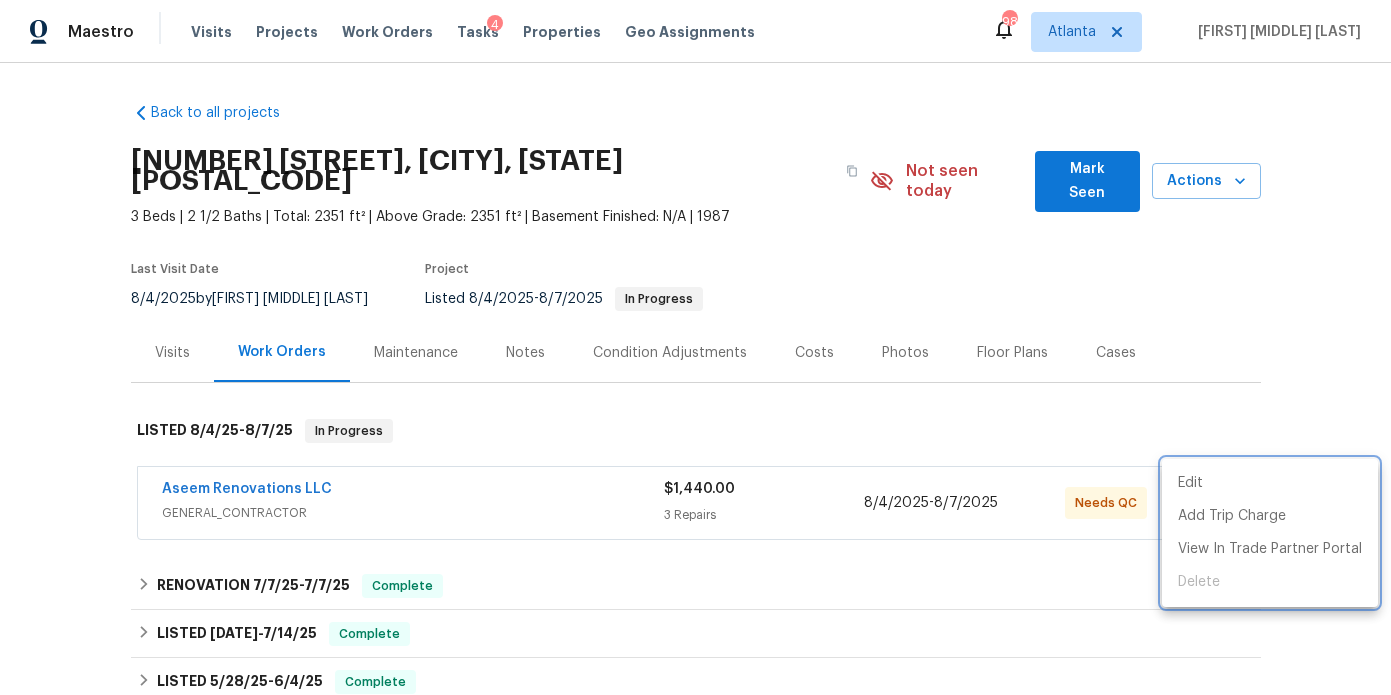 click at bounding box center [695, 347] 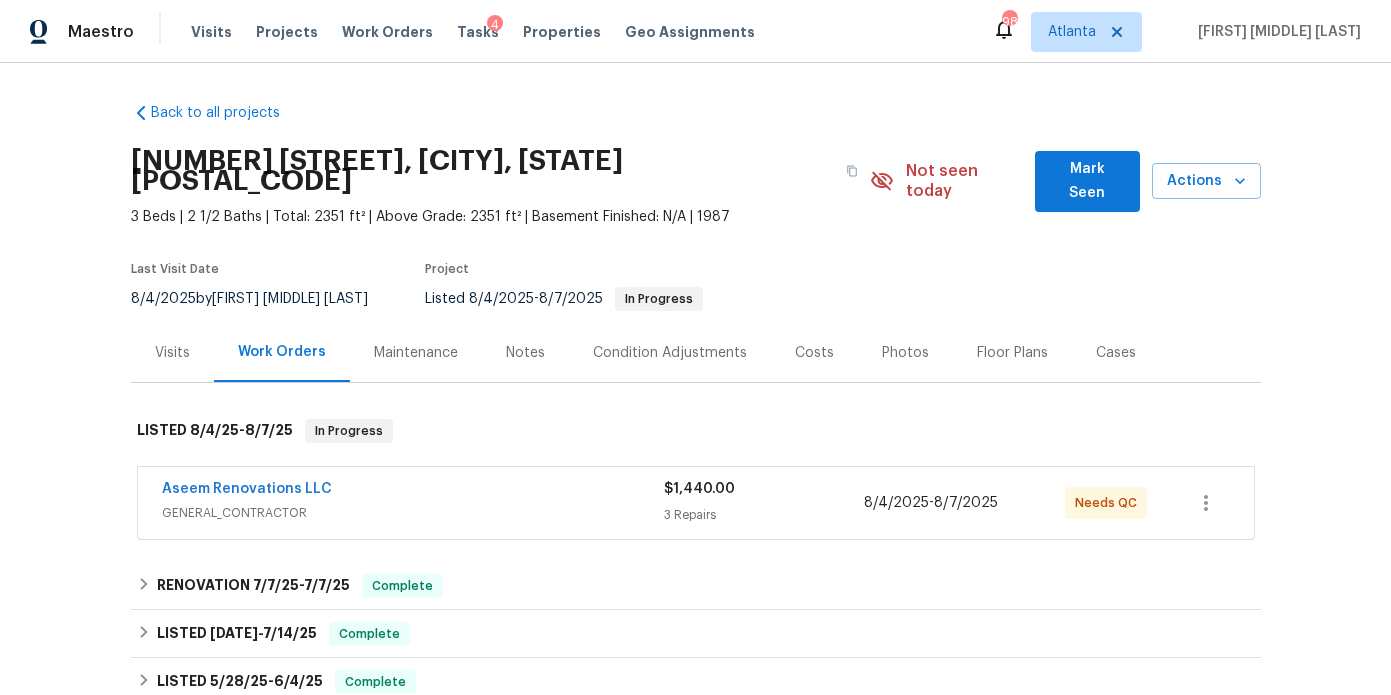 click on "Aseem Renovations LLC" at bounding box center (247, 489) 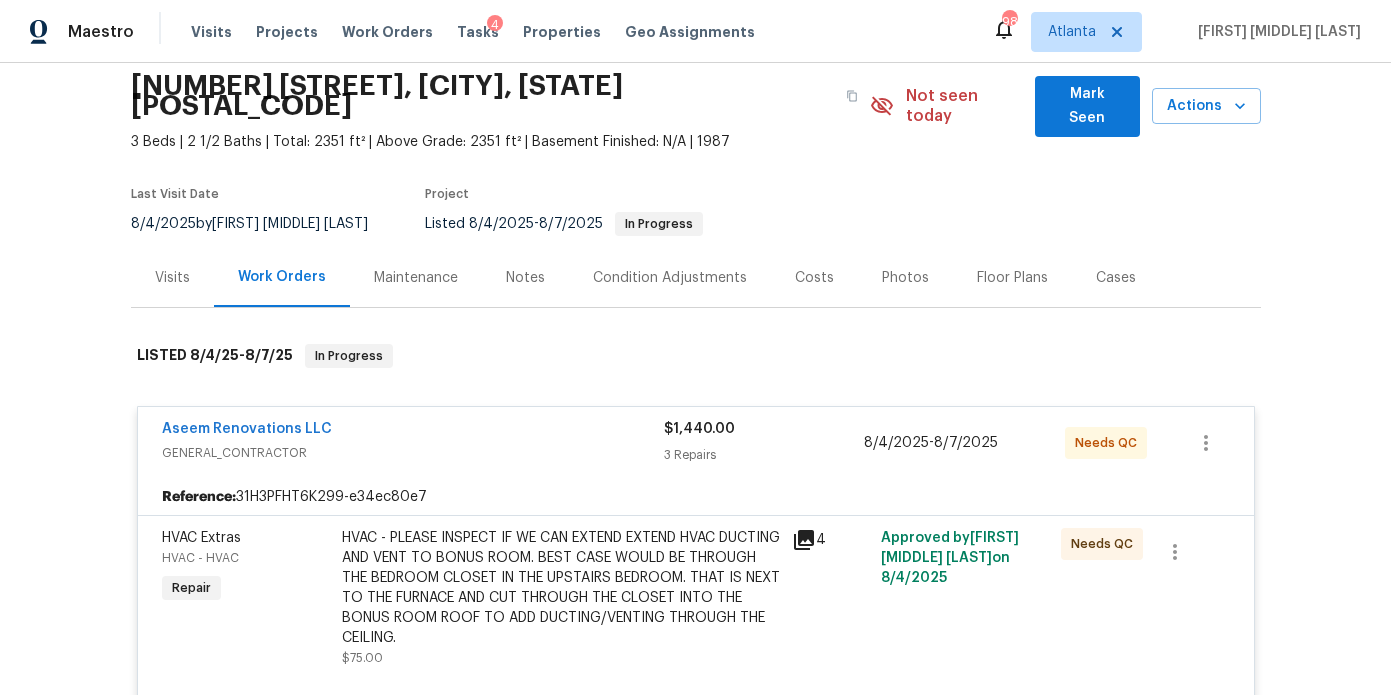 scroll, scrollTop: 118, scrollLeft: 0, axis: vertical 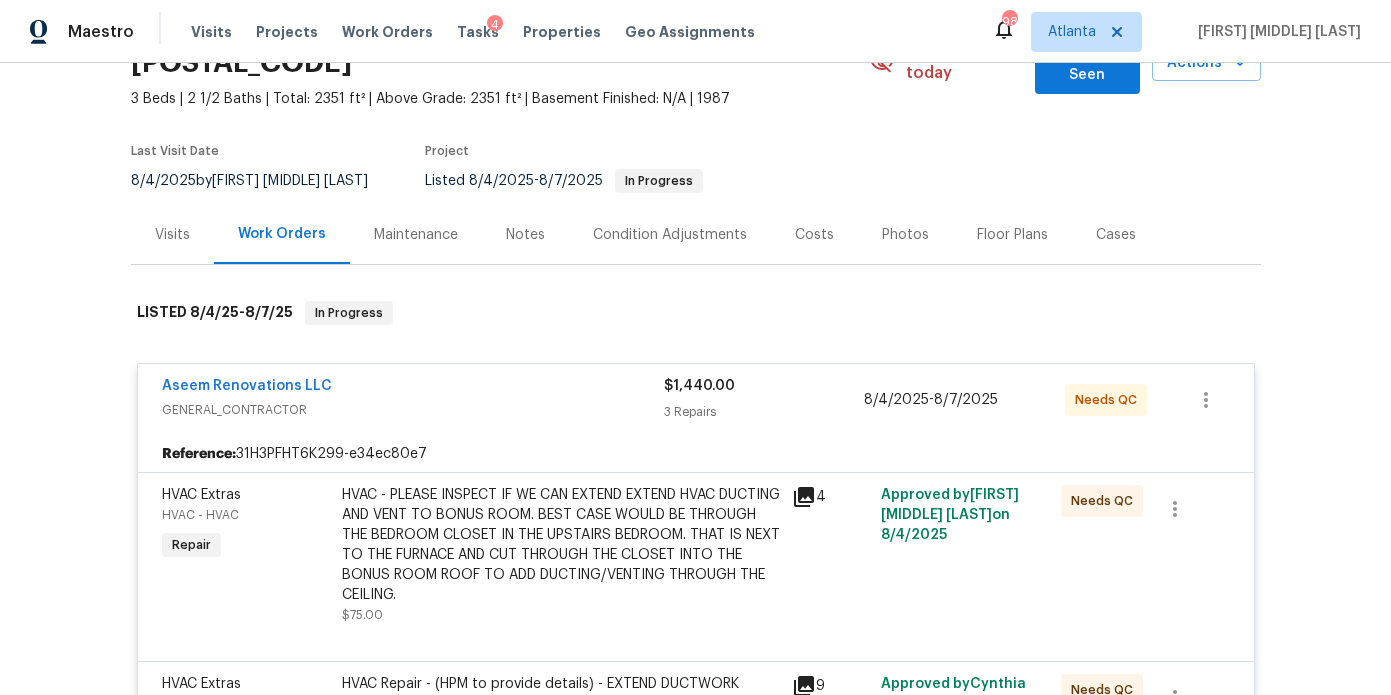 click on "HVAC - PLEASE INSPECT IF WE CAN EXTEND EXTEND HVAC DUCTING AND VENT TO BONUS ROOM. BEST CASE WOULD BE THROUGH THE BEDROOM CLOSET IN THE UPSTAIRS BEDROOM. THAT IS NEXT TO THE FURNACE AND CUT THROUGH THE CLOSET INTO THE BONUS ROOM ROOF TO ADD DUCTING/VENTING THROUGH THE CEILING." at bounding box center [561, 545] 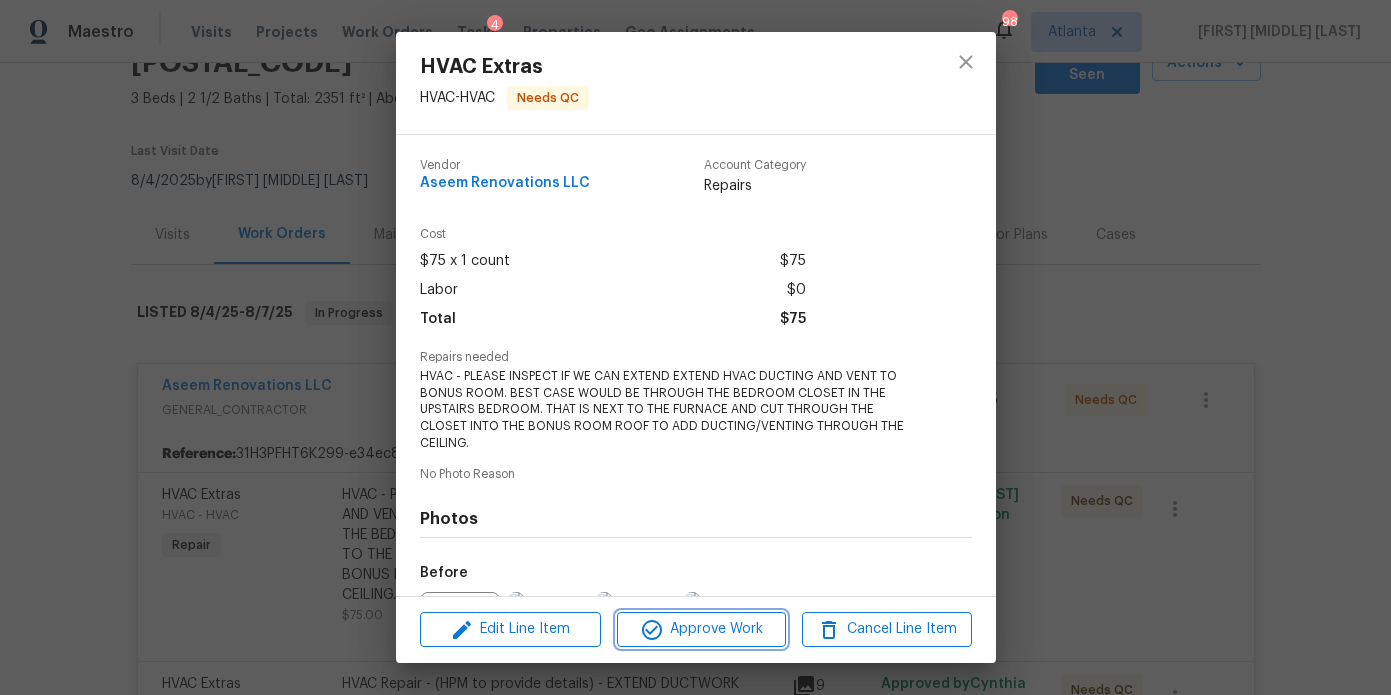 click on "Approve Work" at bounding box center (701, 629) 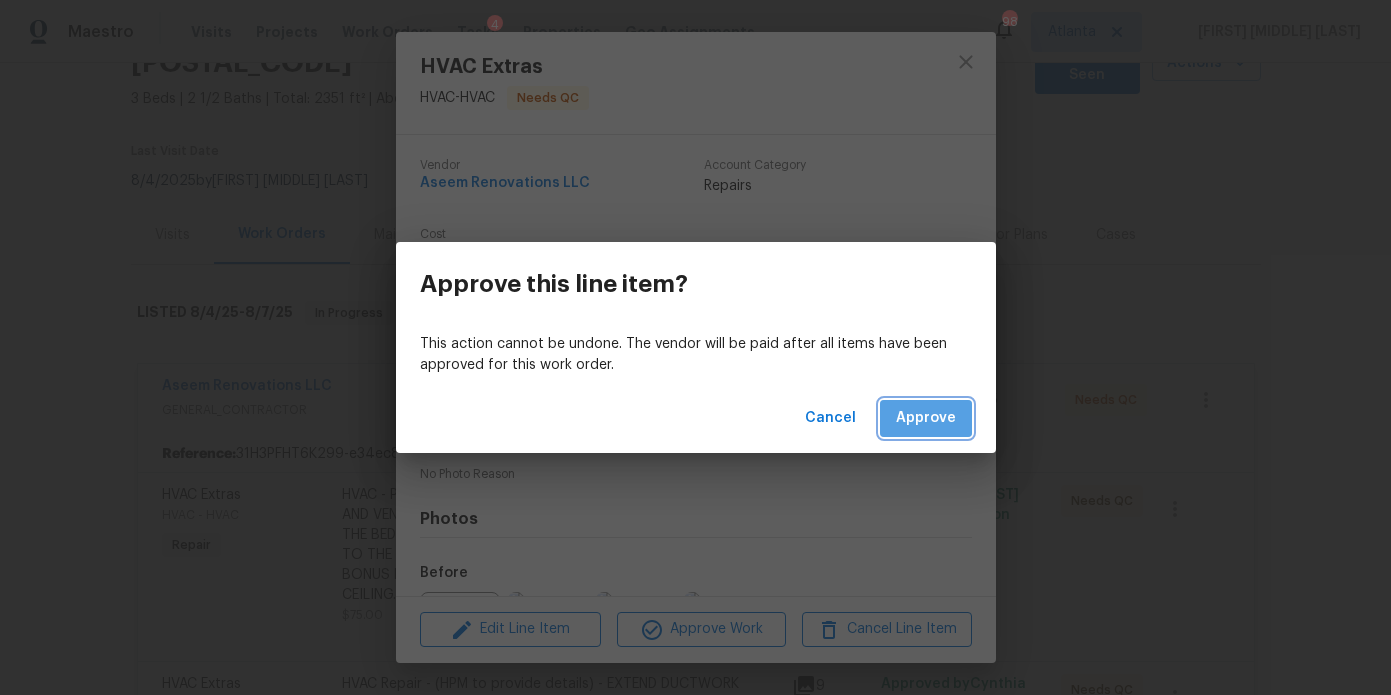 click on "Approve" at bounding box center (926, 418) 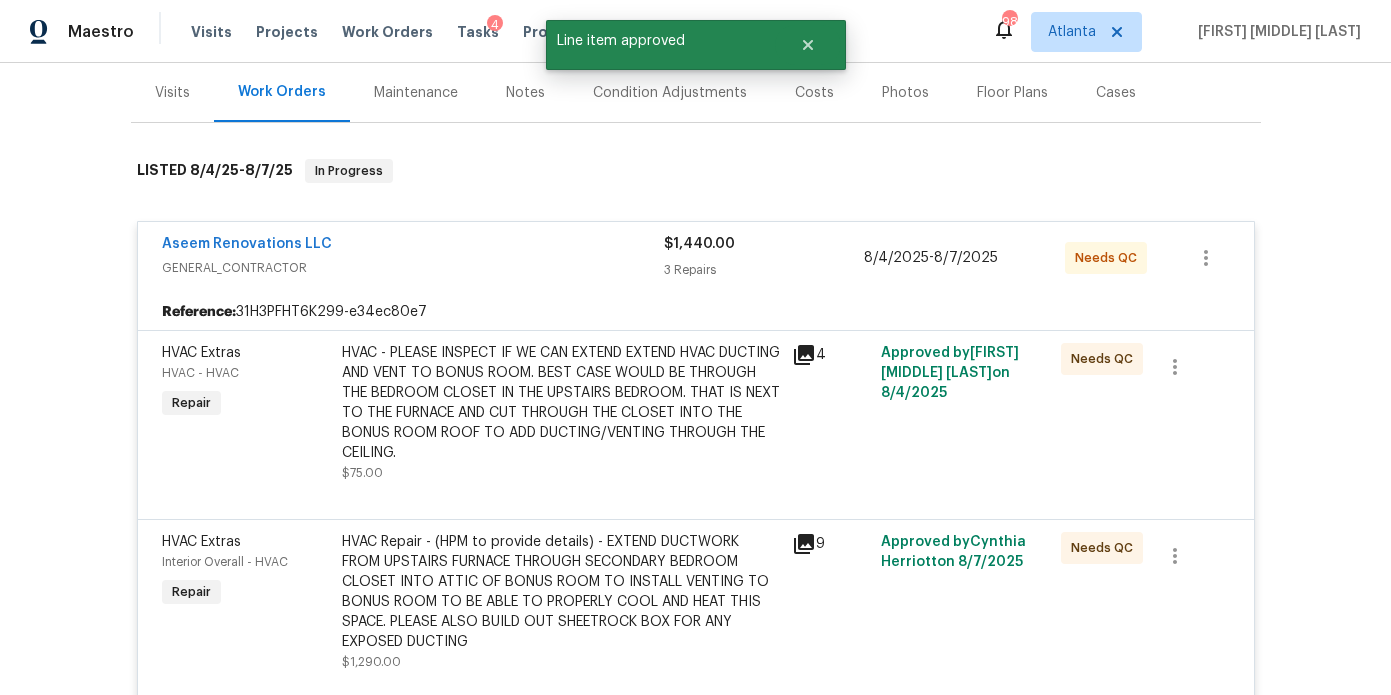 scroll, scrollTop: 326, scrollLeft: 0, axis: vertical 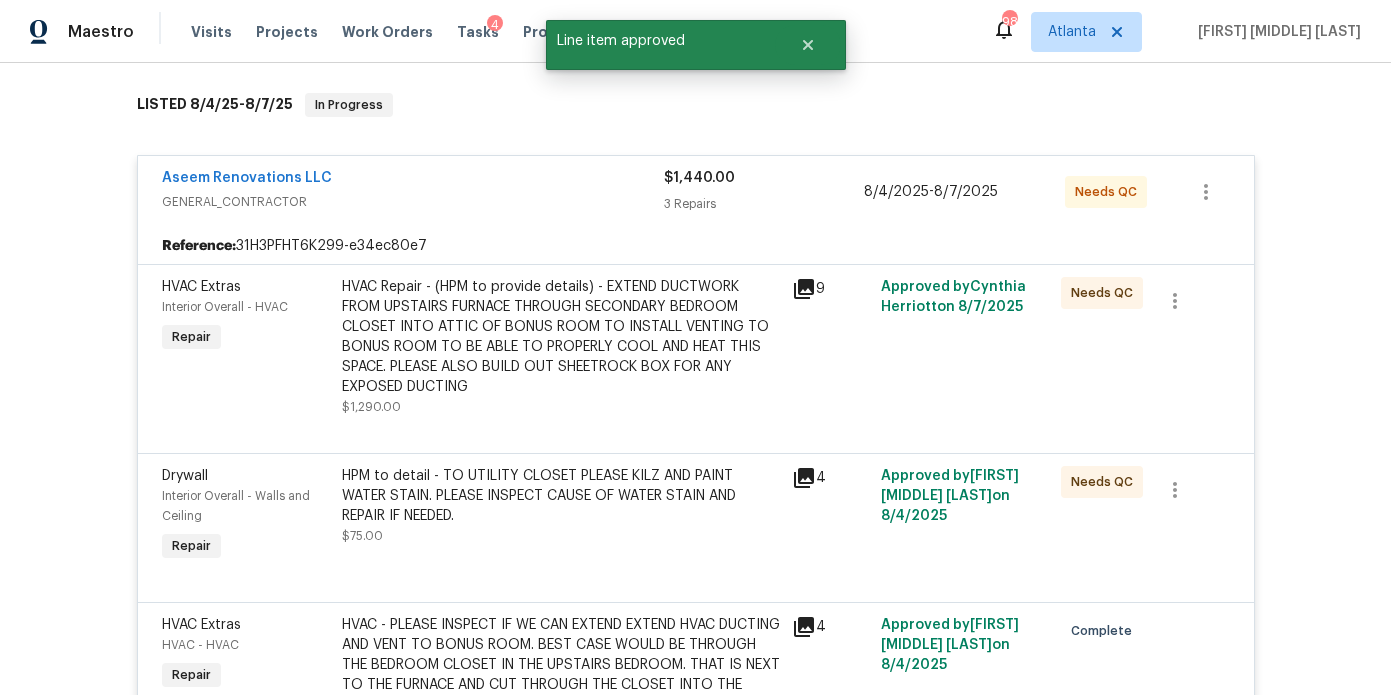 click on "HVAC Repair - (HPM to provide details) - EXTEND DUCTWORK FROM UPSTAIRS FURNACE THROUGH SECONDARY BEDROOM CLOSET INTO ATTIC OF BONUS ROOM TO INSTALL VENTING TO BONUS ROOM TO BE ABLE TO PROPERLY COOL AND HEAT THIS SPACE. PLEASE ALSO BUILD OUT SHEETROCK BOX FOR ANY EXPOSED DUCTING" at bounding box center (561, 337) 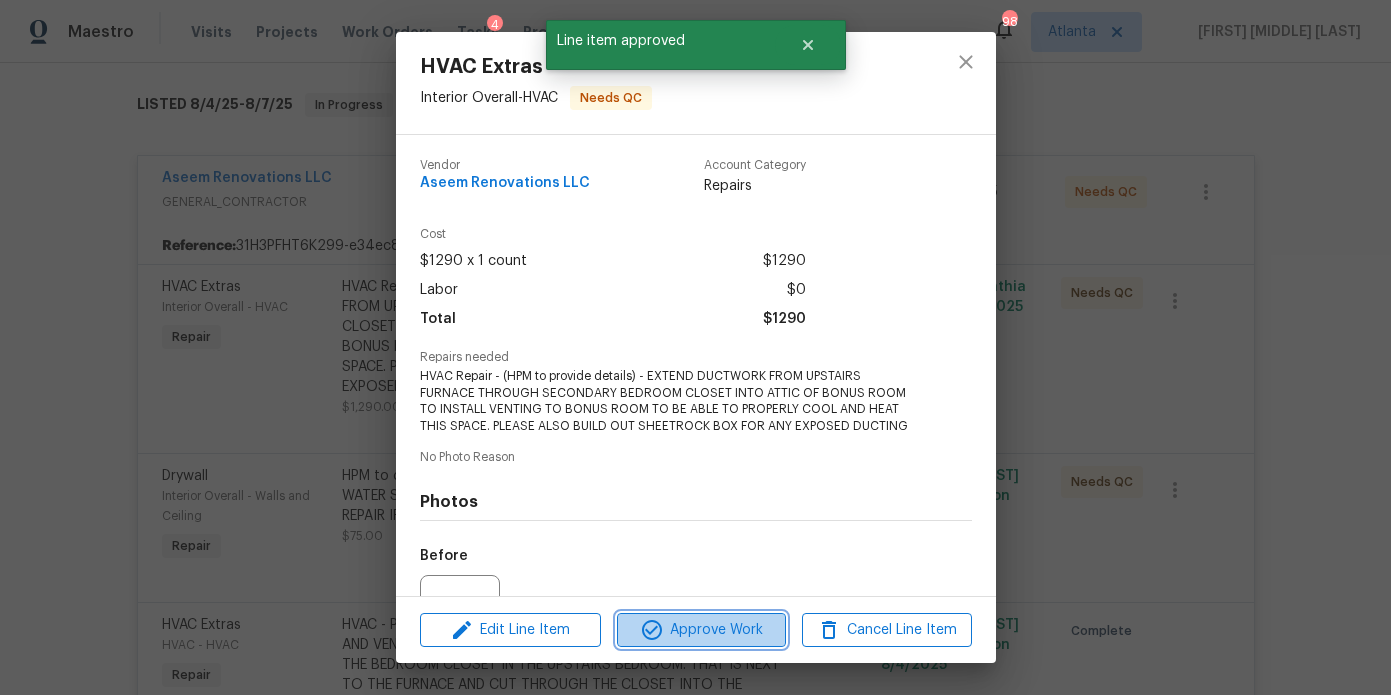 click on "Approve Work" at bounding box center [701, 630] 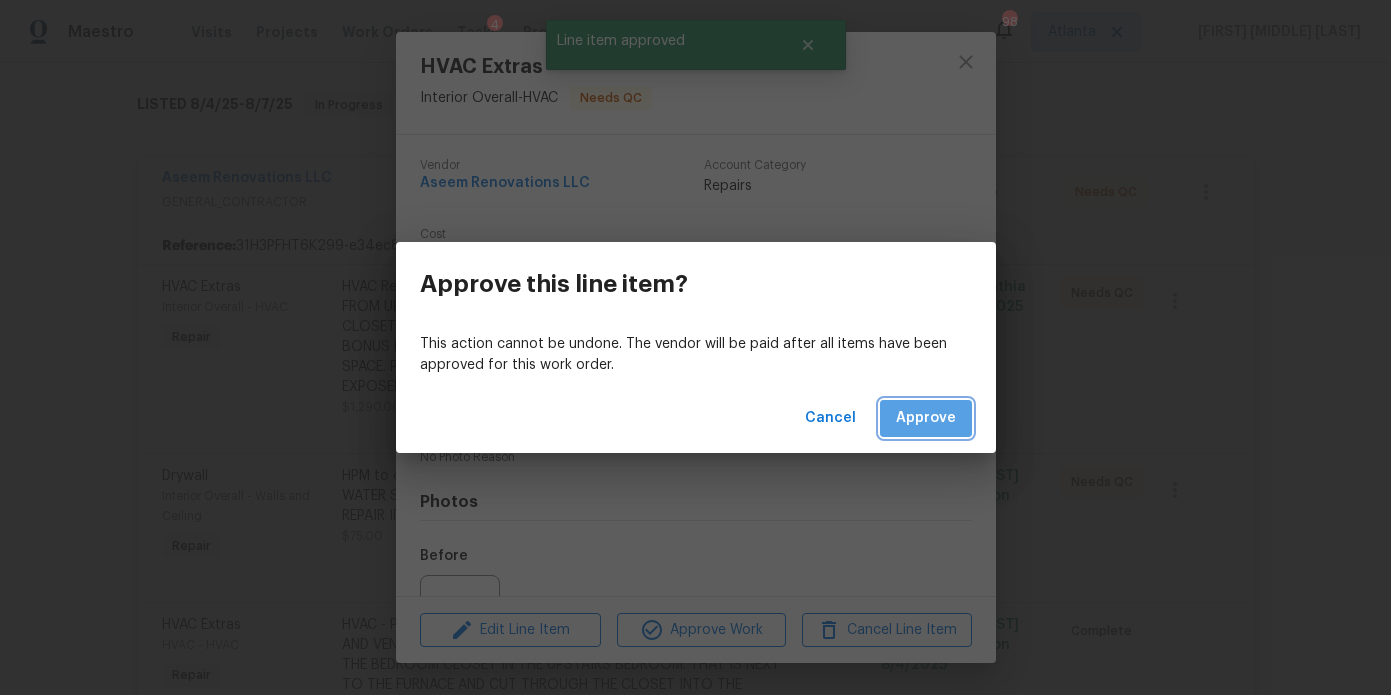 click on "Approve" at bounding box center [926, 418] 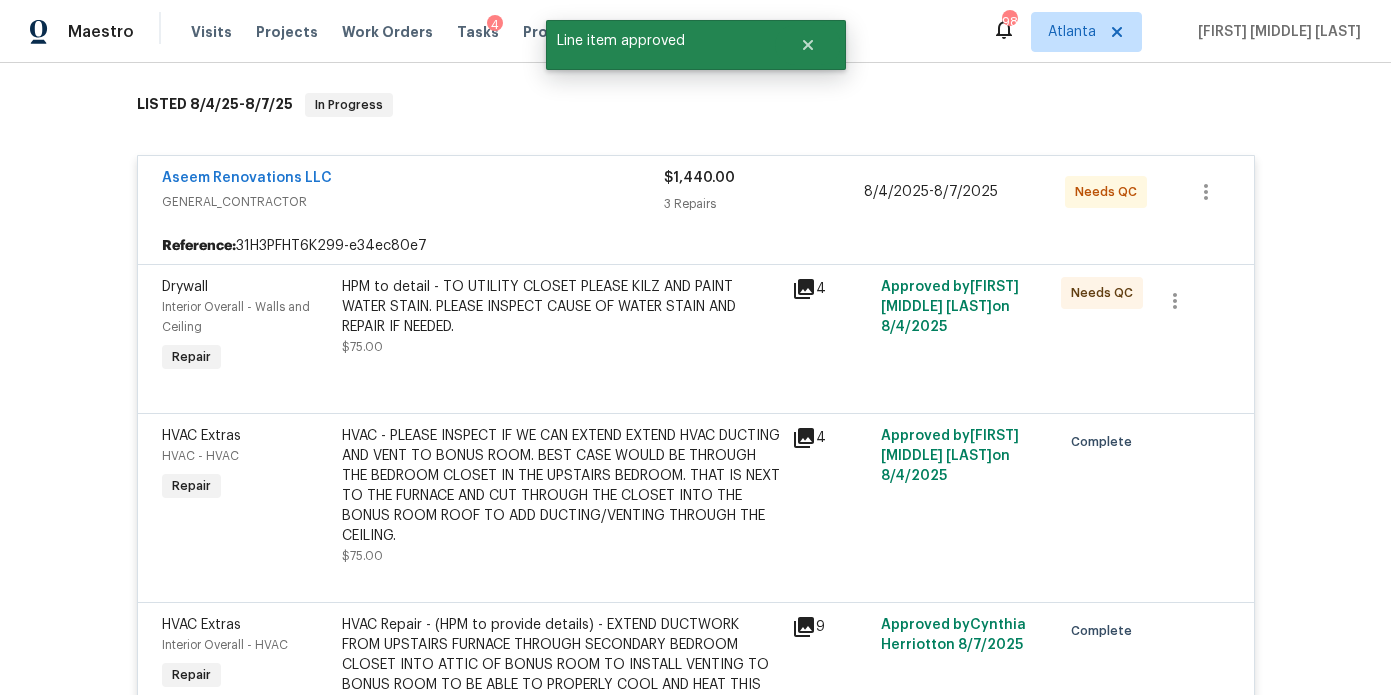 click on "HPM to detail - TO UTILITY CLOSET PLEASE KILZ AND PAINT WATER STAIN. PLEASE INSPECT CAUSE OF WATER STAIN AND REPAIR IF NEEDED." at bounding box center [561, 307] 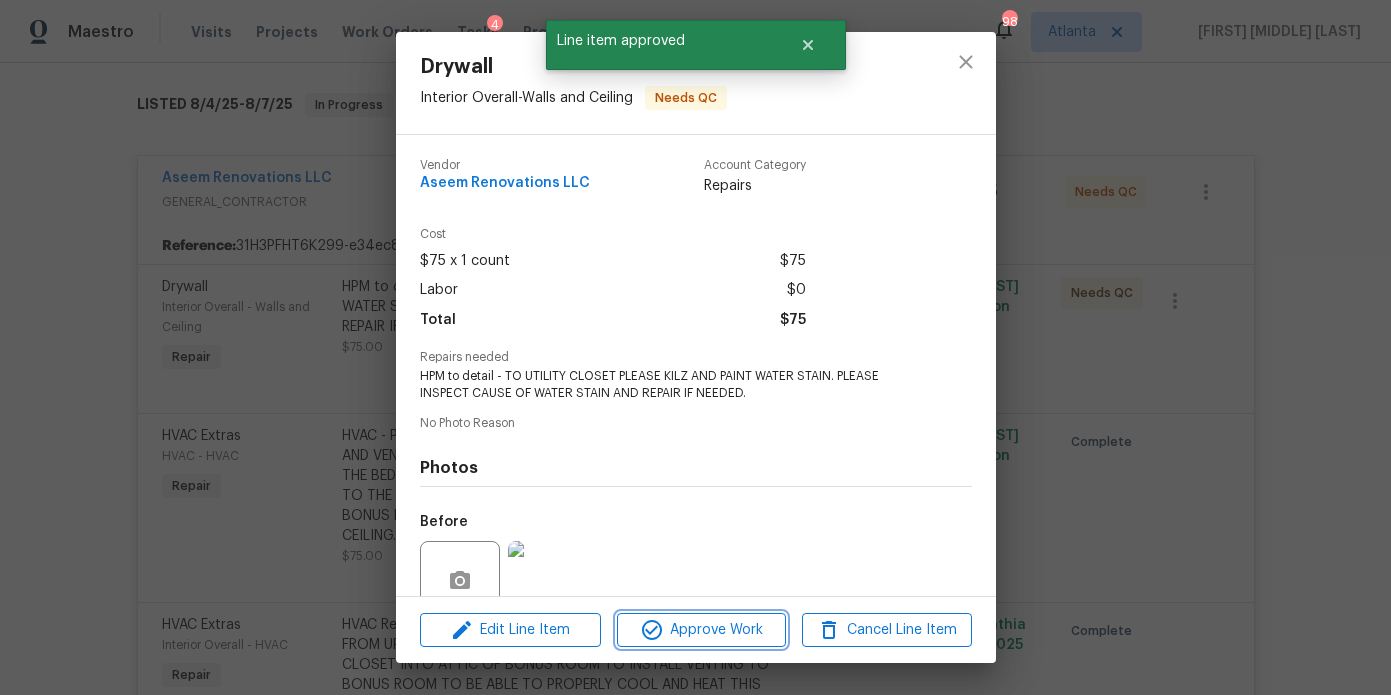 click on "Approve Work" at bounding box center (701, 630) 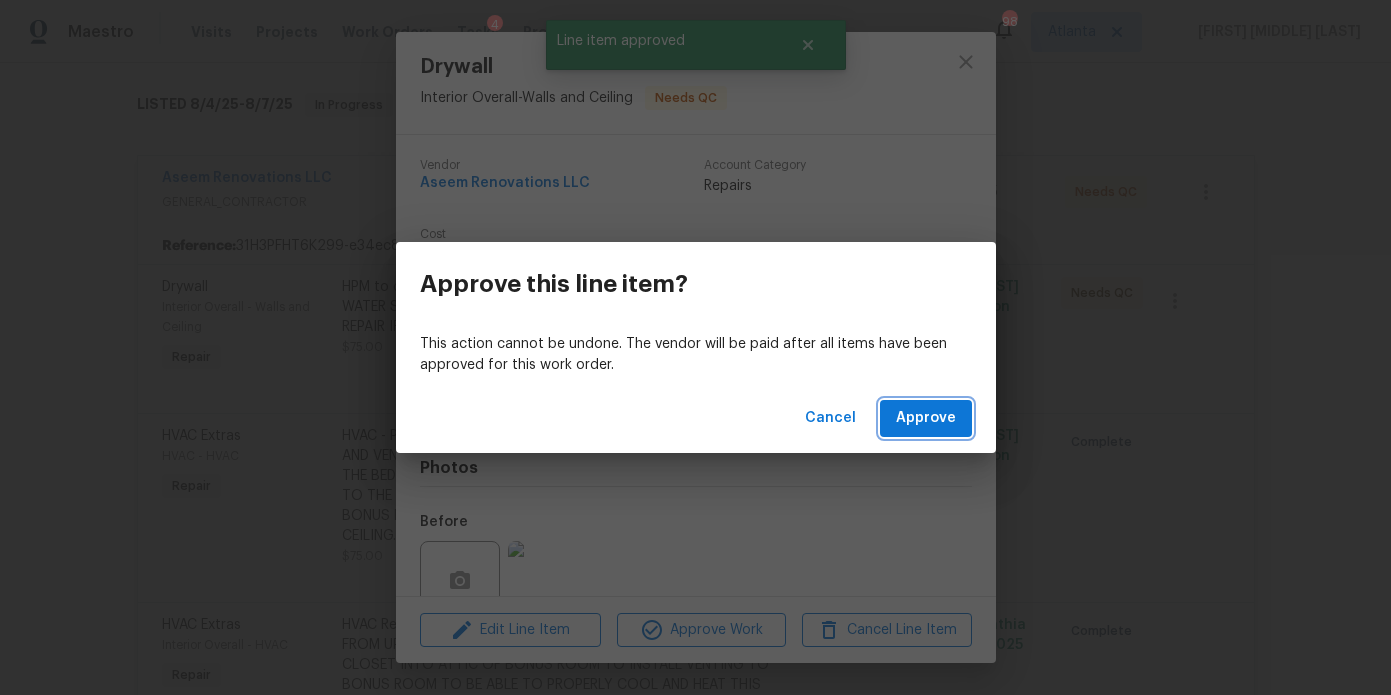 click on "Approve" at bounding box center [926, 418] 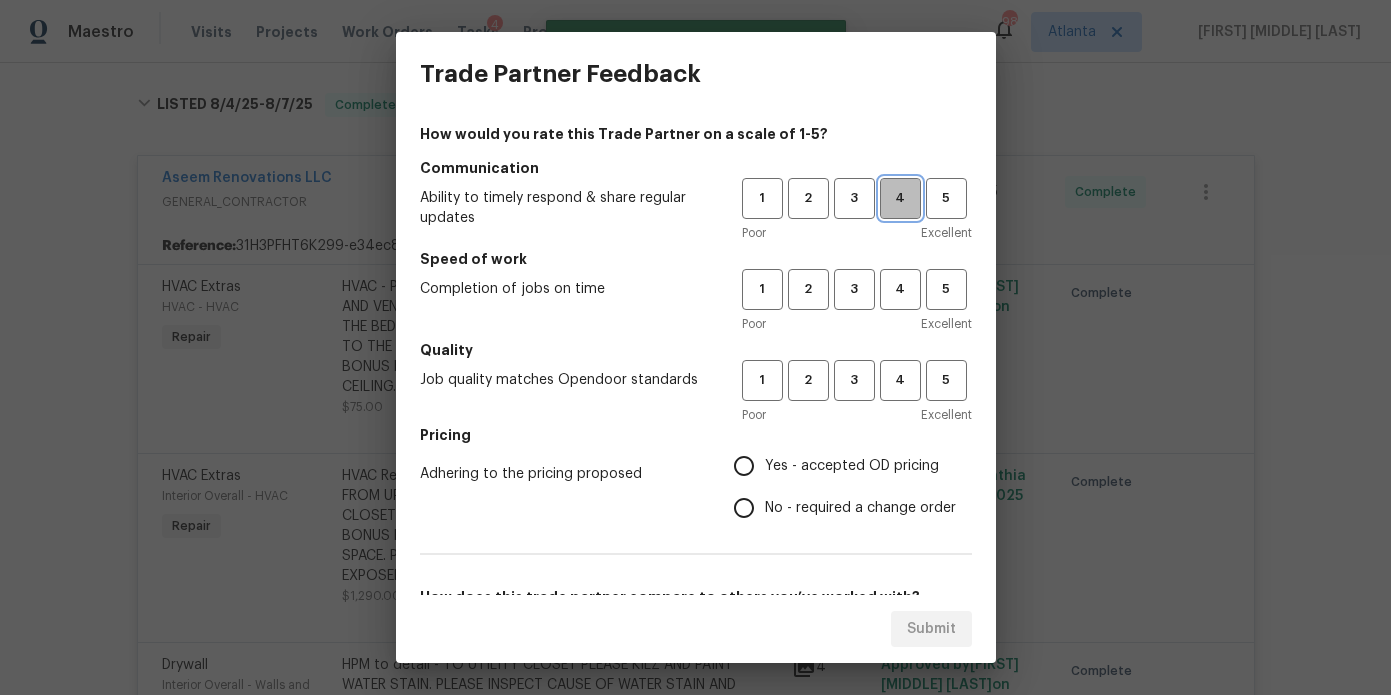 click on "4" at bounding box center (900, 198) 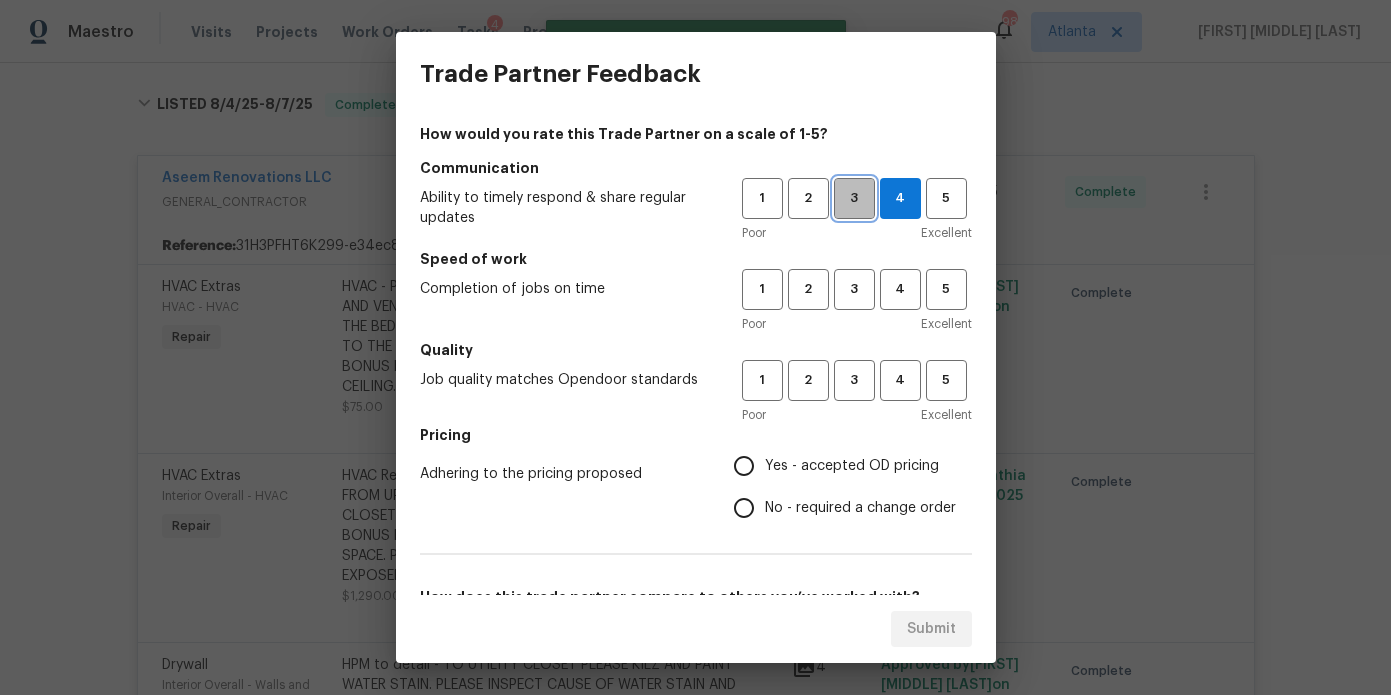 click on "3" at bounding box center [854, 198] 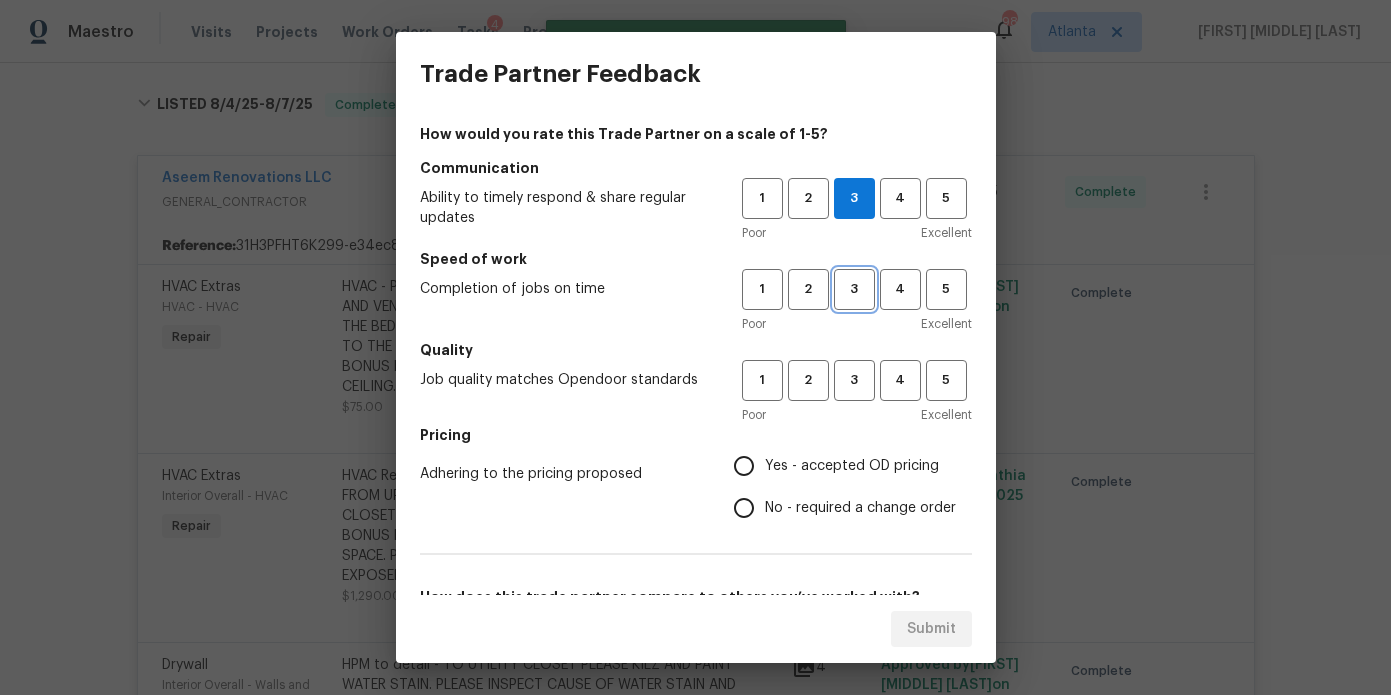 click on "3" at bounding box center [854, 289] 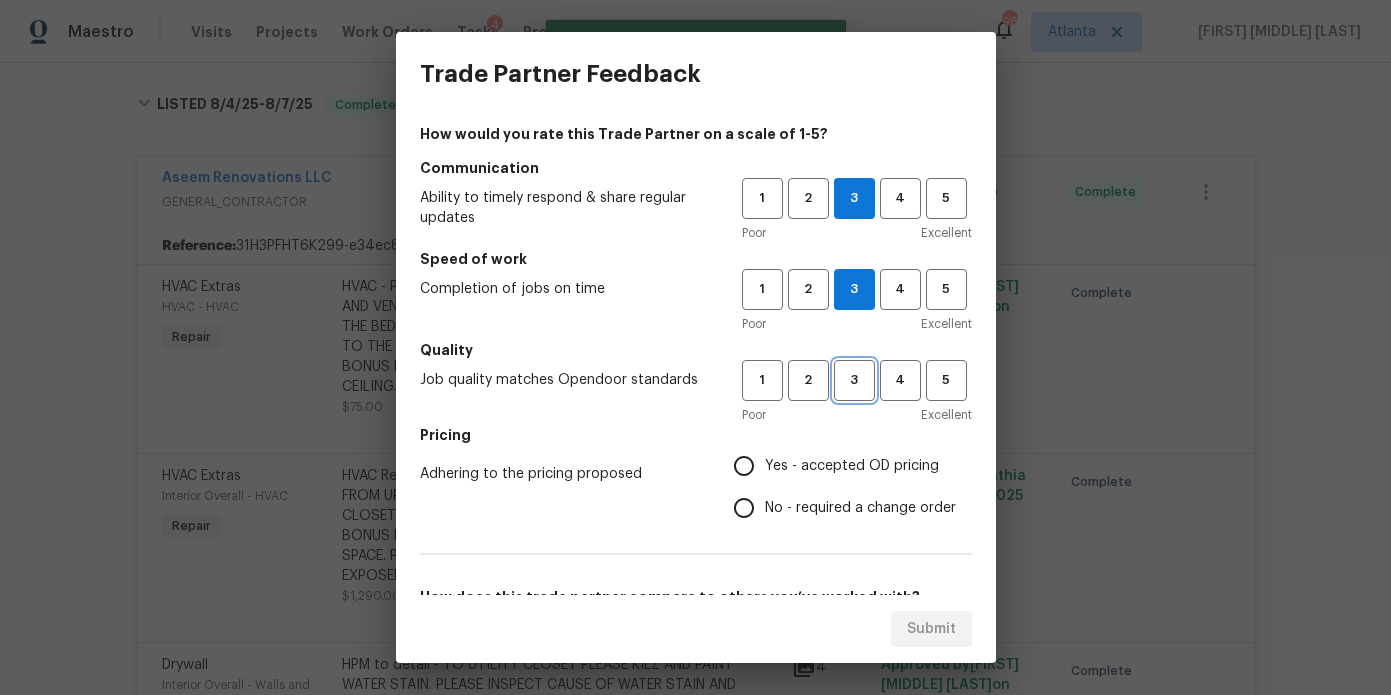 click on "3" at bounding box center (854, 380) 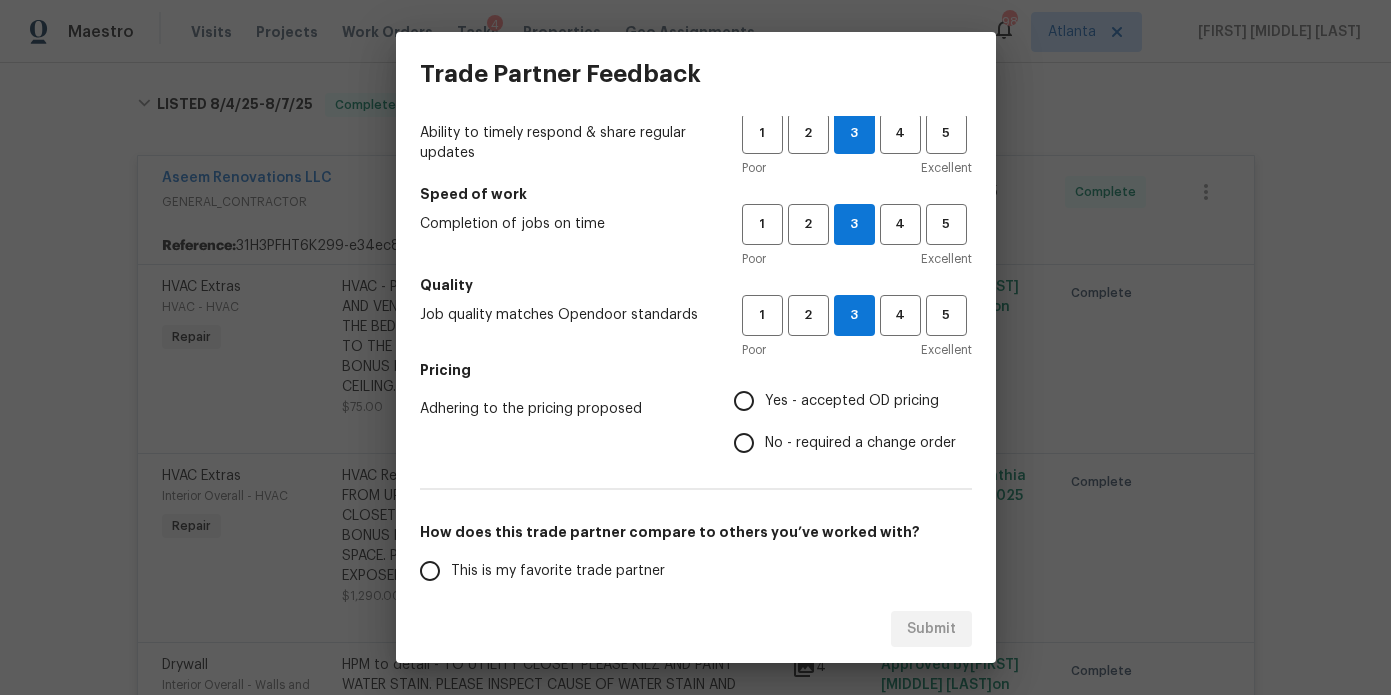 click on "Yes - accepted OD pricing" at bounding box center [852, 401] 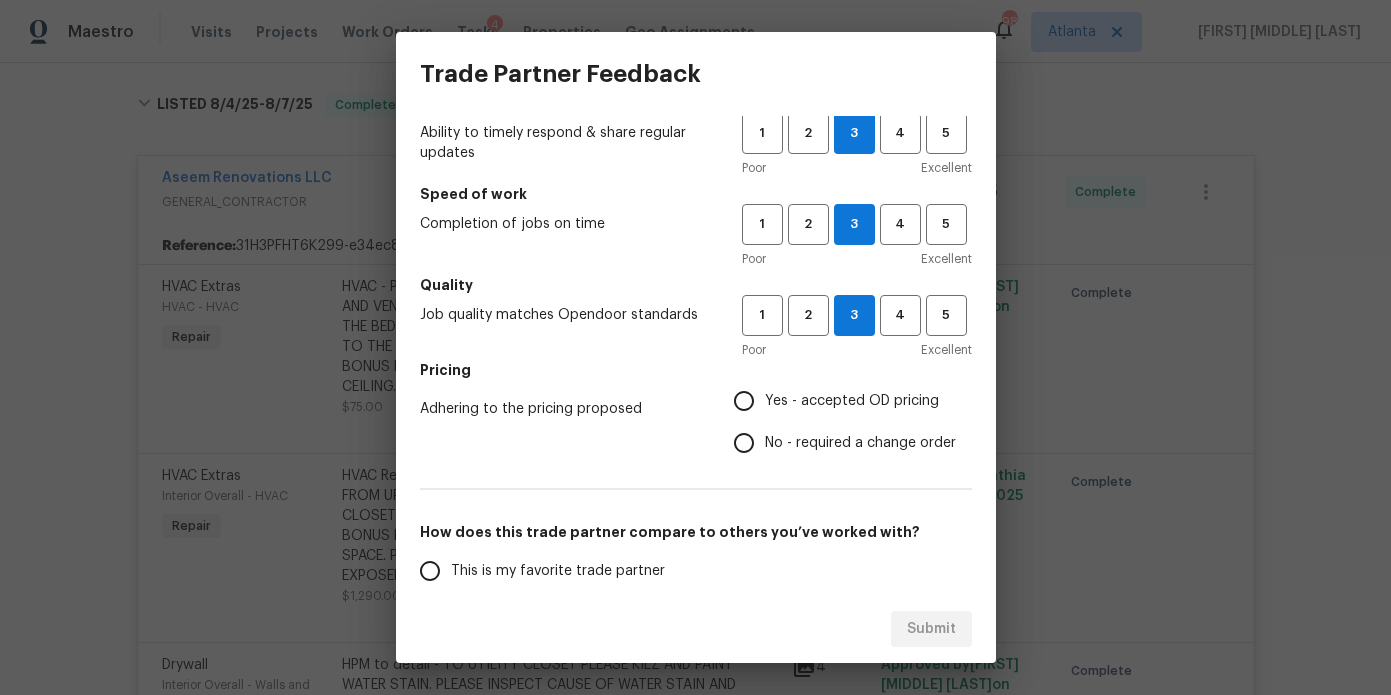 click on "Yes - accepted OD pricing" at bounding box center (744, 401) 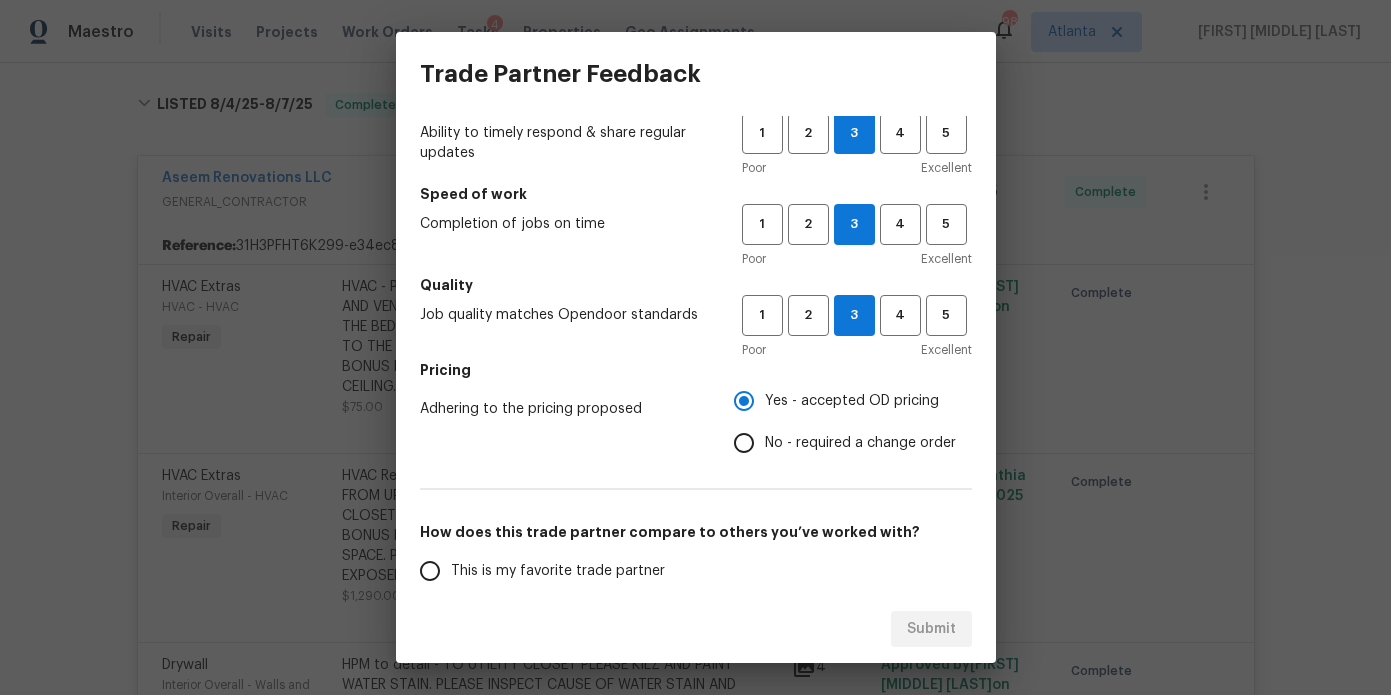 scroll, scrollTop: 227, scrollLeft: 0, axis: vertical 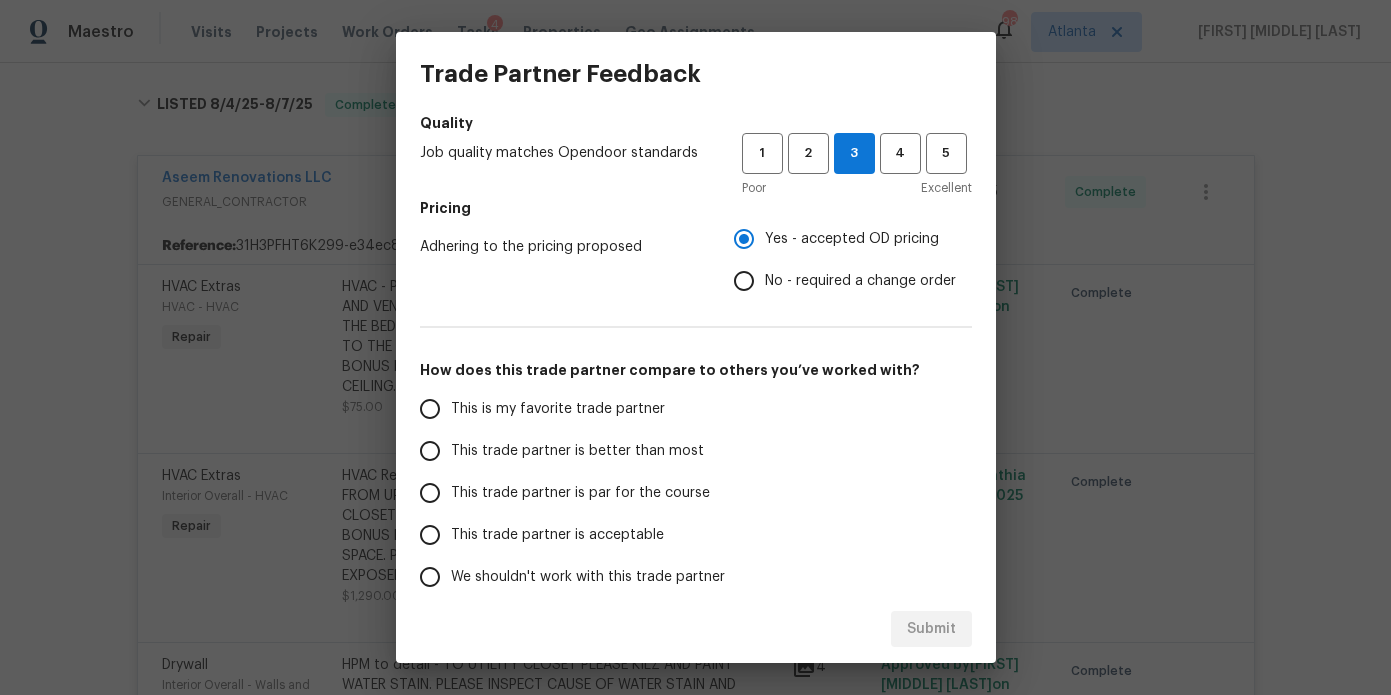 click on "This trade partner is better than most" at bounding box center (567, 451) 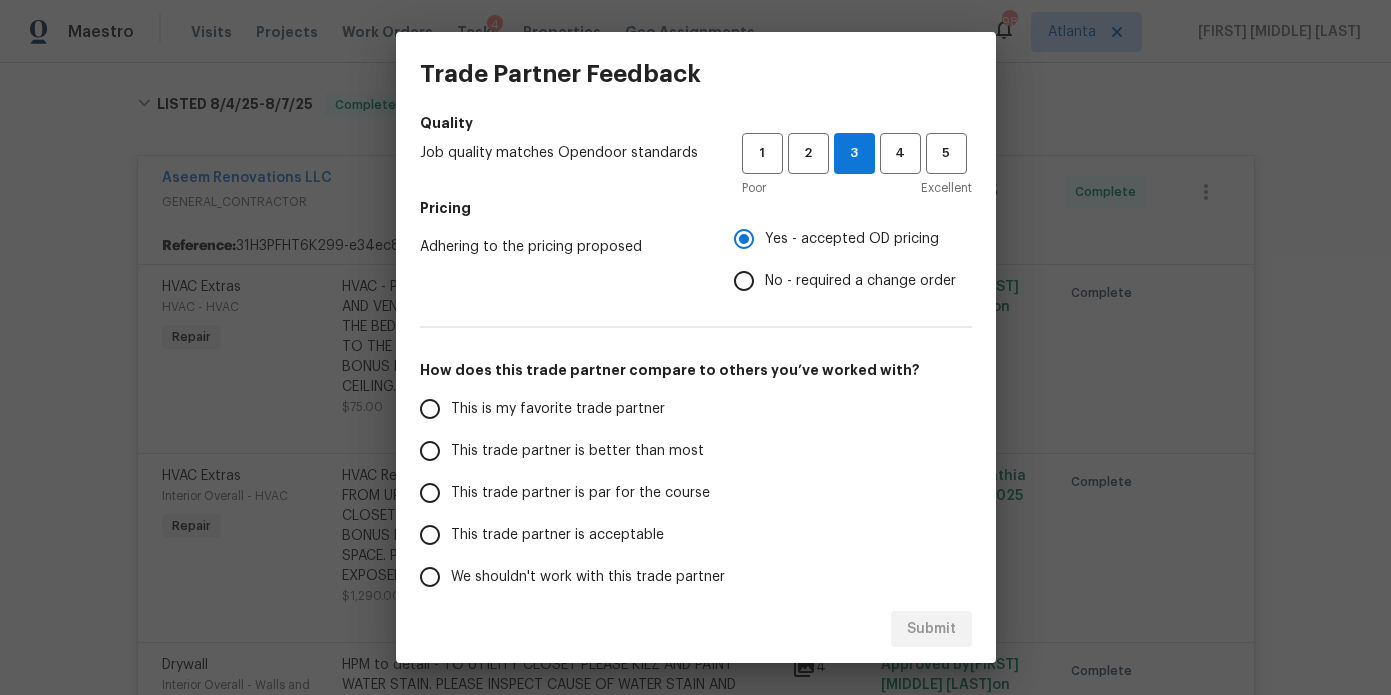 click on "This trade partner is better than most" at bounding box center [430, 451] 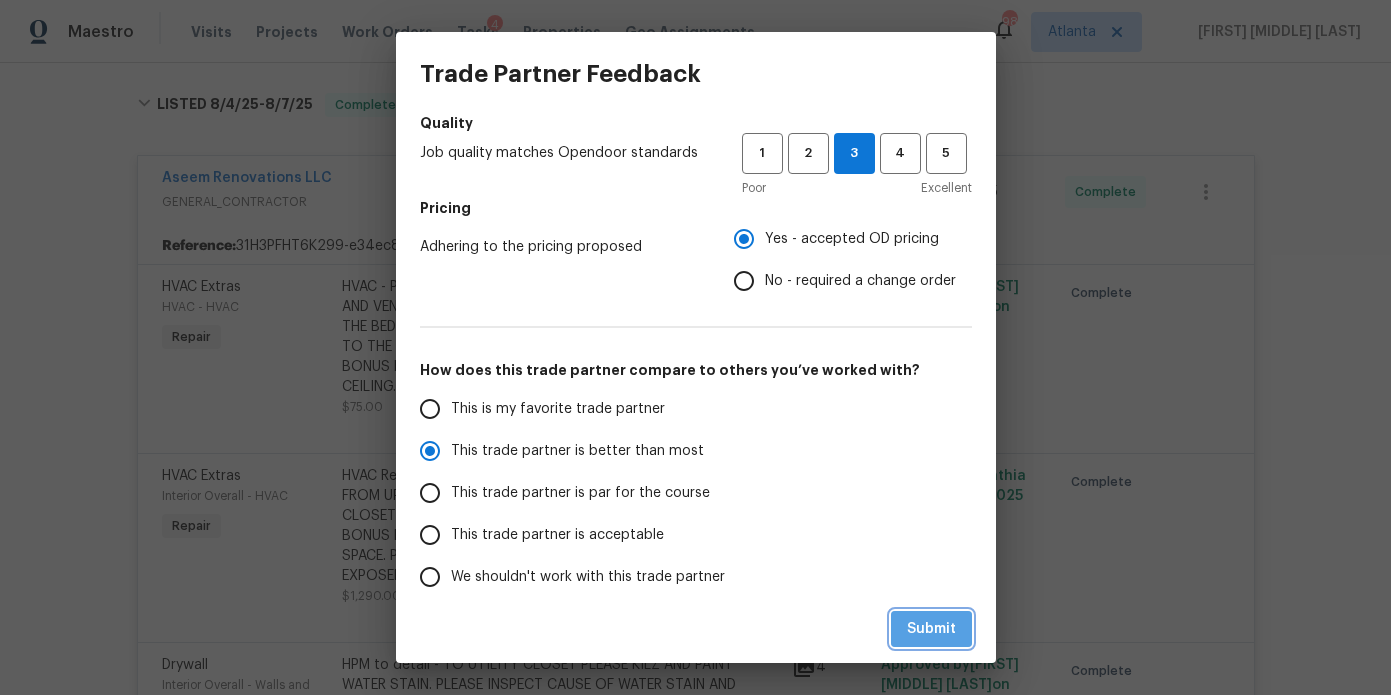 click on "Submit" at bounding box center [931, 629] 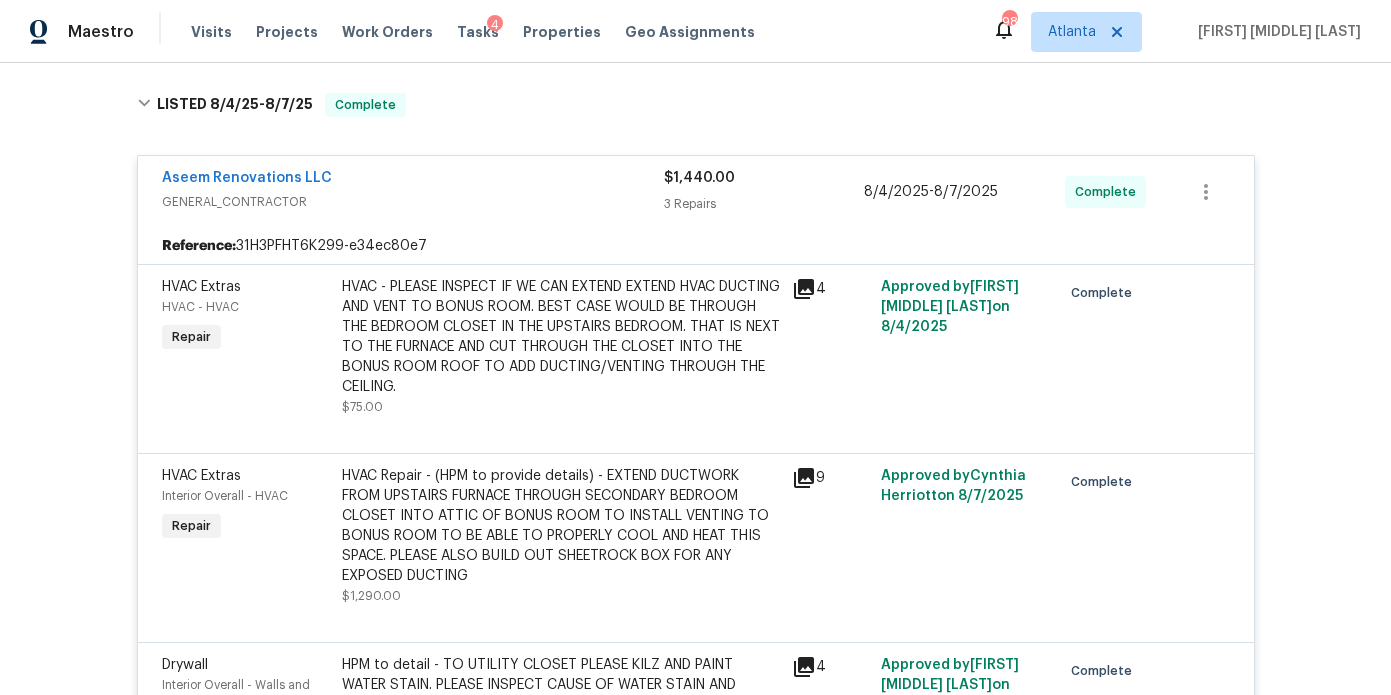 radio on "false" 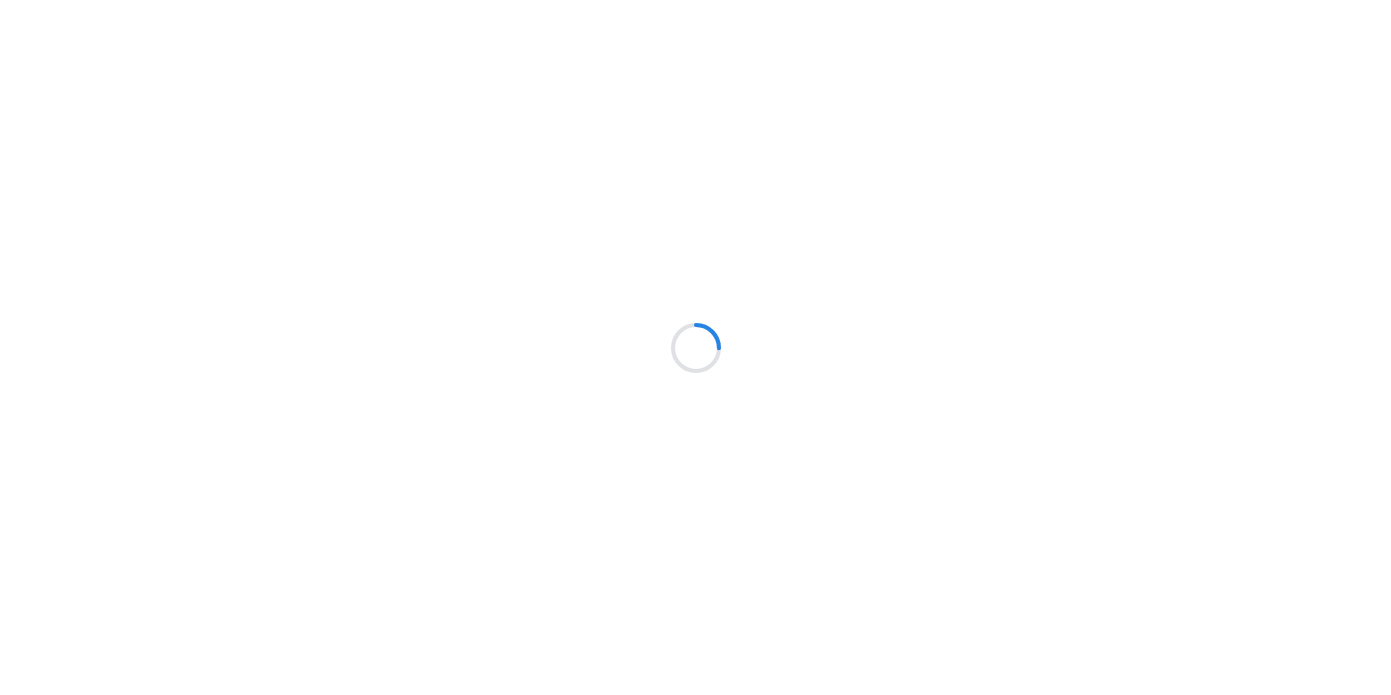 scroll, scrollTop: 0, scrollLeft: 0, axis: both 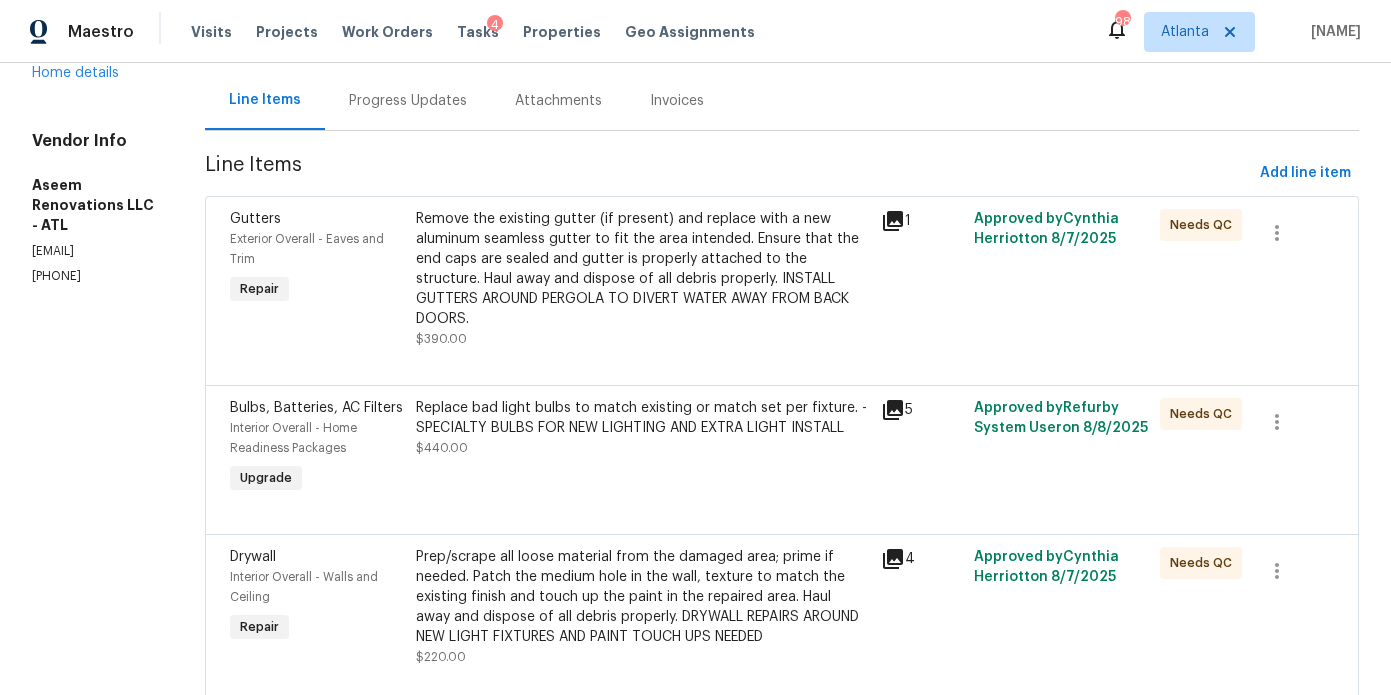 click on "Remove the existing gutter (if present) and replace with a new aluminum seamless gutter to fit the area intended. Ensure that the end caps are sealed and gutter is properly attached to the structure. Haul away and dispose of all debris properly. INSTALL GUTTERS AROUND PERGOLA TO DIVERT WATER AWAY FROM BACK DOORS." at bounding box center (642, 269) 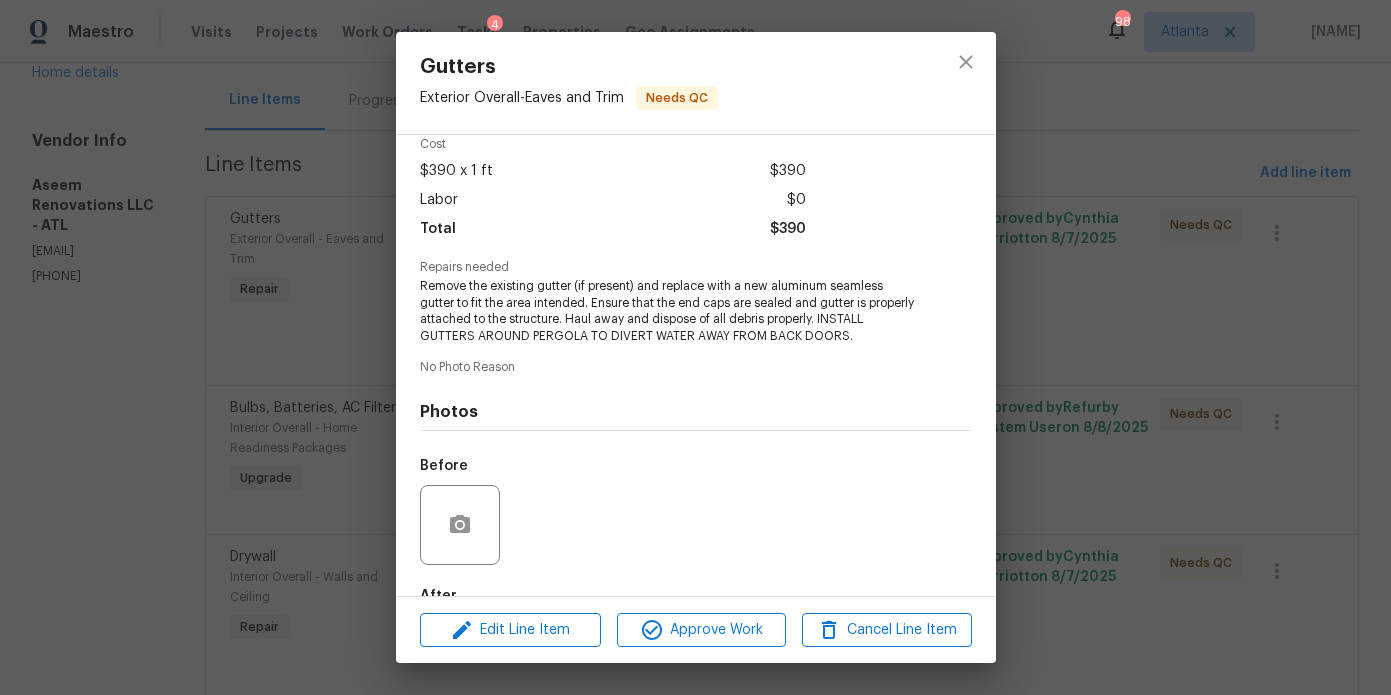 scroll, scrollTop: 209, scrollLeft: 0, axis: vertical 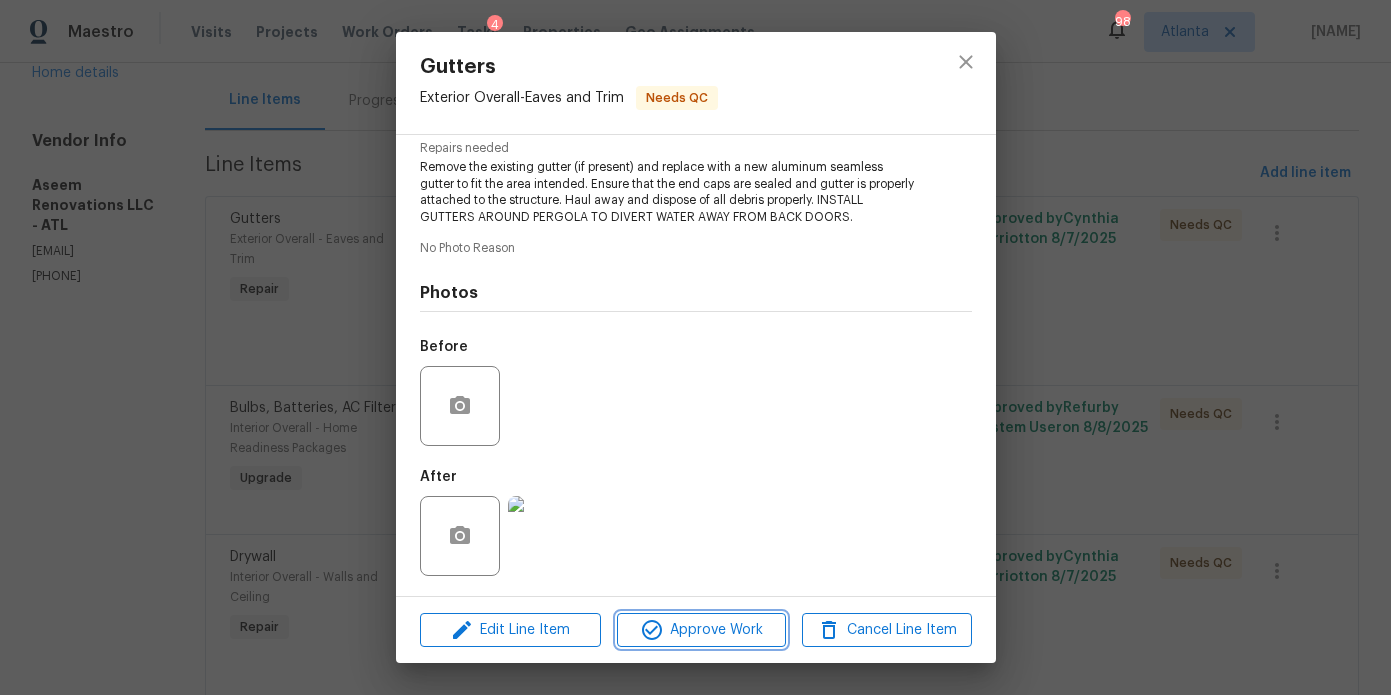 click on "Approve Work" at bounding box center (701, 630) 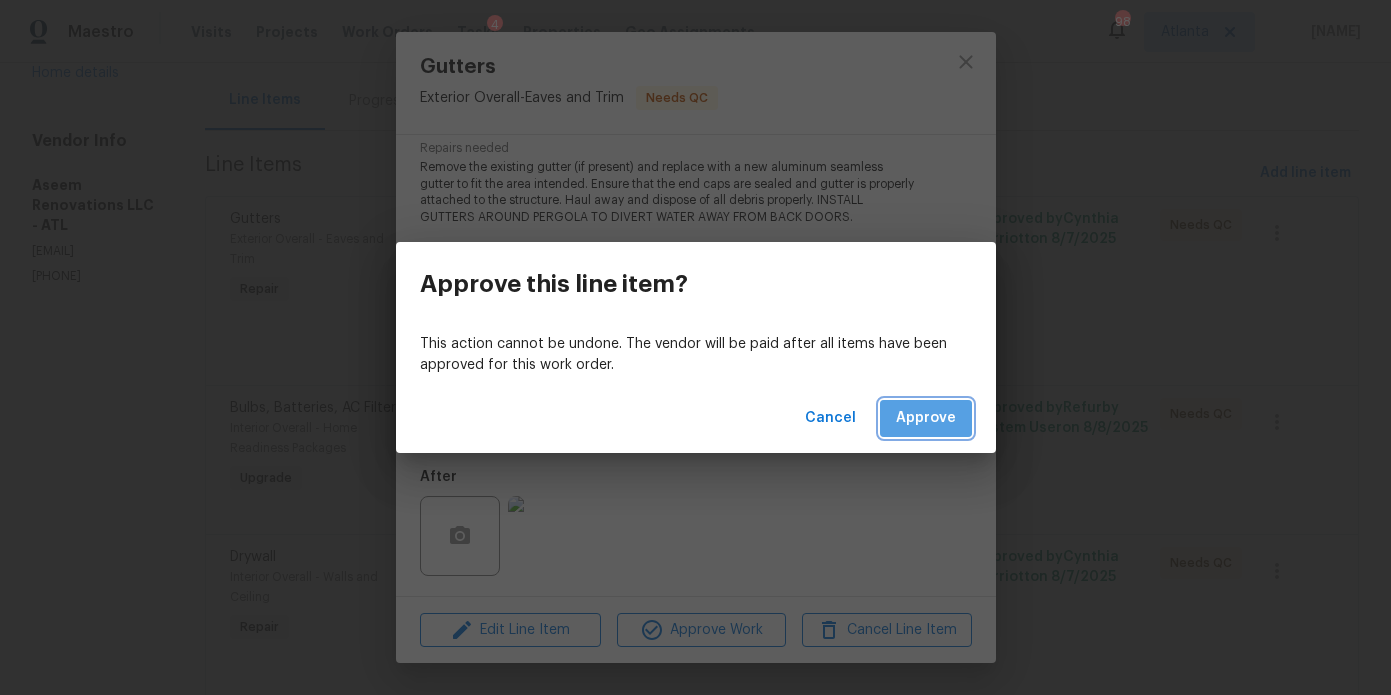 click on "Approve" at bounding box center [926, 418] 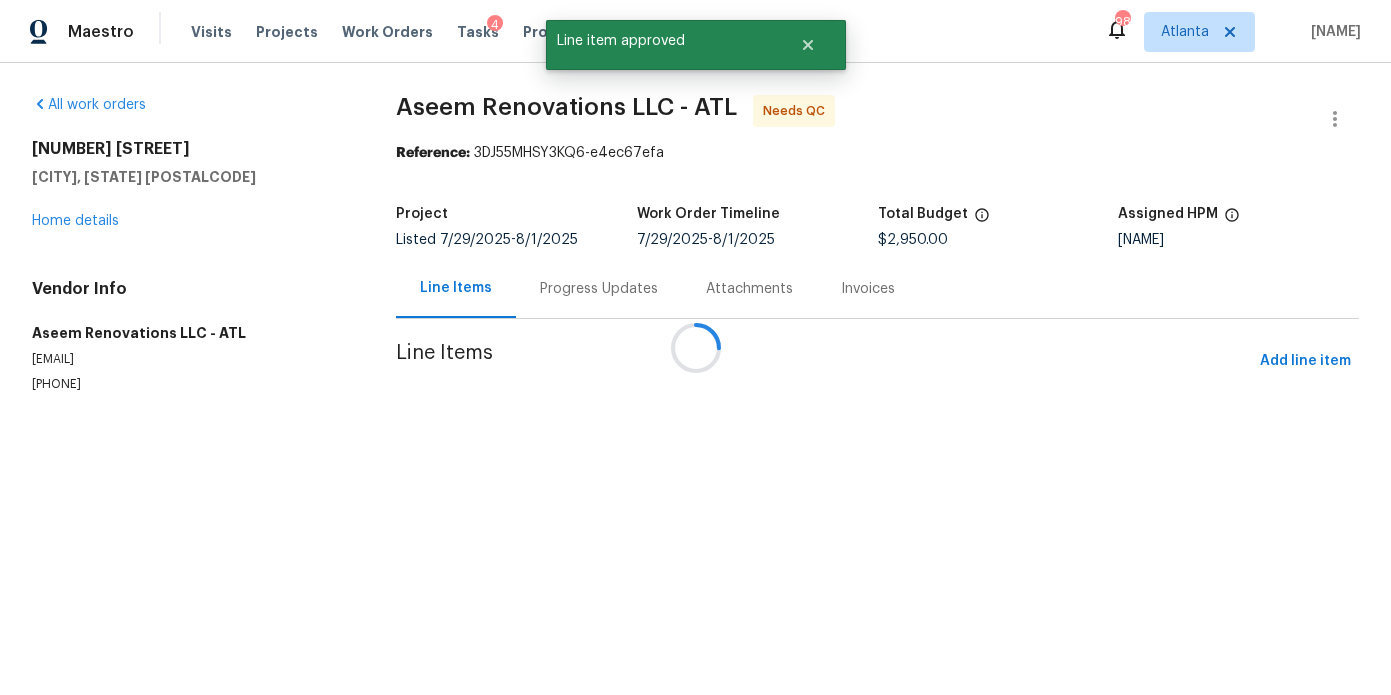 scroll, scrollTop: 0, scrollLeft: 0, axis: both 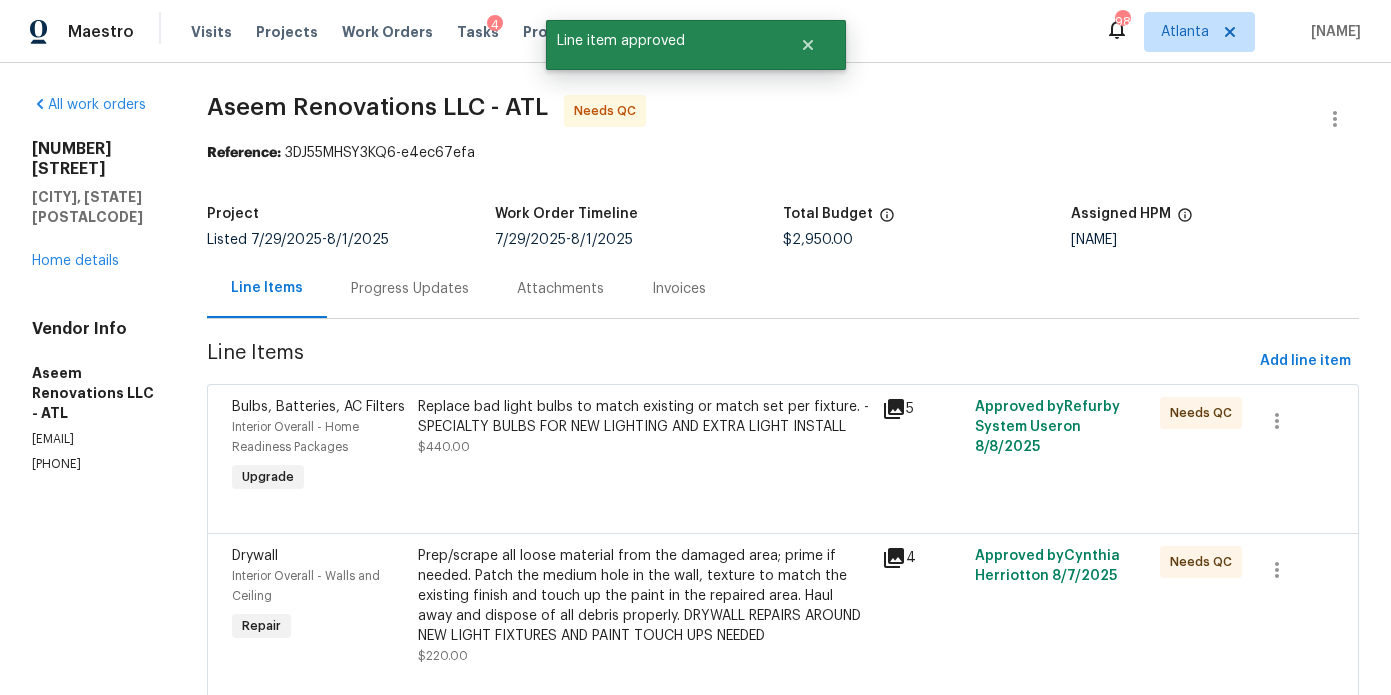 click on "Replace bad light bulbs to match existing or match set per fixture. - SPECIALTY BULBS FOR NEW LIGHTING AND EXTRA LIGHT INSTALL" at bounding box center (644, 417) 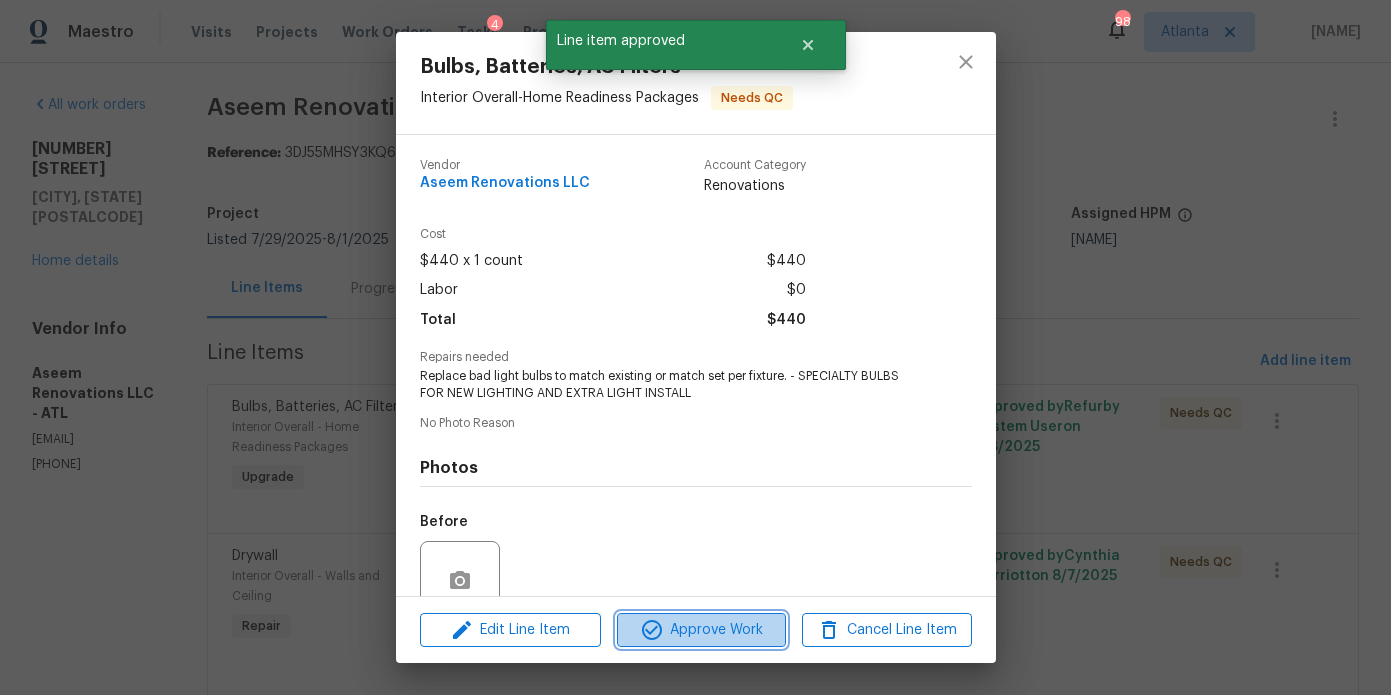 click on "Approve Work" at bounding box center [701, 630] 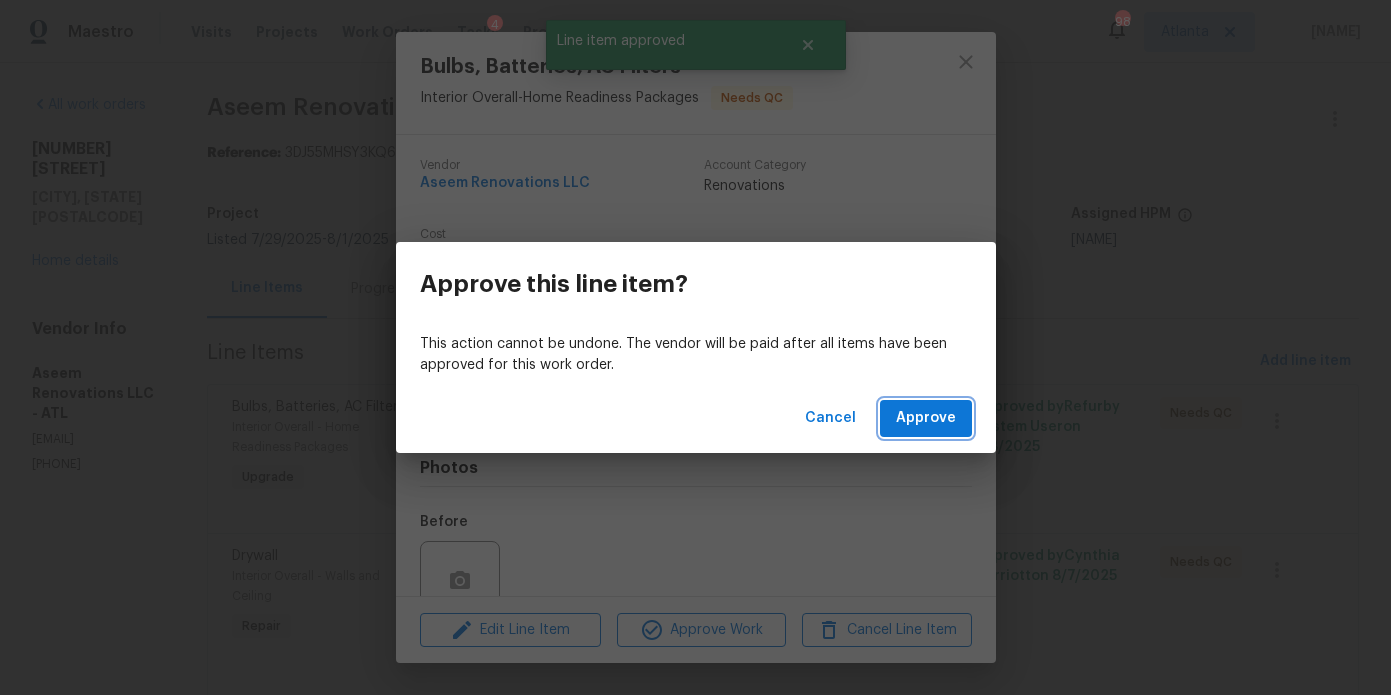 click on "Approve" at bounding box center (926, 418) 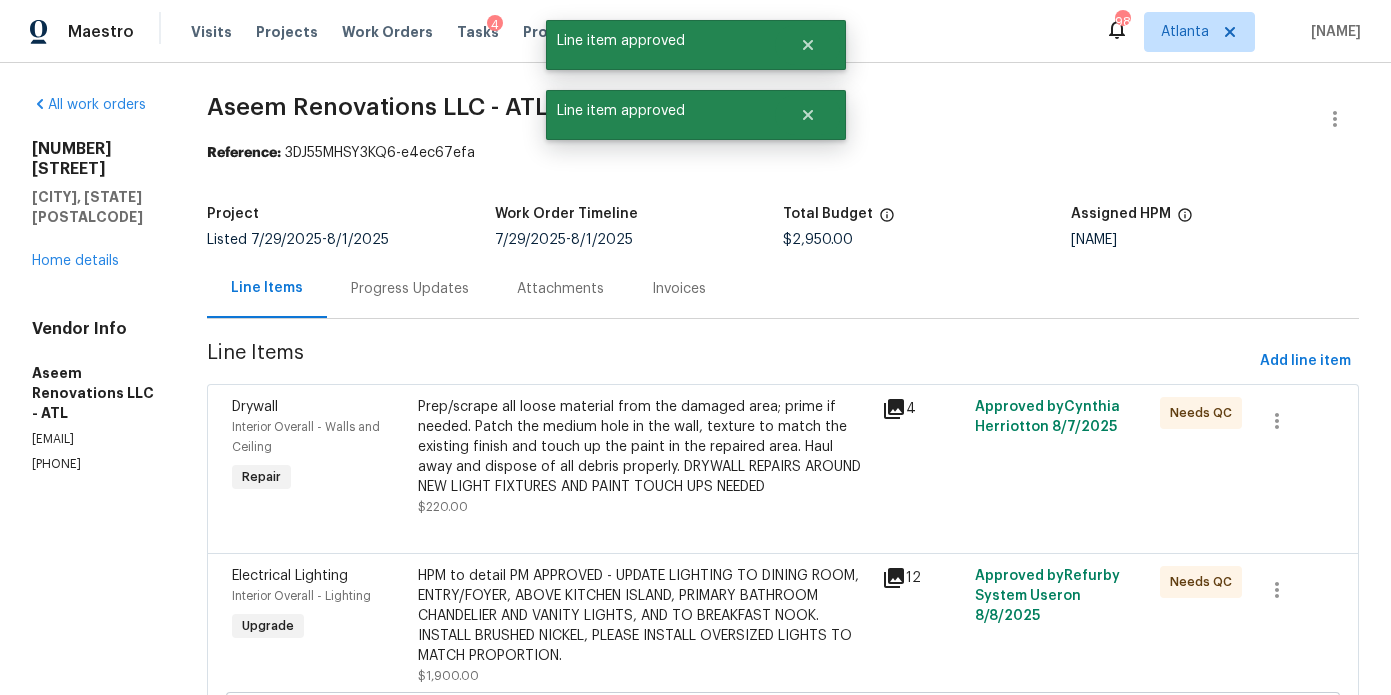 click on "Prep/scrape all loose material from the damaged area; prime if needed. Patch the medium hole in the wall, texture to match the existing finish and touch up the paint in the repaired area. Haul away and dispose of all debris properly. DRYWALL REPAIRS AROUND NEW LIGHT FIXTURES AND PAINT TOUCH UPS NEEDED" at bounding box center (644, 447) 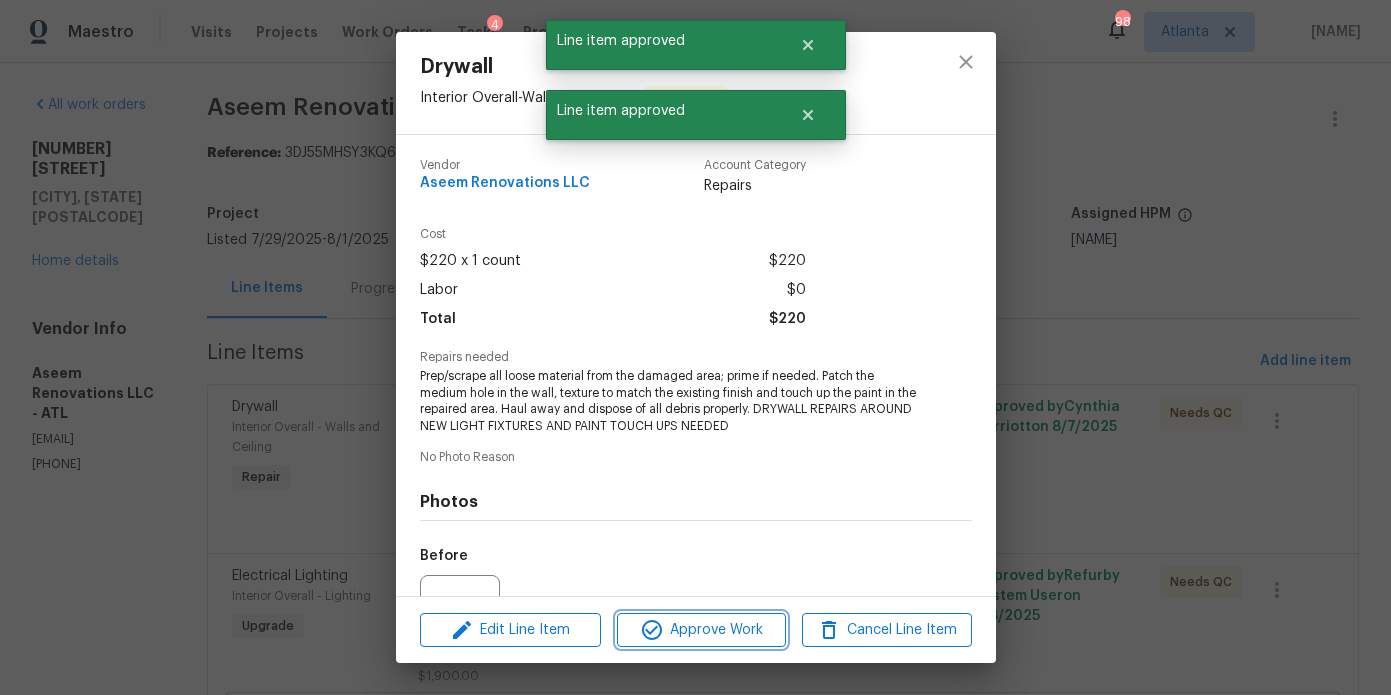 click on "Approve Work" at bounding box center (701, 630) 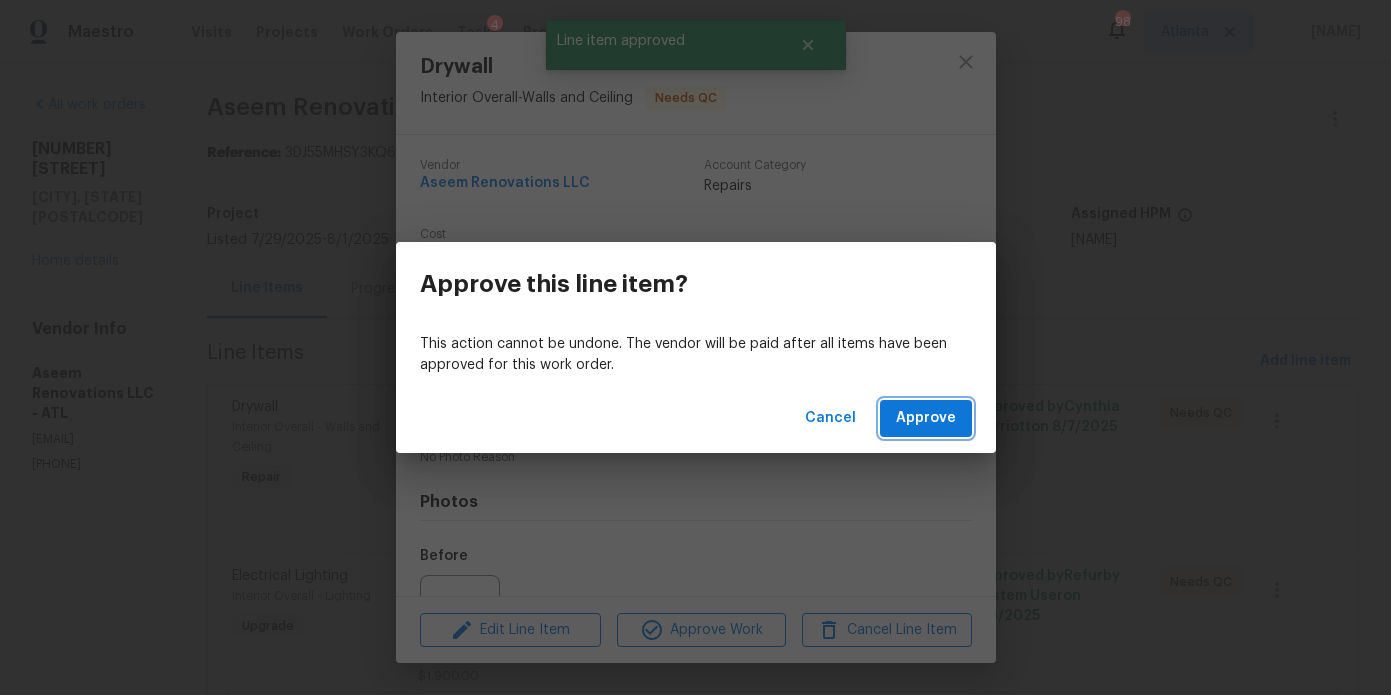 click on "Approve" at bounding box center (926, 418) 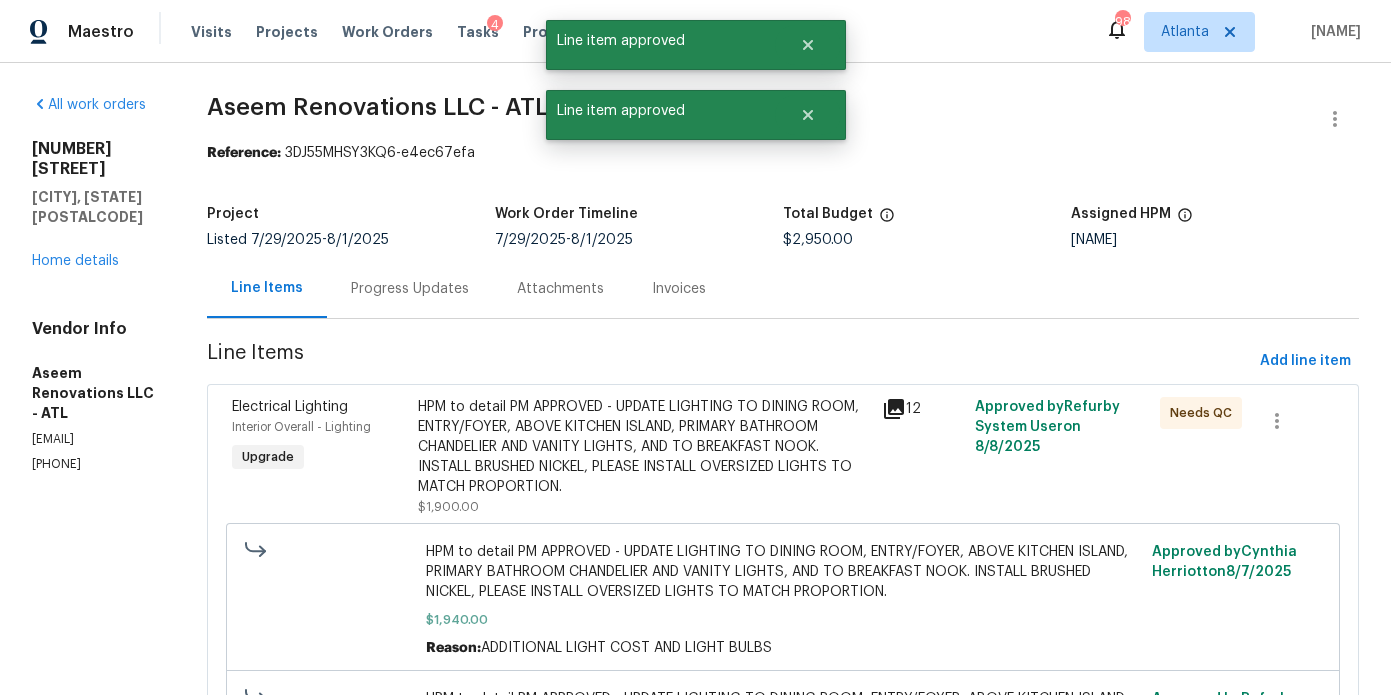 click on "HPM to detail PM APPROVED - UPDATE LIGHTING TO DINING ROOM, ENTRY/FOYER, ABOVE KITCHEN ISLAND, PRIMARY BATHROOM CHANDELIER AND VANITY LIGHTS, AND TO BREAKFAST NOOK. INSTALL BRUSHED NICKEL, PLEASE INSTALL OVERSIZED LIGHTS TO MATCH PROPORTION." at bounding box center (644, 447) 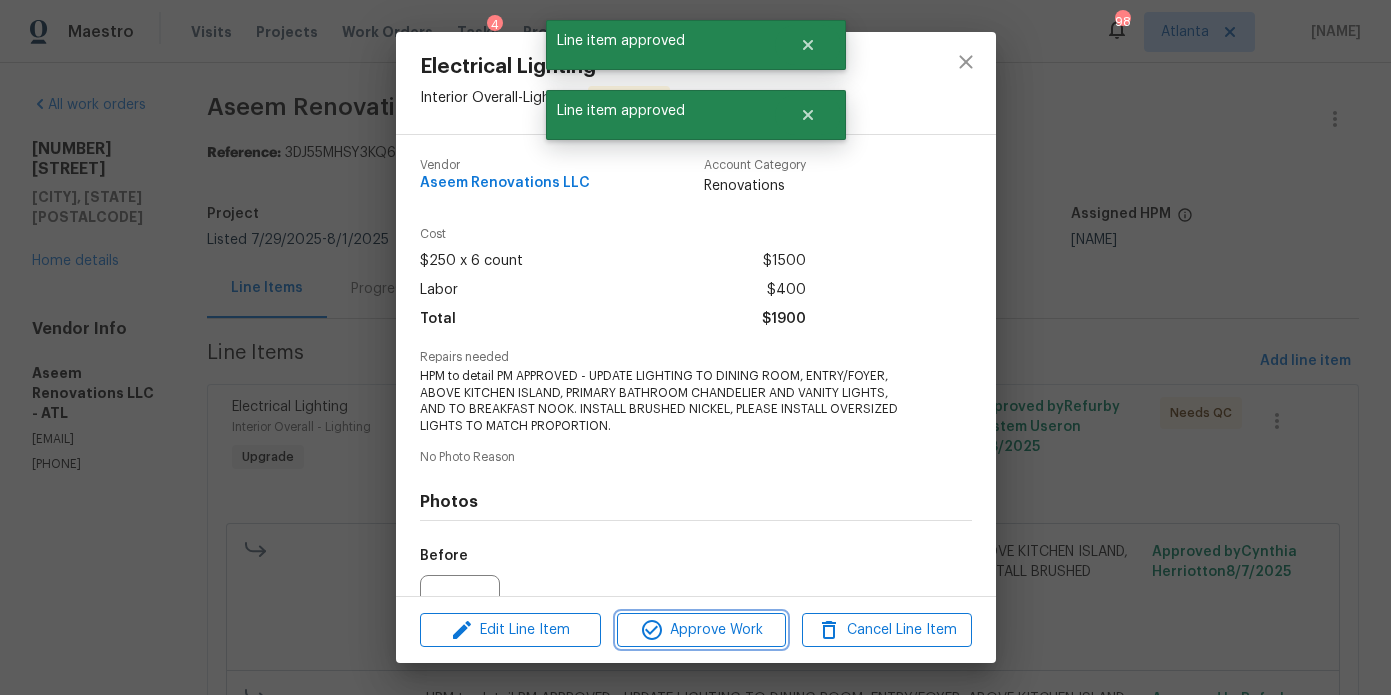 click on "Approve Work" at bounding box center (701, 630) 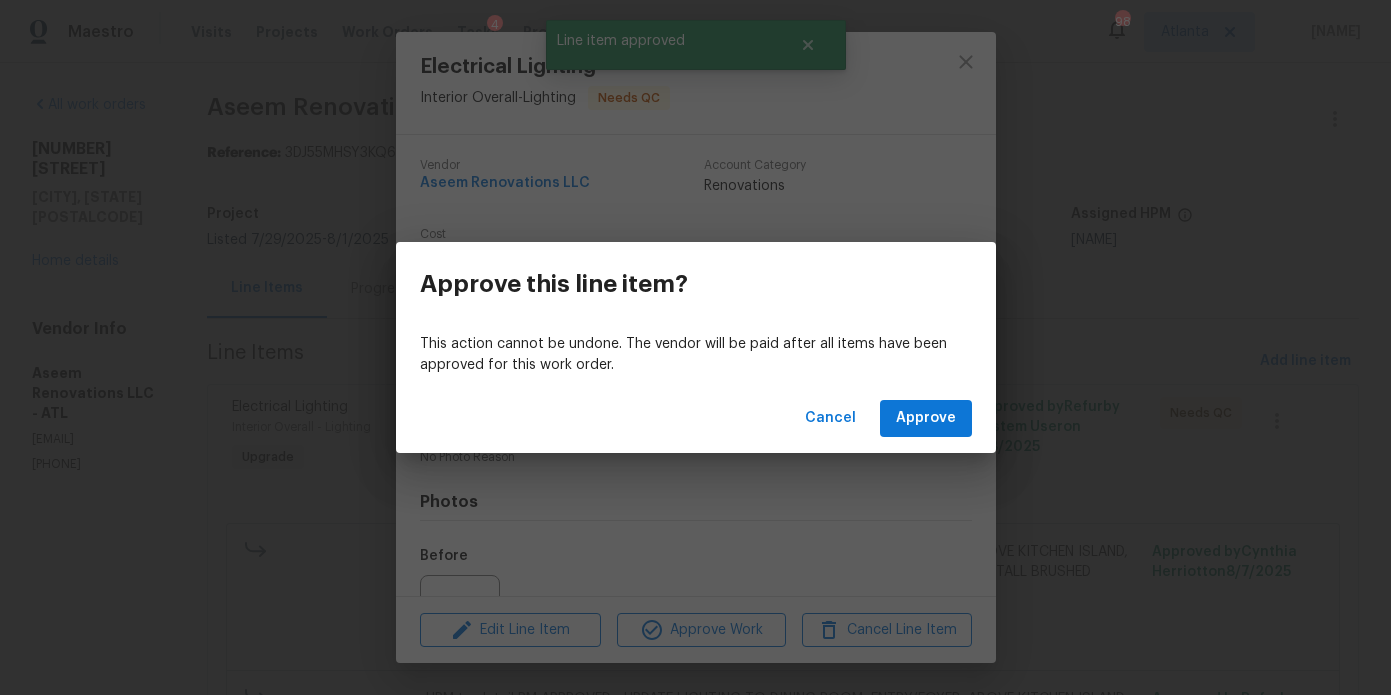 click on "Cancel Approve" at bounding box center (696, 418) 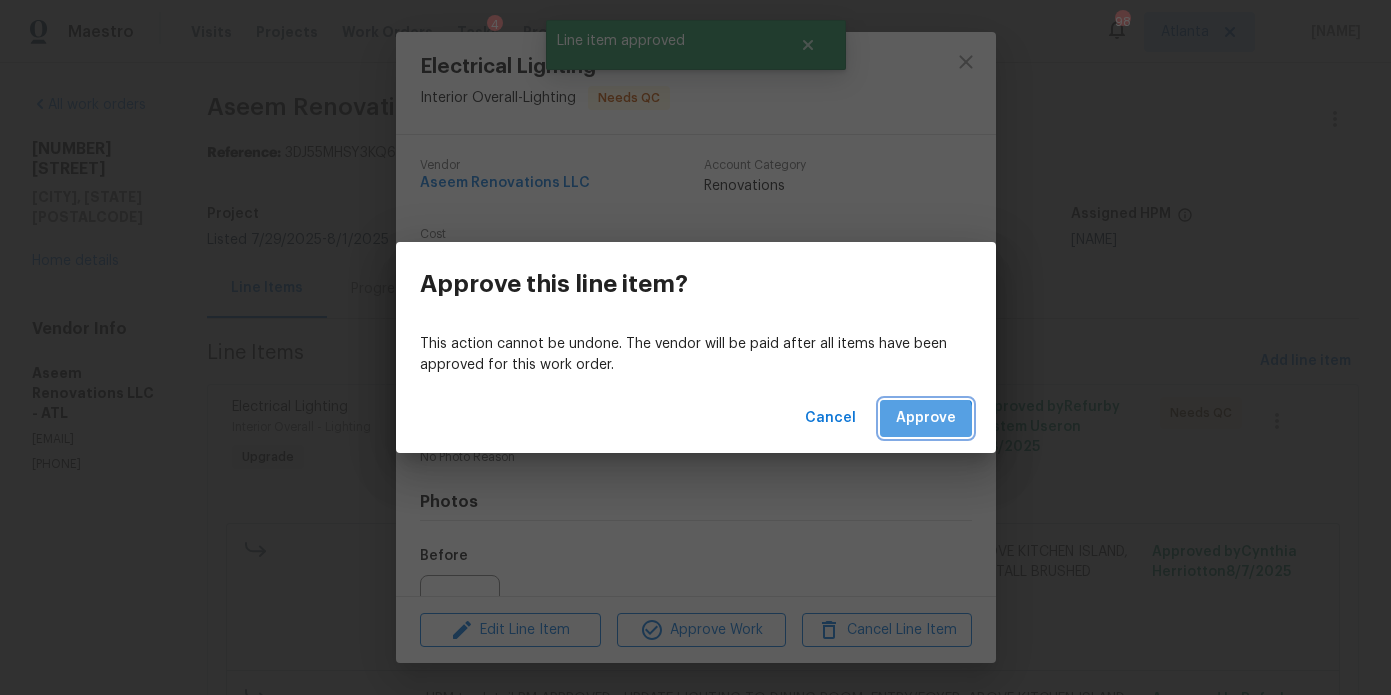 click on "Approve" at bounding box center [926, 418] 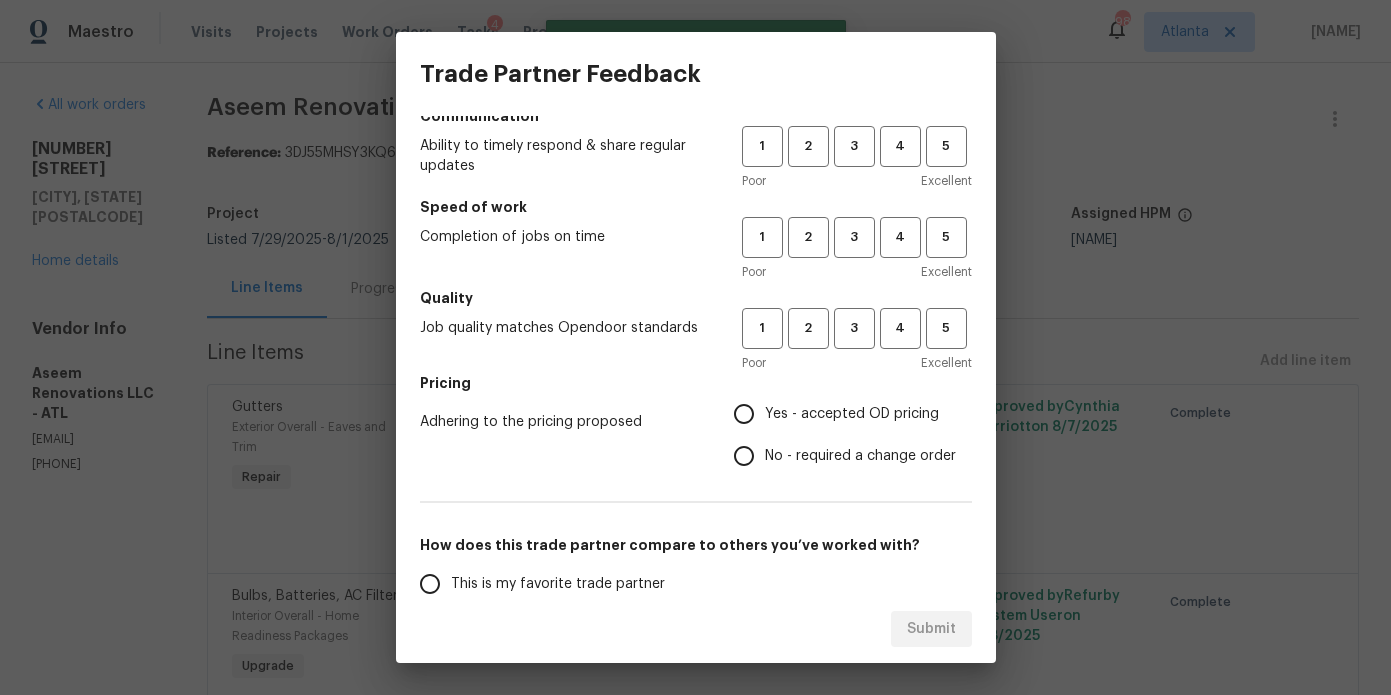 scroll, scrollTop: 109, scrollLeft: 0, axis: vertical 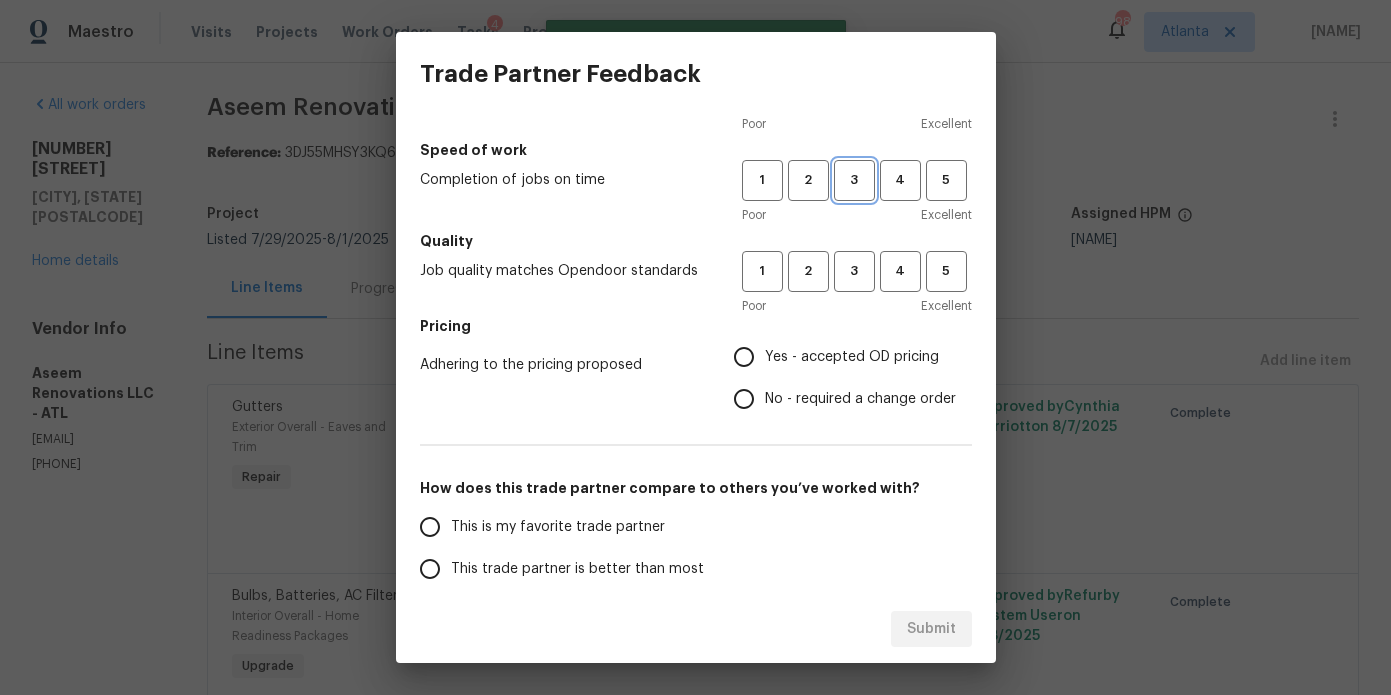 click on "3" at bounding box center (854, 180) 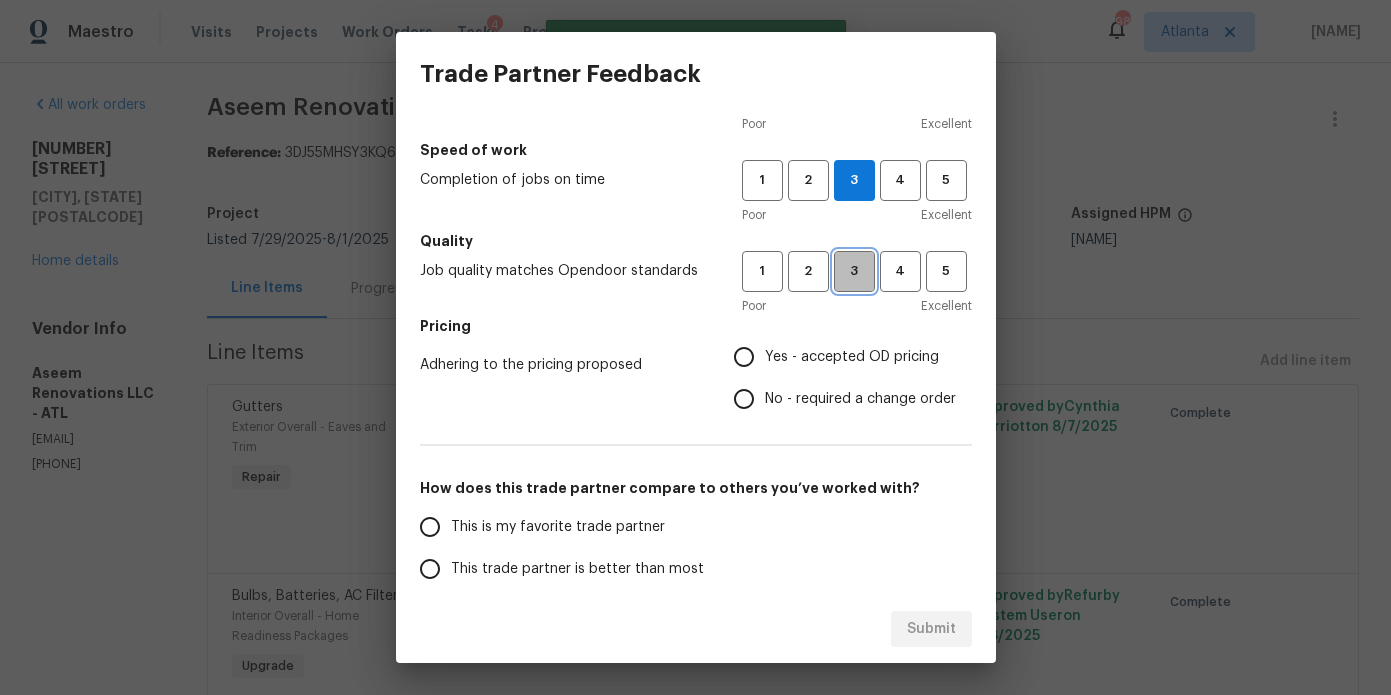 click on "3" at bounding box center (854, 271) 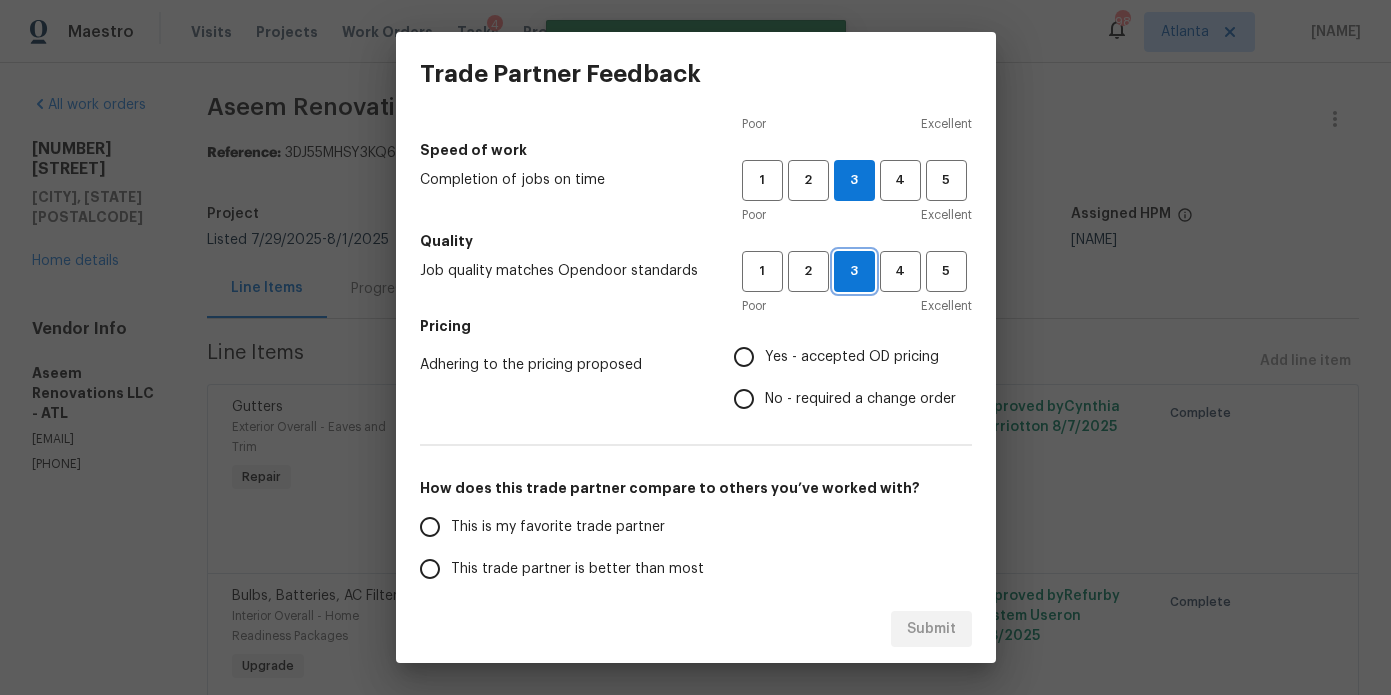 scroll, scrollTop: 0, scrollLeft: 0, axis: both 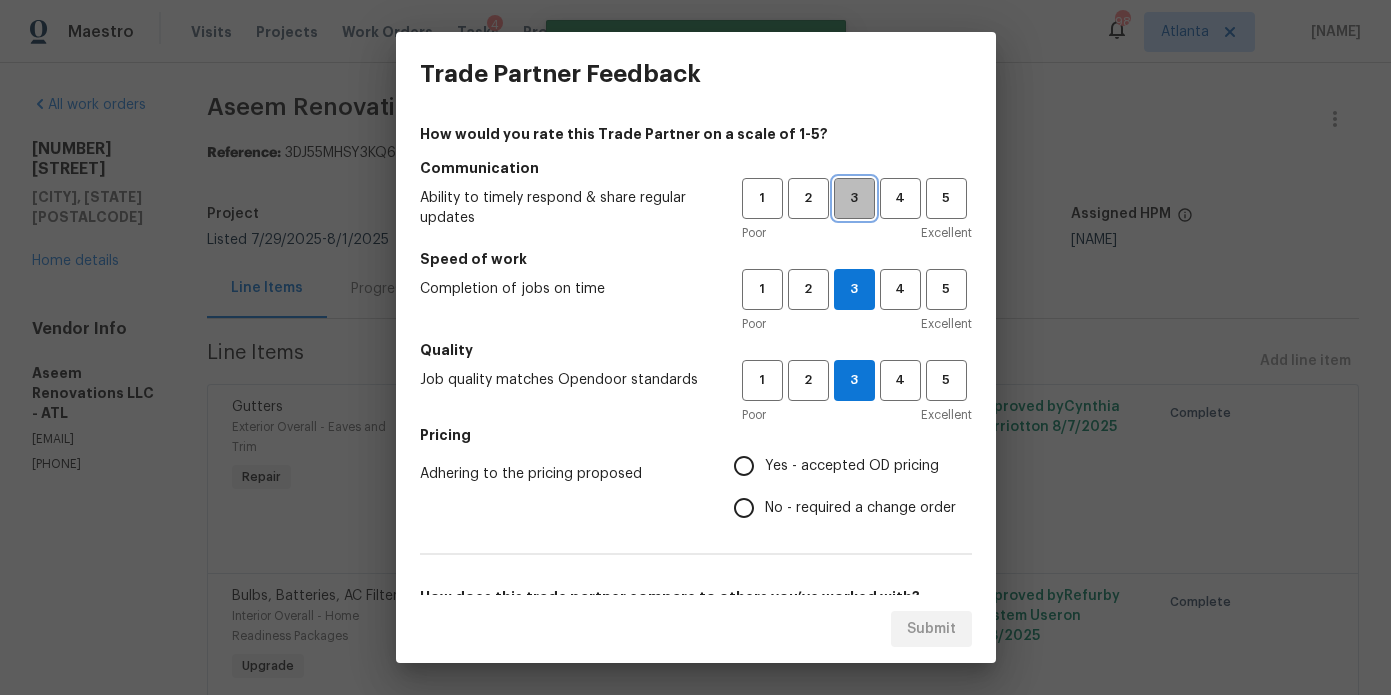 click on "3" at bounding box center [854, 198] 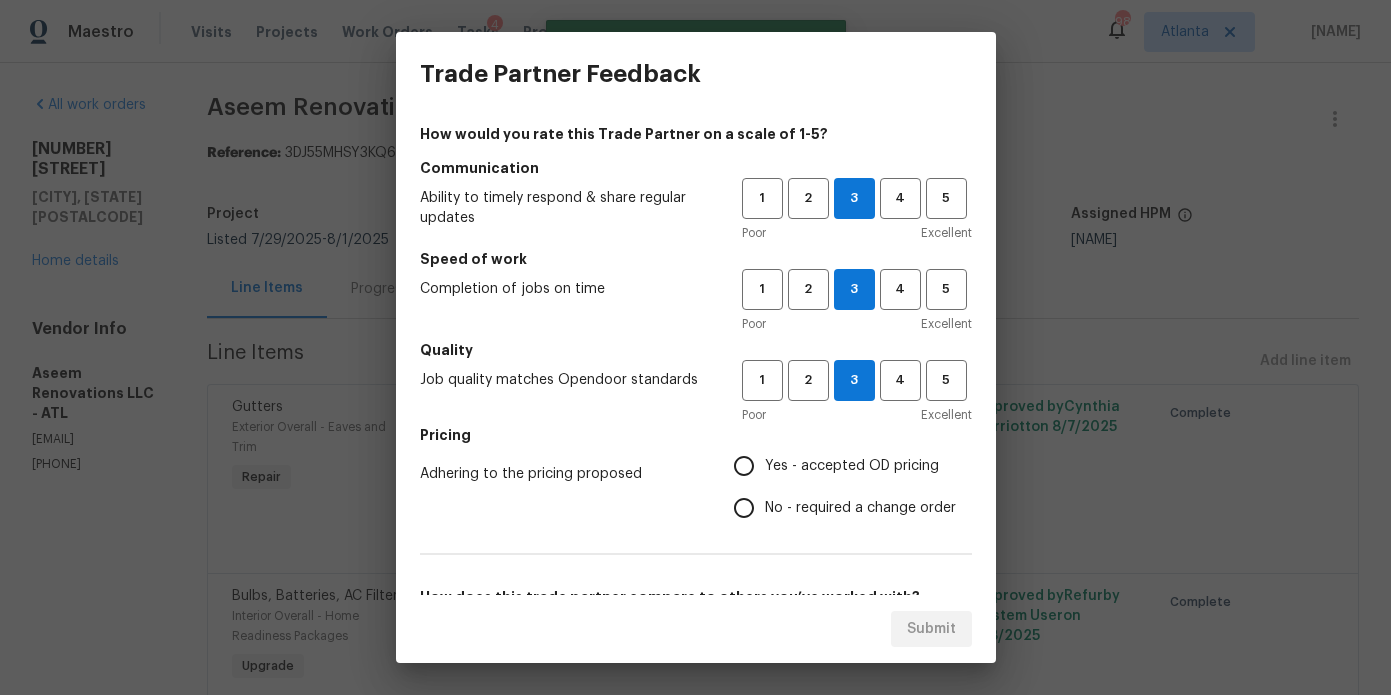 click on "Yes - accepted OD pricing" at bounding box center [852, 466] 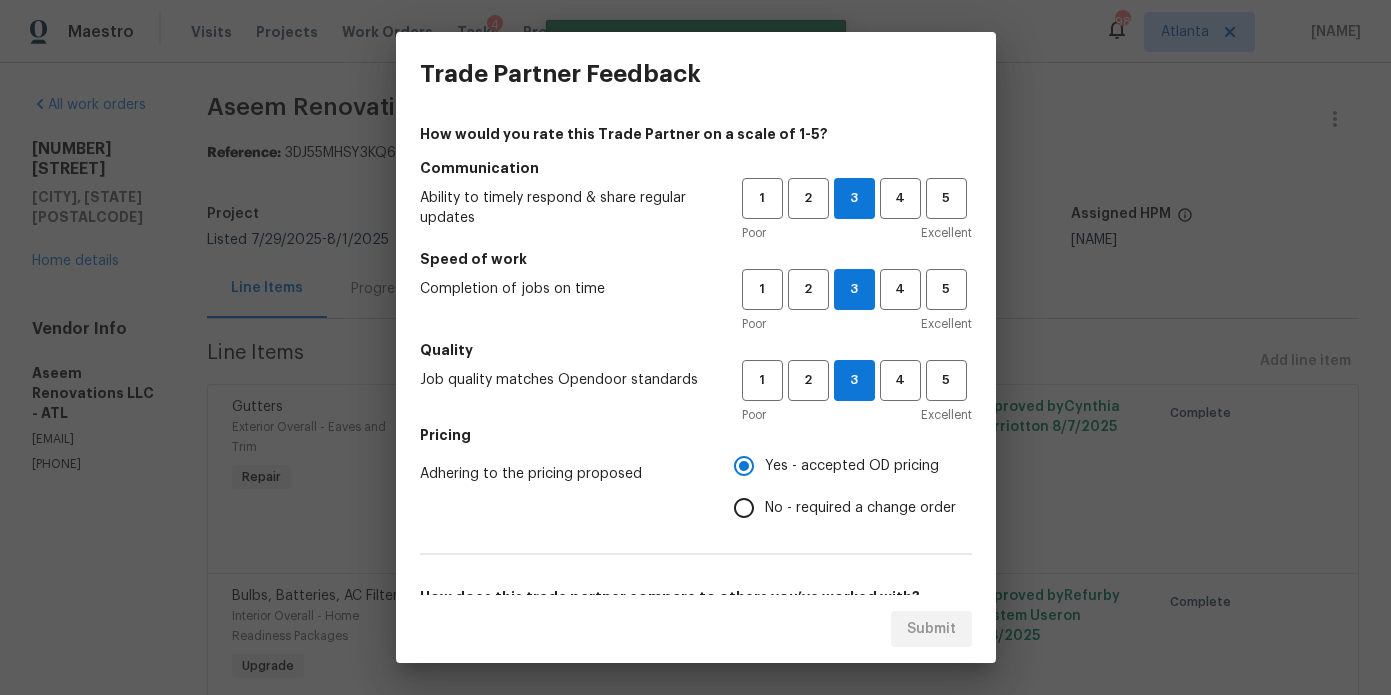 scroll, scrollTop: 249, scrollLeft: 0, axis: vertical 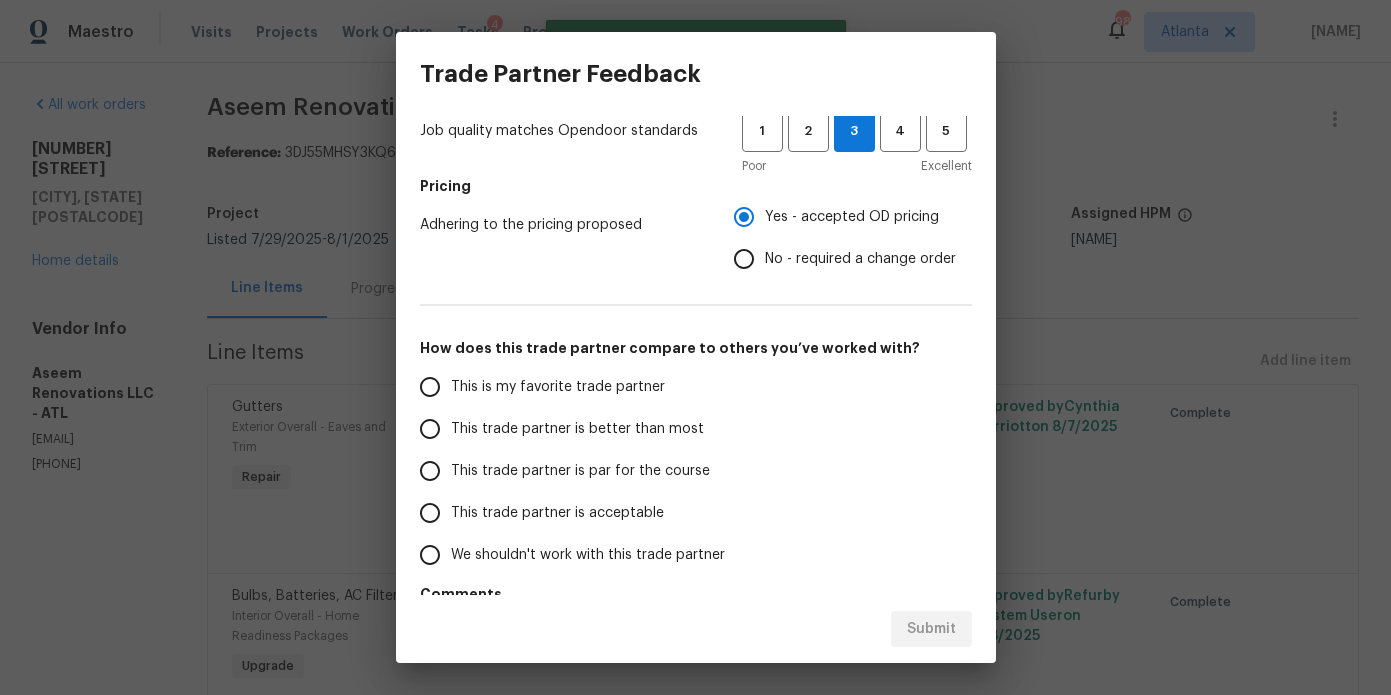 click on "This trade partner is better than most" at bounding box center (577, 429) 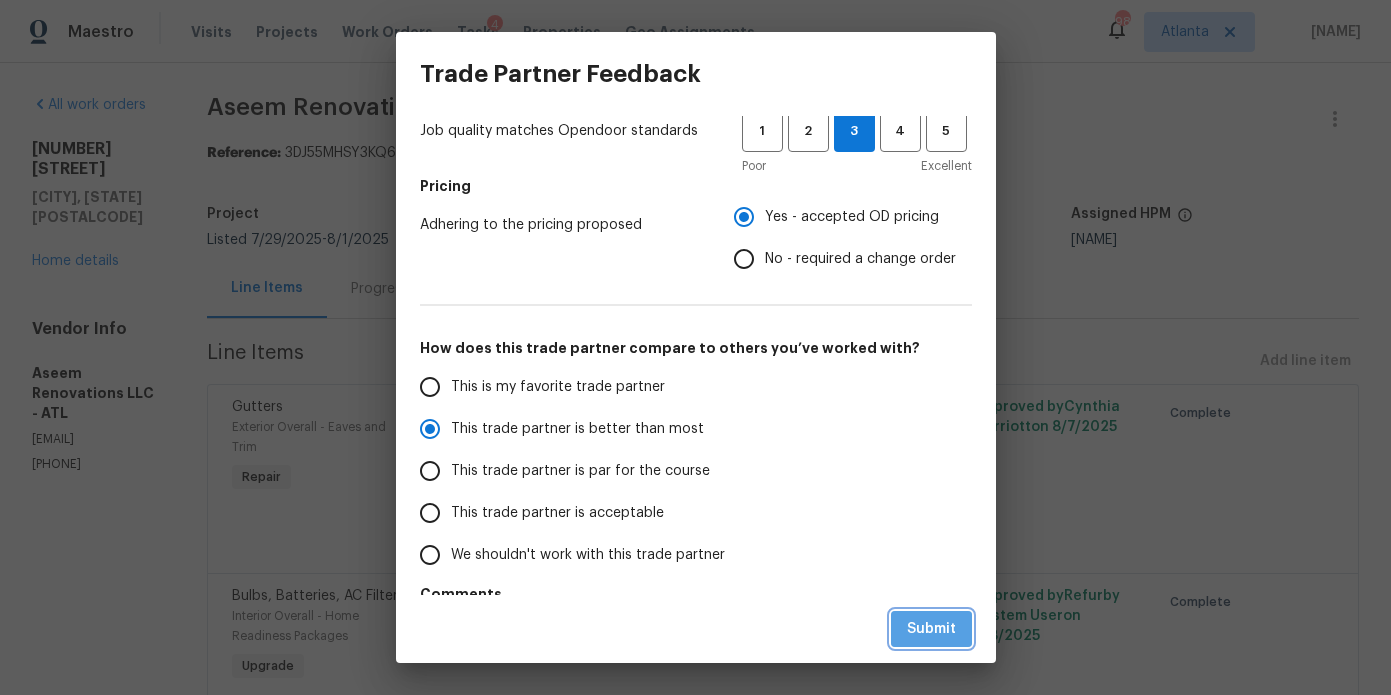 click on "Submit" at bounding box center [931, 629] 